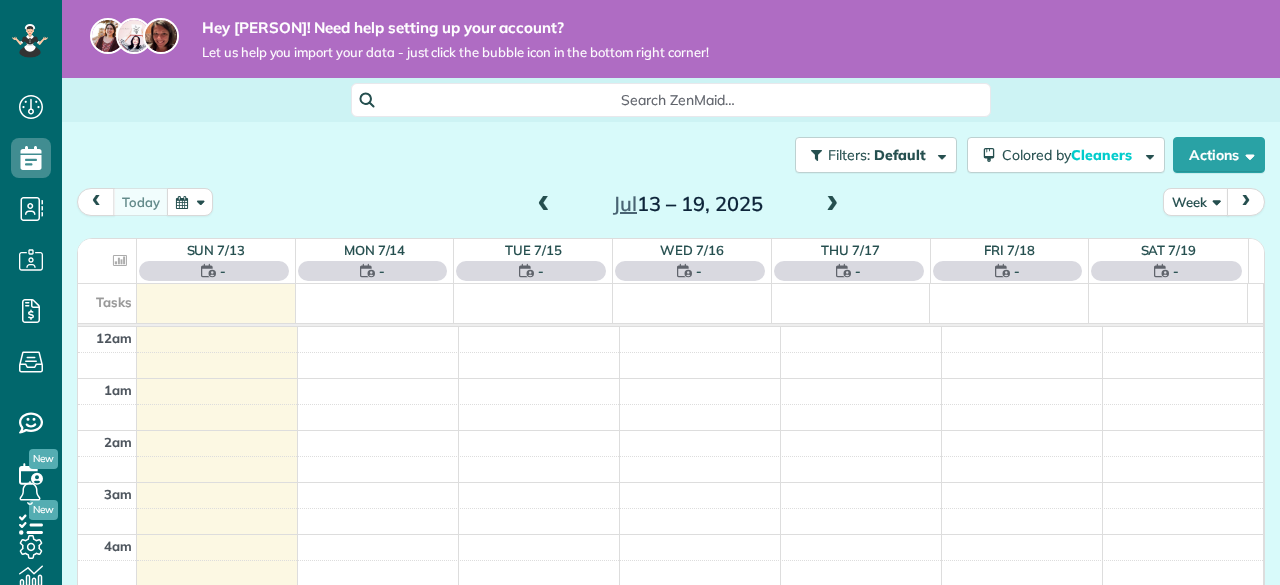 scroll, scrollTop: 0, scrollLeft: 0, axis: both 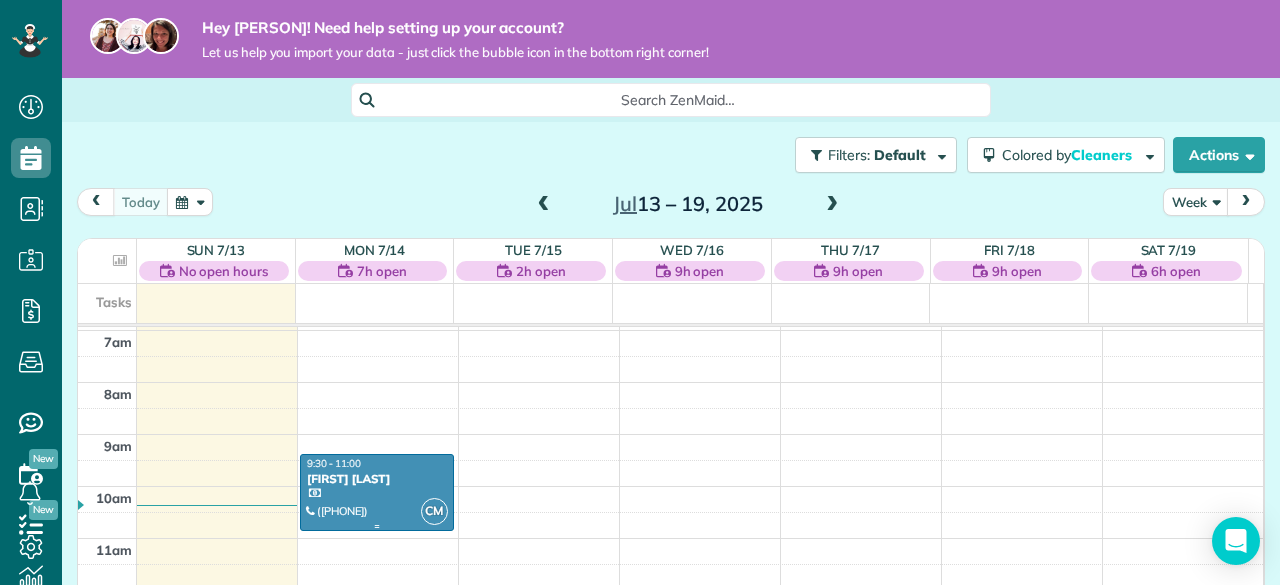 click at bounding box center [377, 492] 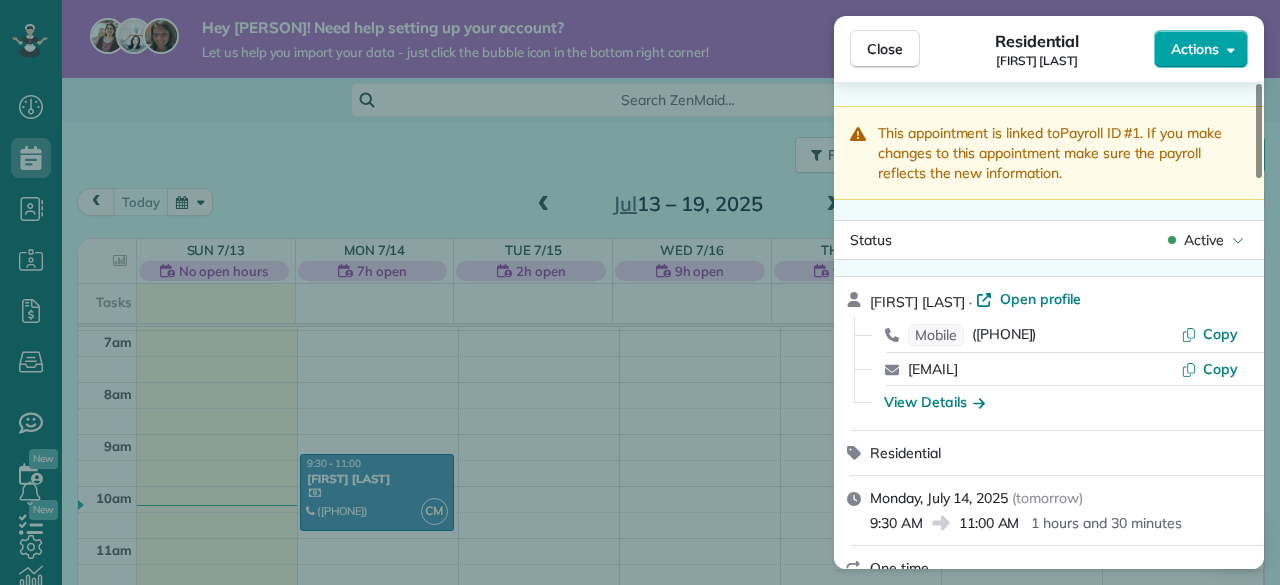 click on "Actions" at bounding box center [1195, 49] 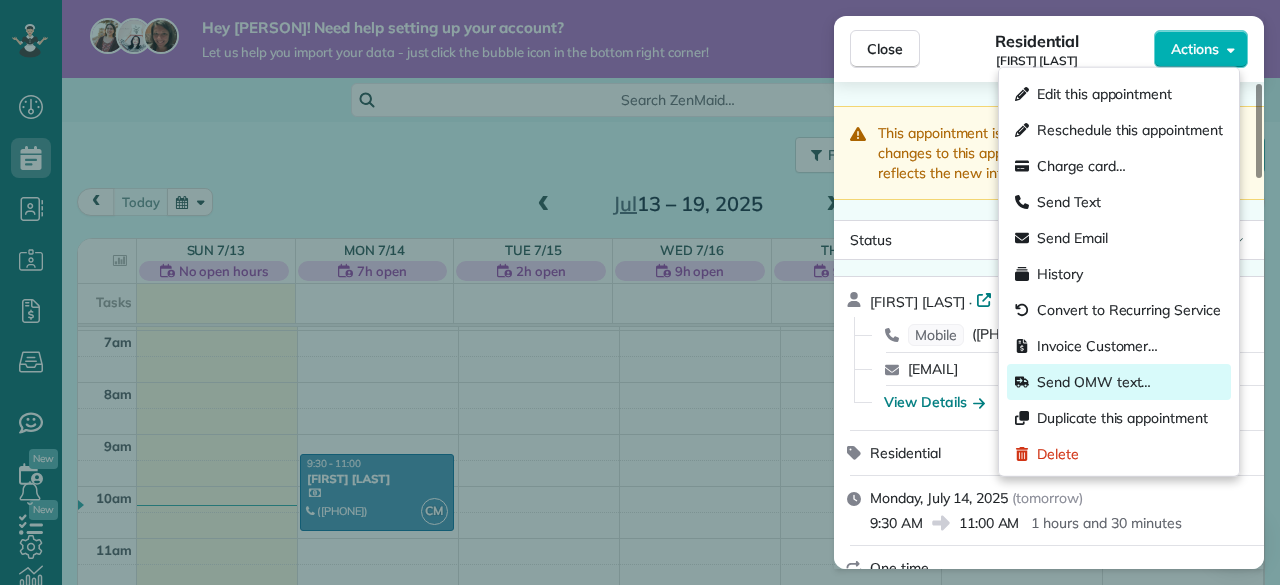 scroll, scrollTop: 43, scrollLeft: 0, axis: vertical 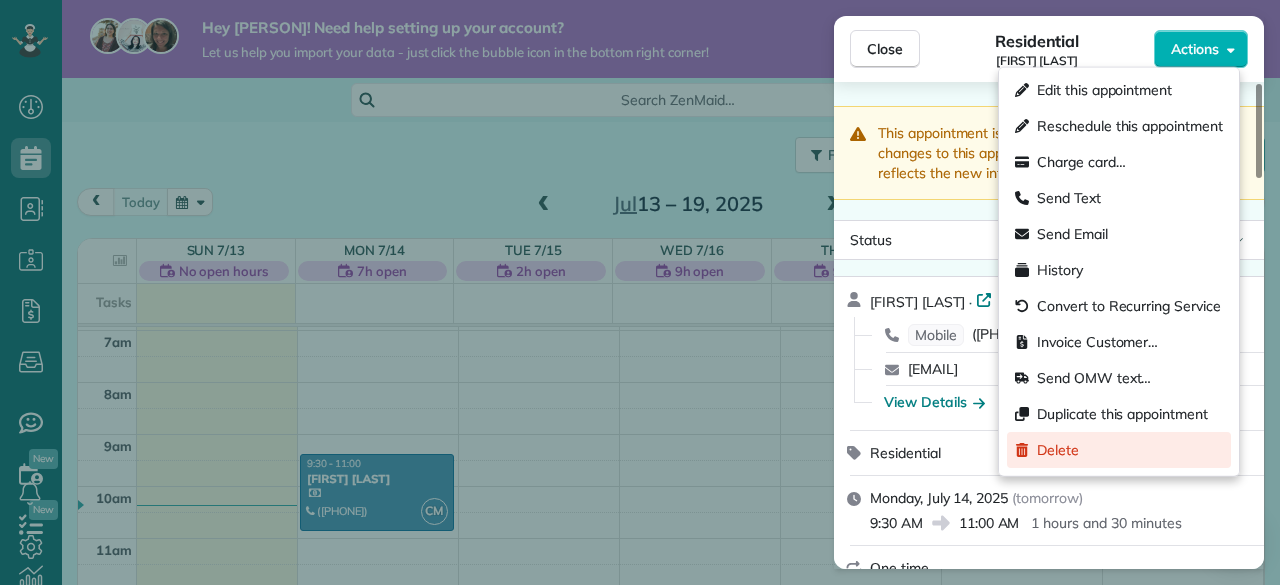 click on "Delete" at bounding box center [1119, 450] 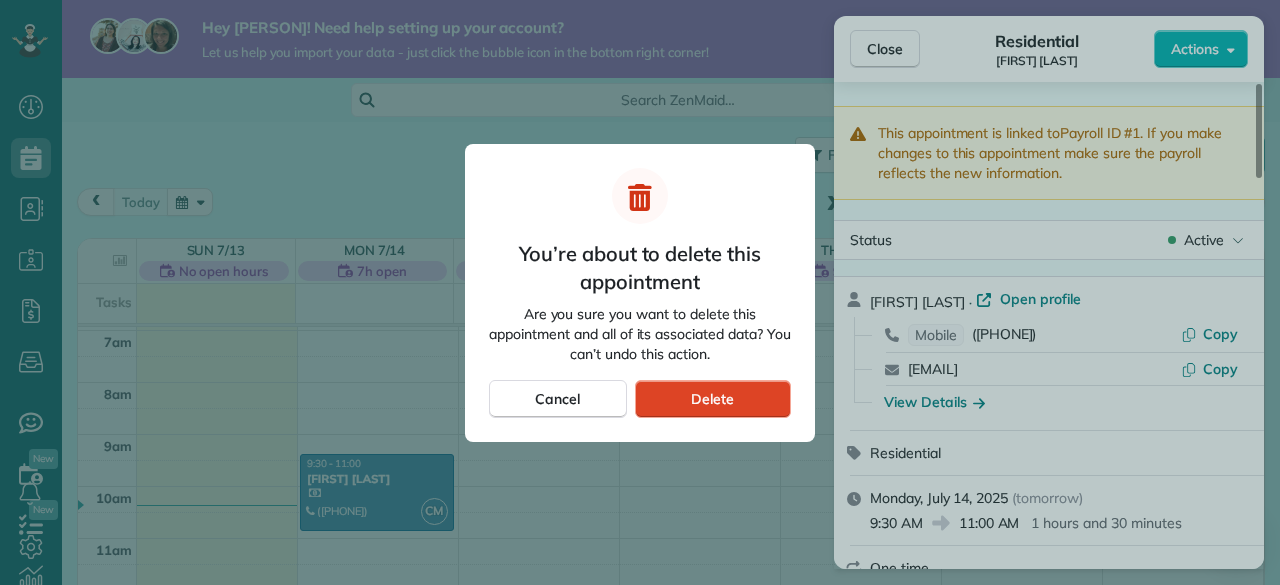 click on "Delete" at bounding box center [713, 399] 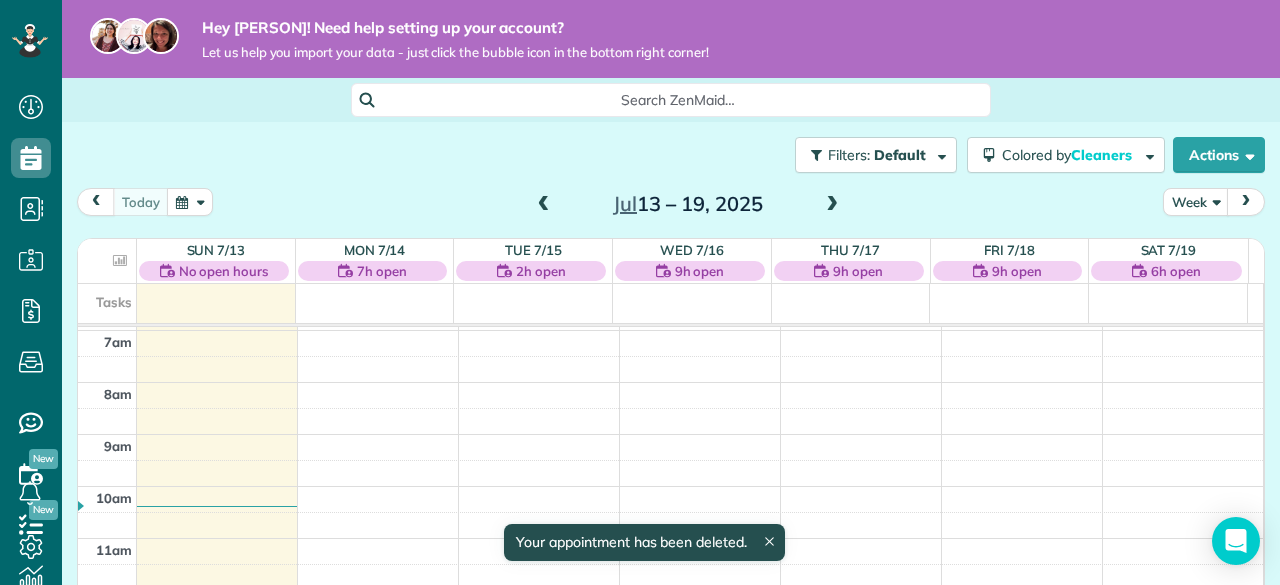 scroll, scrollTop: 372, scrollLeft: 0, axis: vertical 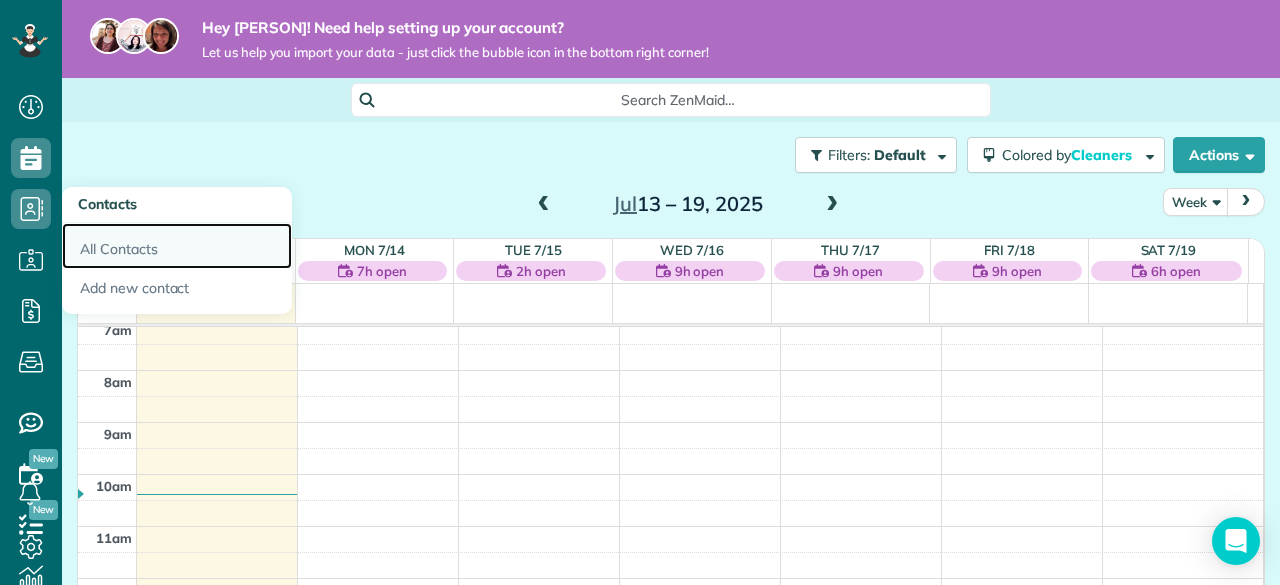 click on "All Contacts" at bounding box center [177, 246] 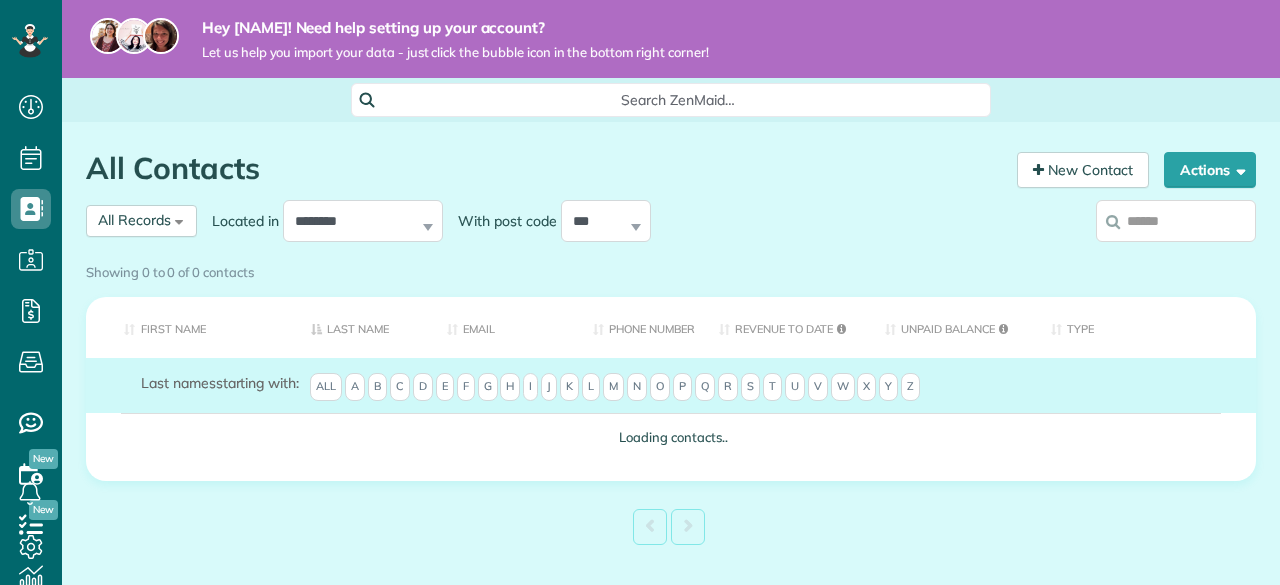 scroll, scrollTop: 0, scrollLeft: 0, axis: both 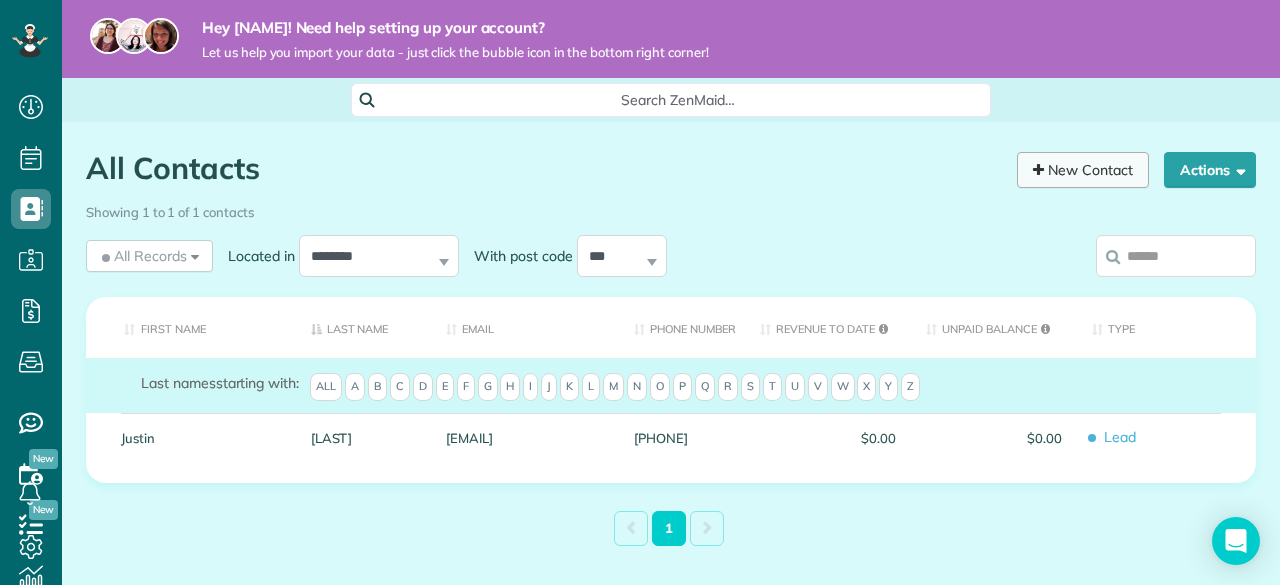 click on "New Contact" at bounding box center [1083, 170] 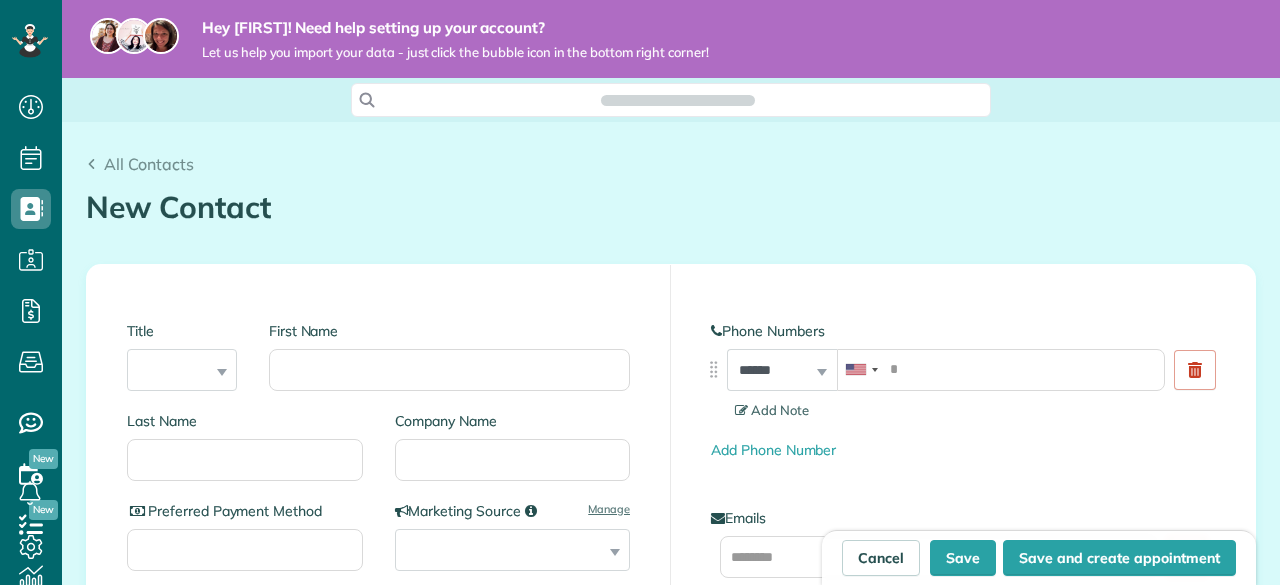 scroll, scrollTop: 0, scrollLeft: 0, axis: both 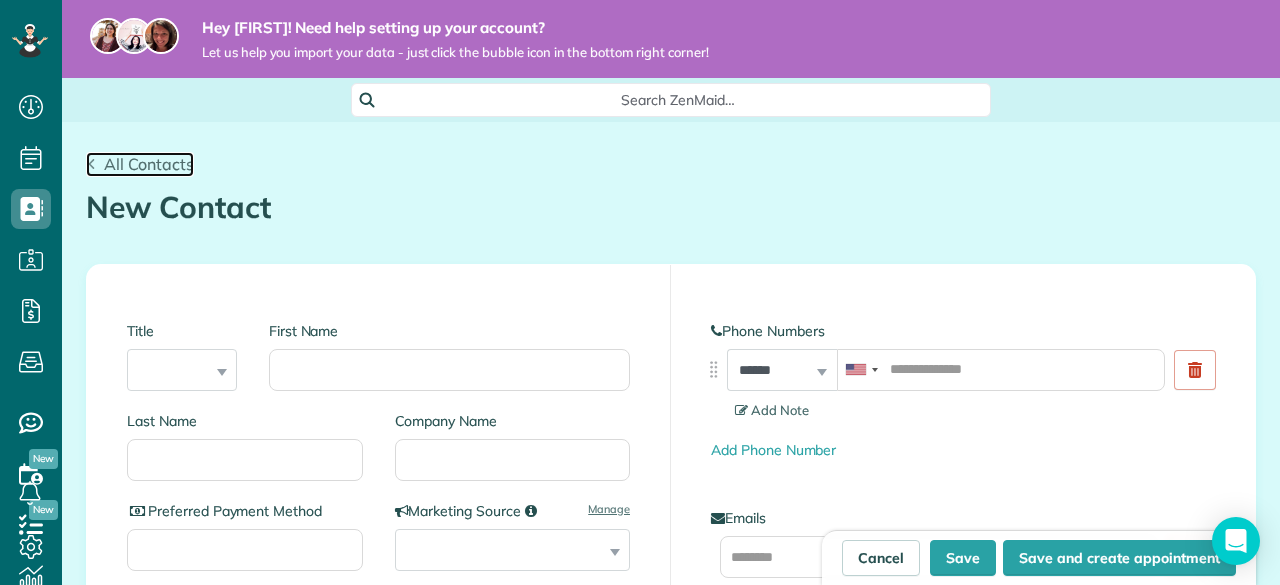 click on "All Contacts" at bounding box center [149, 164] 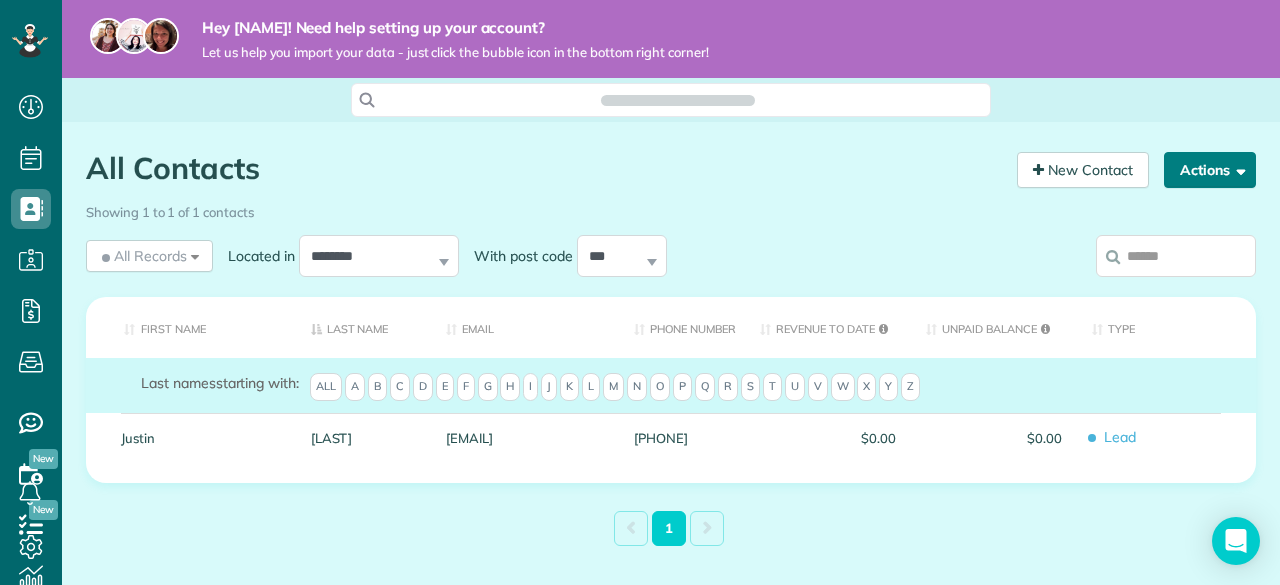 scroll, scrollTop: 0, scrollLeft: 0, axis: both 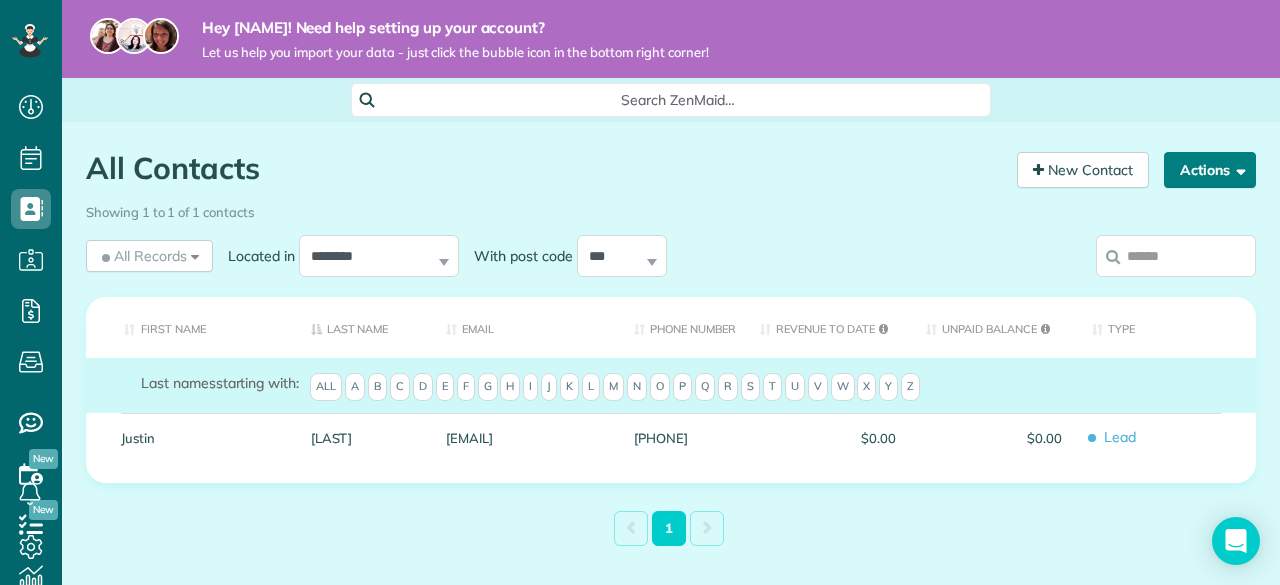 click at bounding box center [1237, 169] 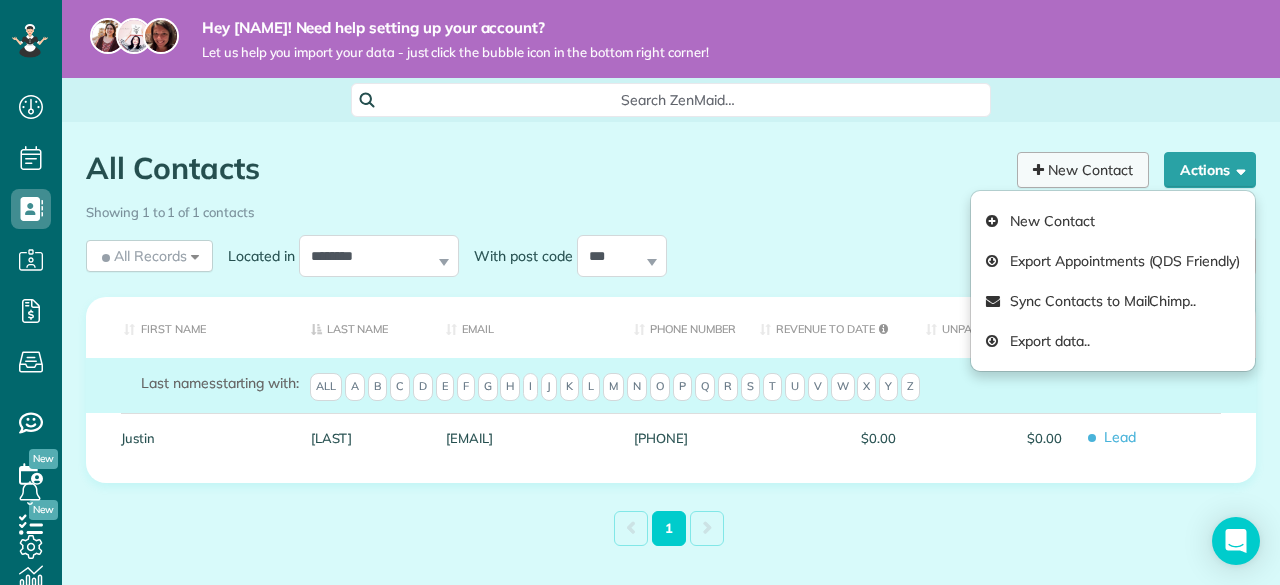 click on "New Contact" at bounding box center [1083, 170] 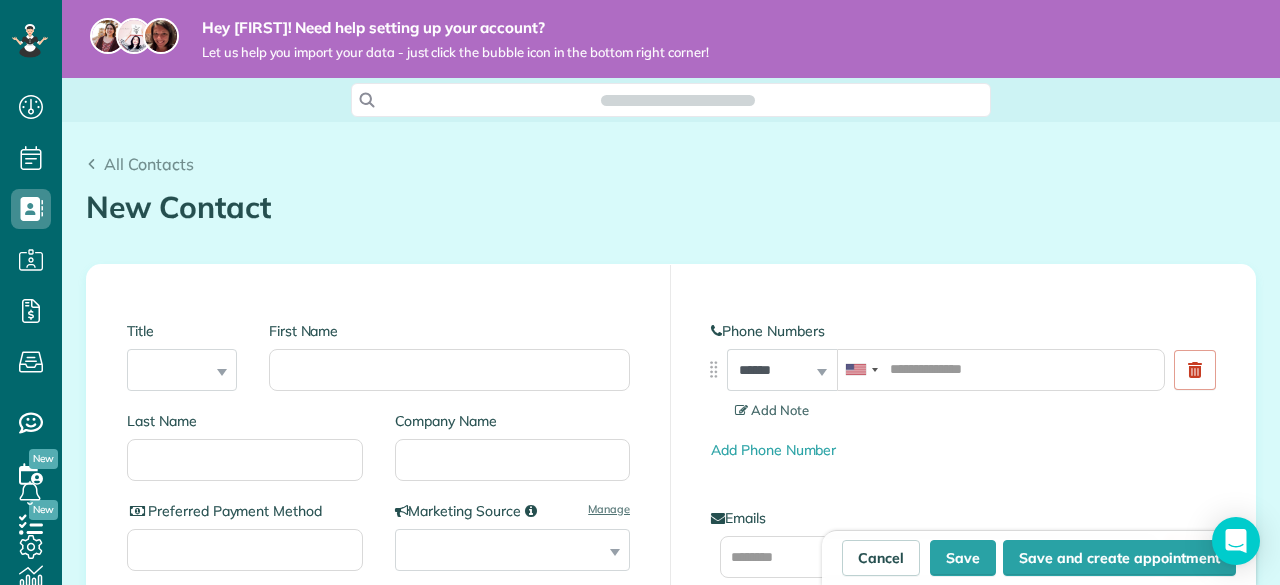 scroll, scrollTop: 0, scrollLeft: 0, axis: both 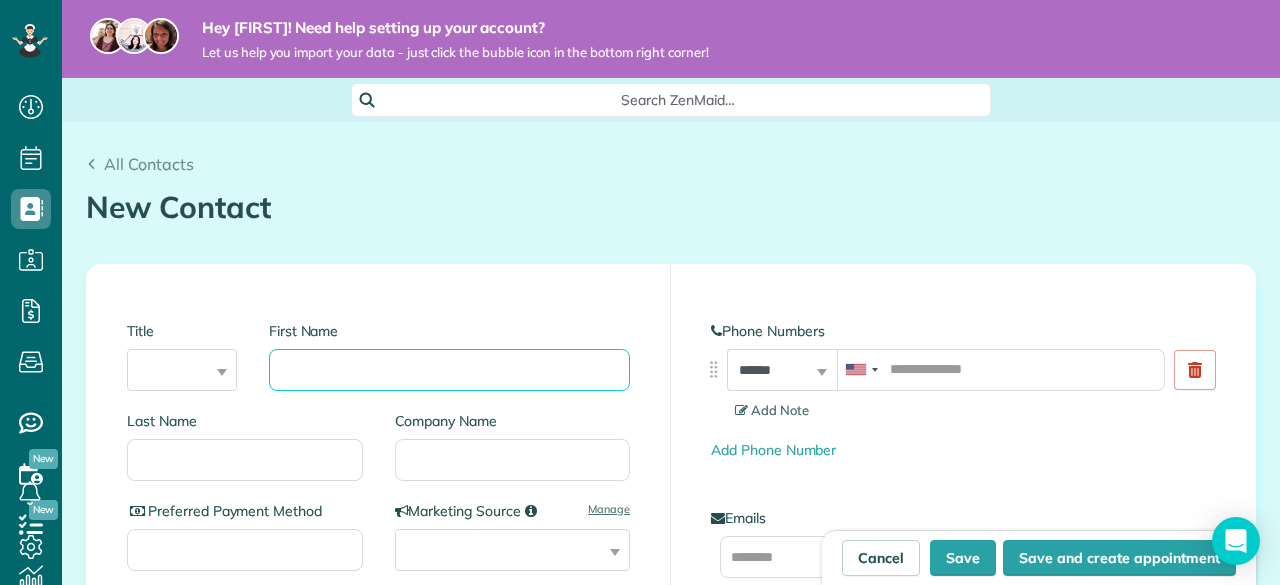 click on "First Name" at bounding box center [449, 370] 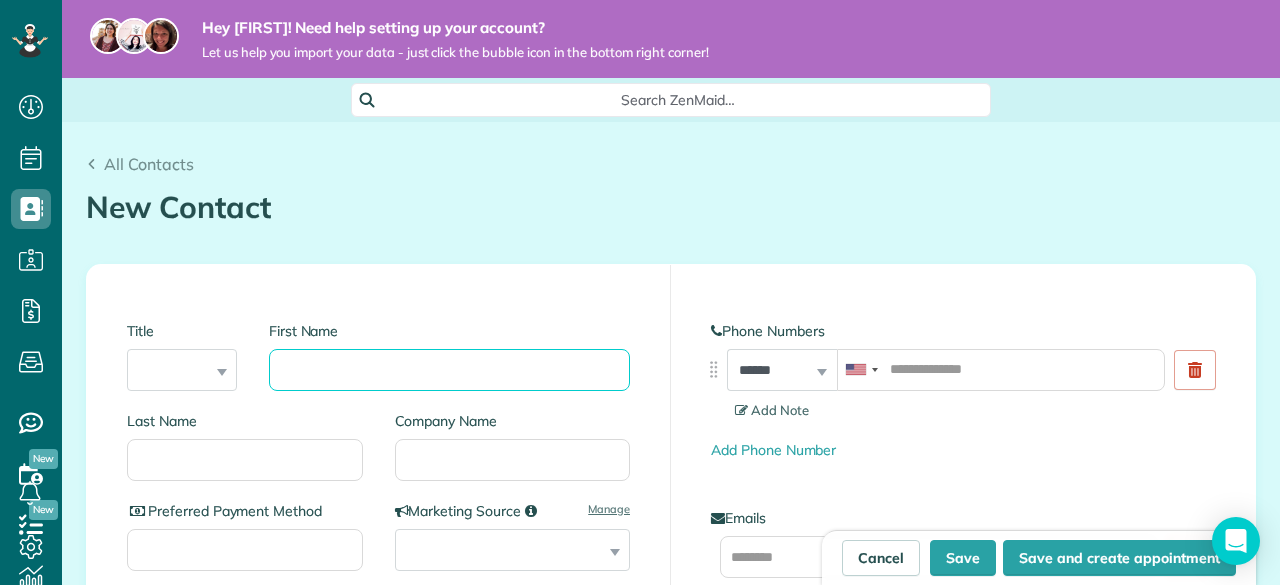 click on "First Name" at bounding box center [449, 370] 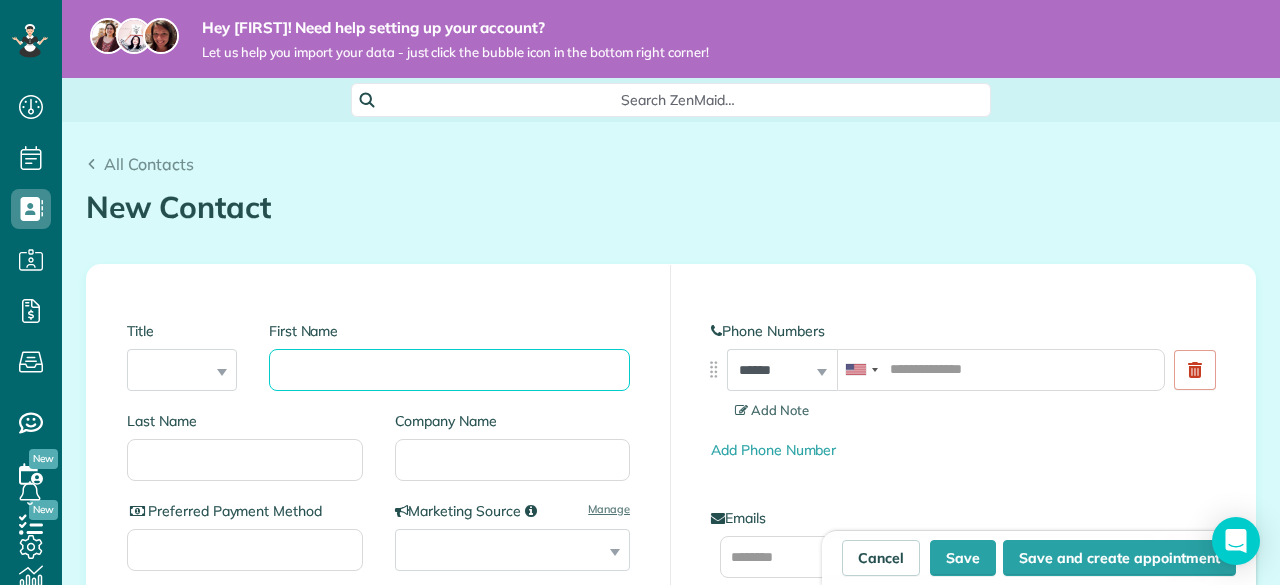 paste on "**********" 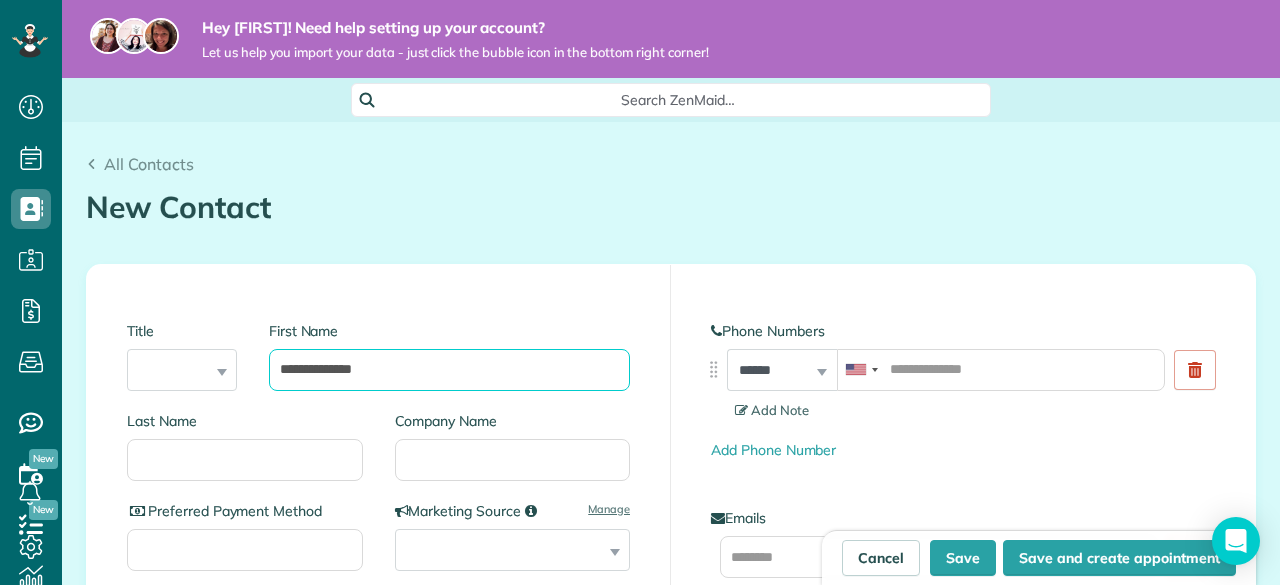 type on "**********" 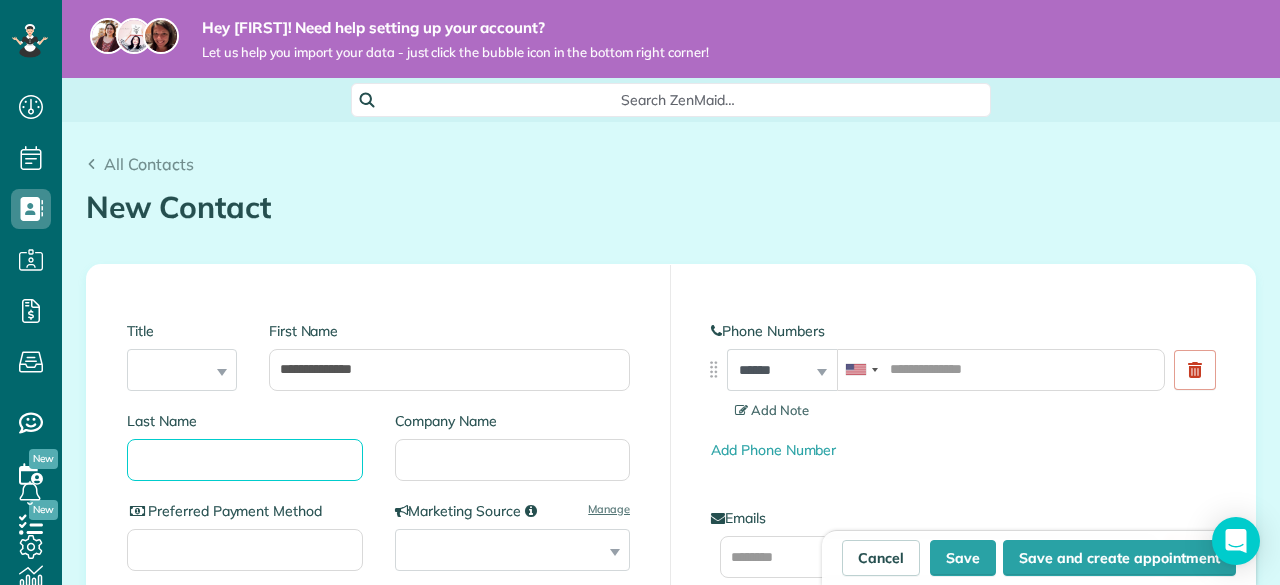 click on "Last Name" at bounding box center (245, 460) 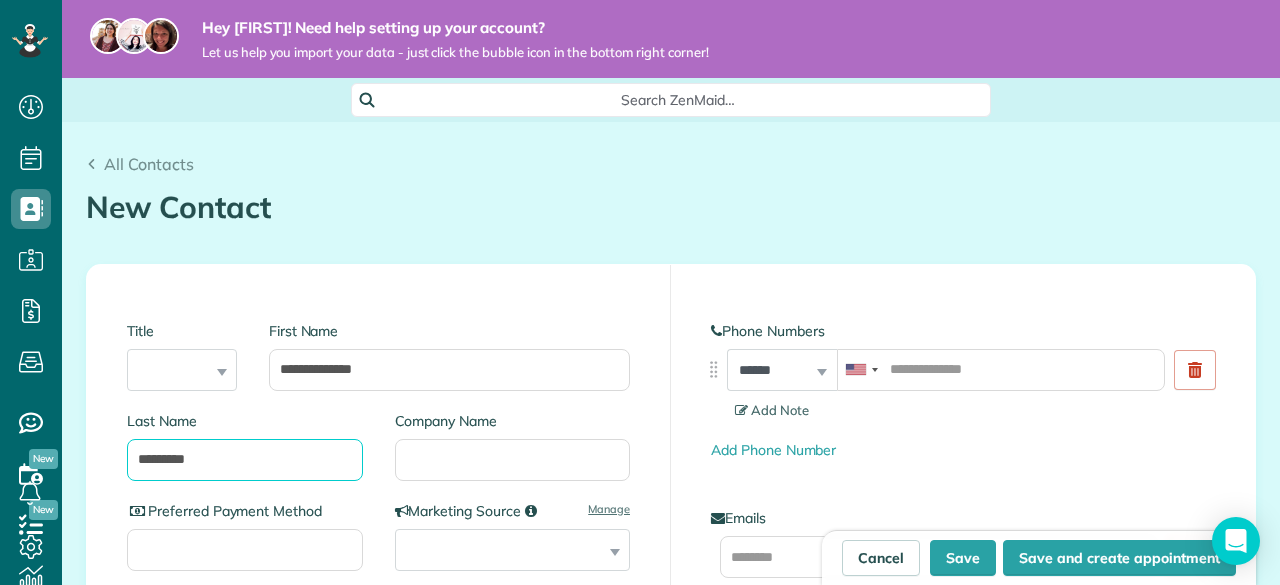 type on "*********" 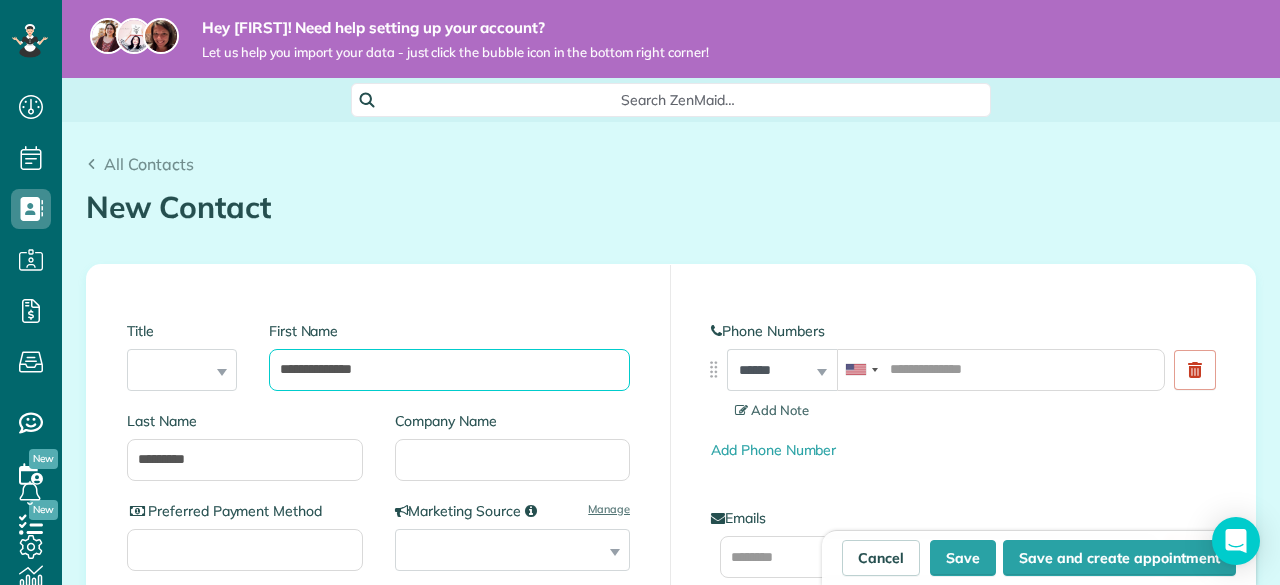 click on "**********" at bounding box center (449, 370) 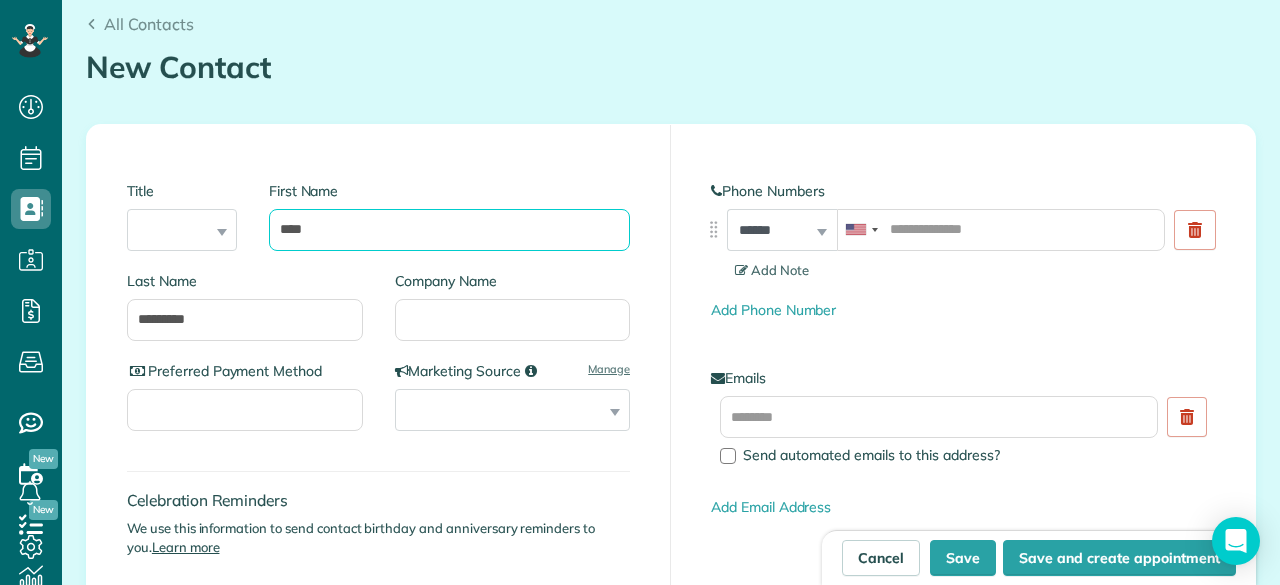 scroll, scrollTop: 173, scrollLeft: 0, axis: vertical 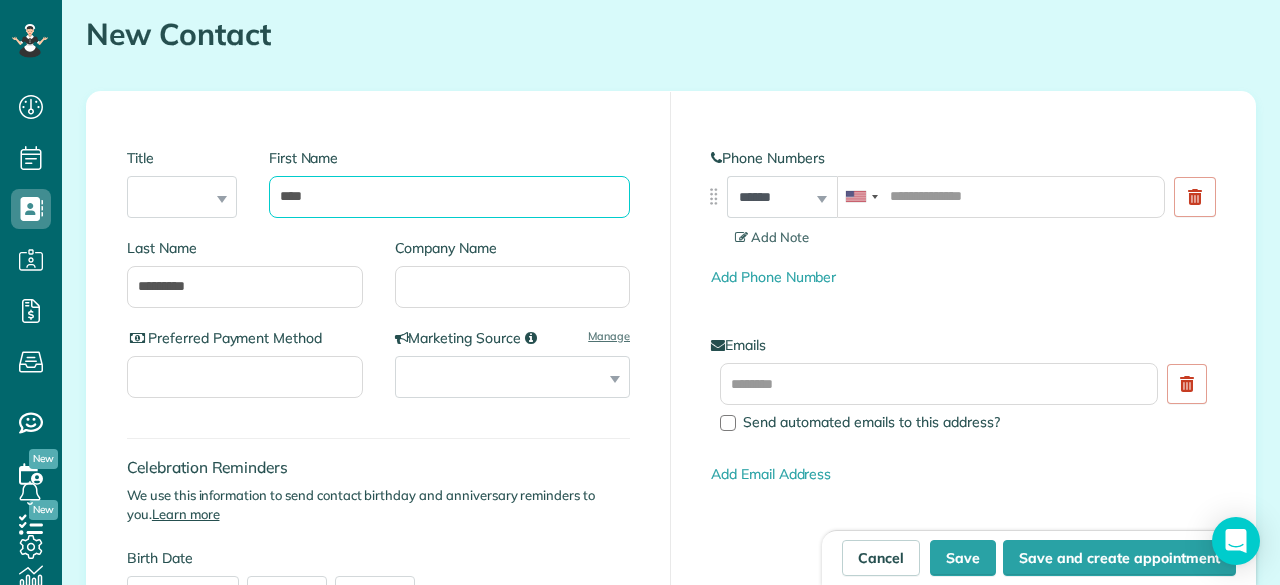 type on "****" 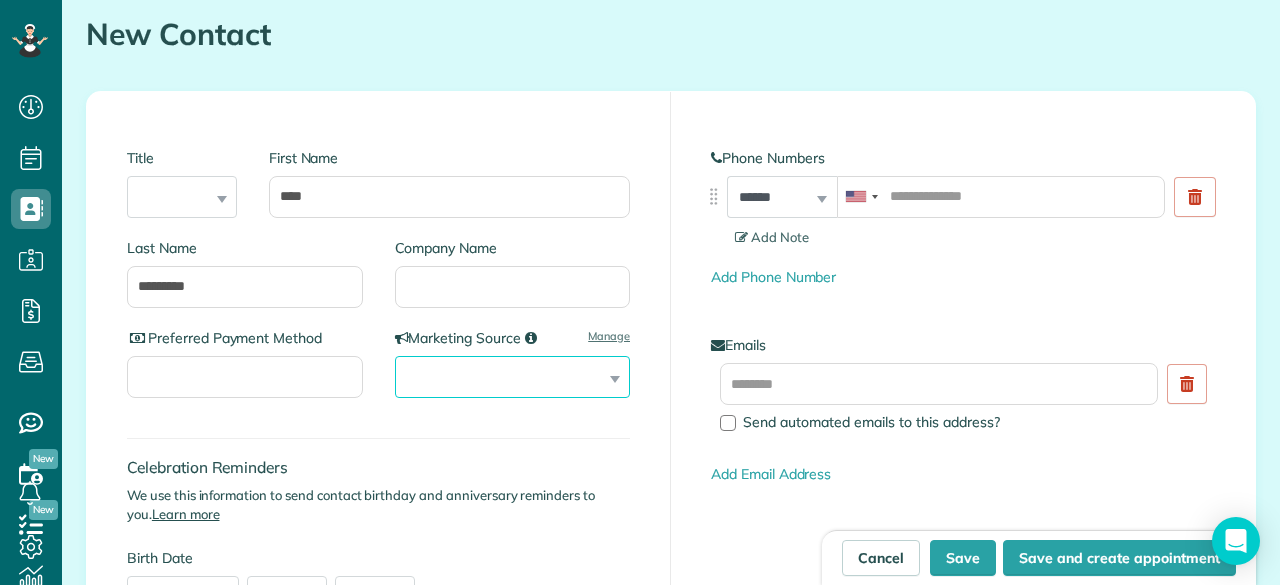 click on "**********" at bounding box center [513, 377] 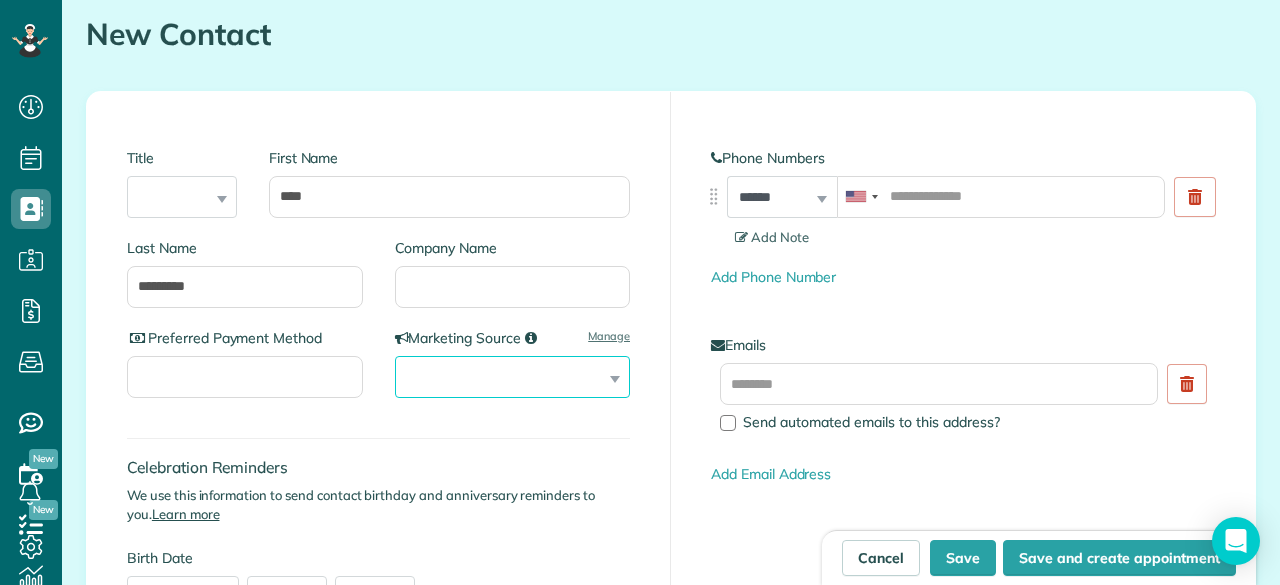 select on "********" 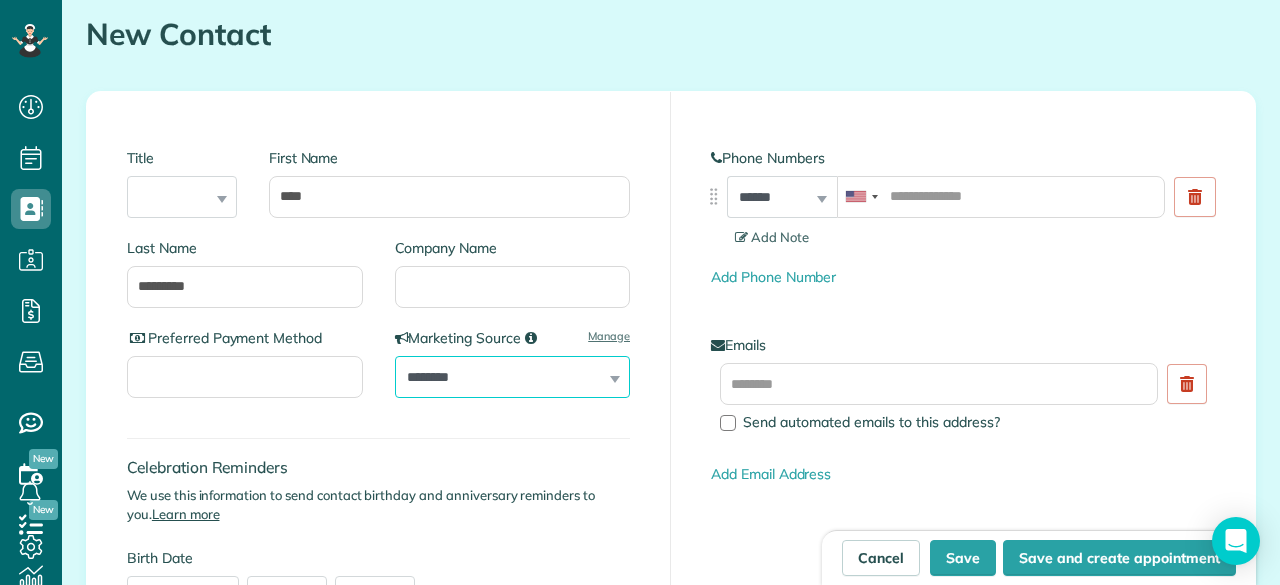 click on "**********" at bounding box center (513, 377) 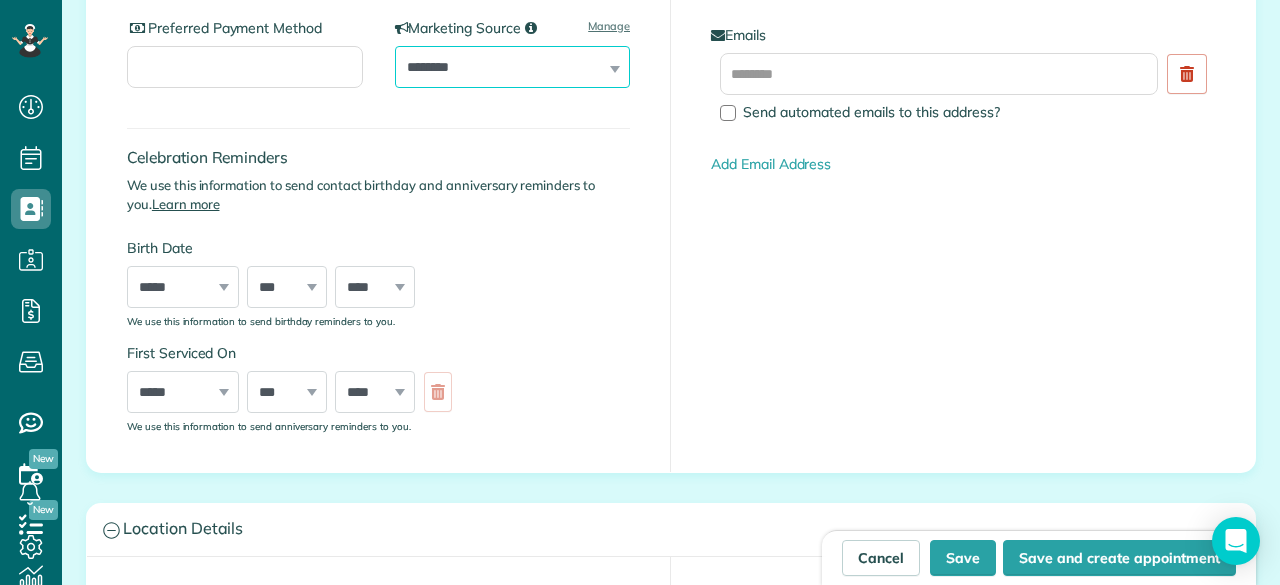 scroll, scrollTop: 488, scrollLeft: 0, axis: vertical 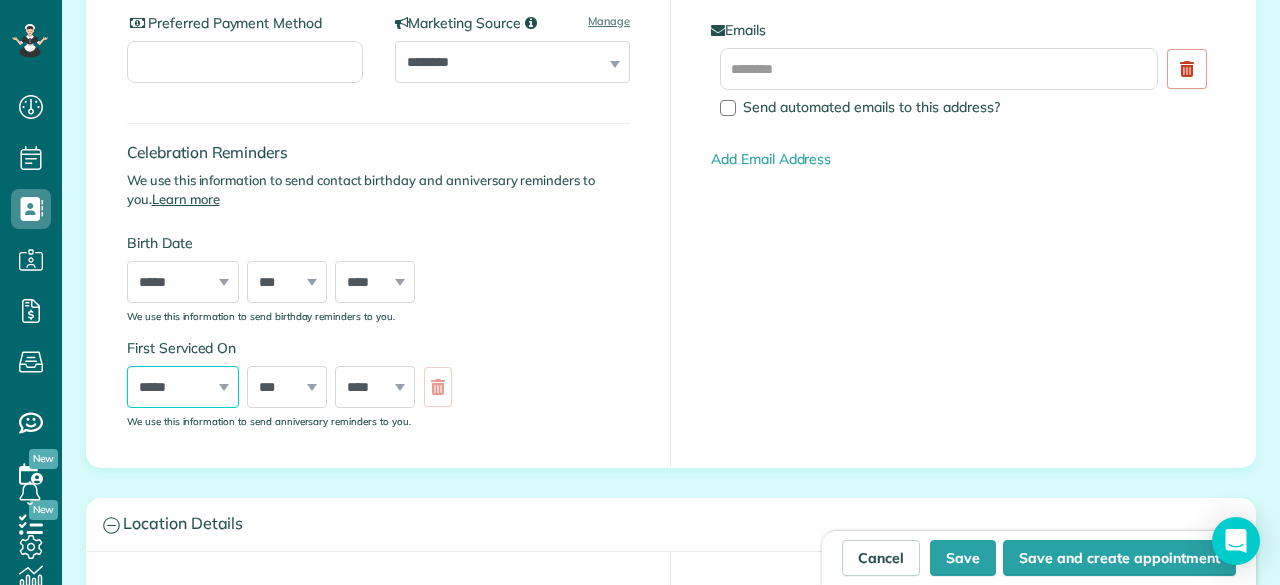 click on "*****
*******
********
*****
*****
***
****
****
******
*********
*******
********
********" at bounding box center [183, 387] 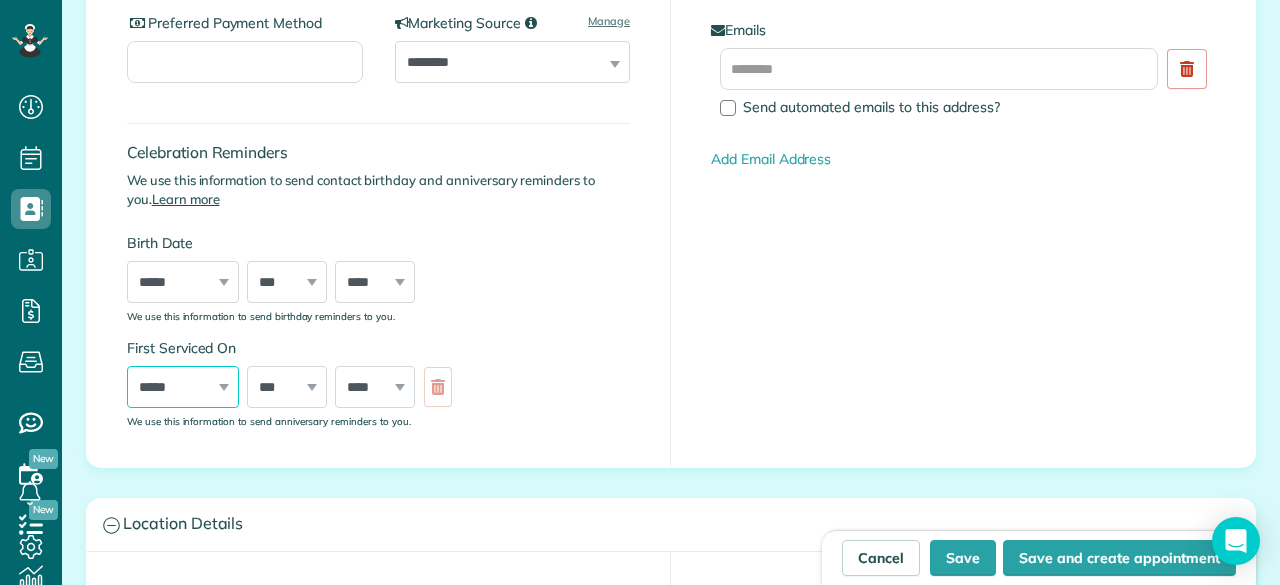 select on "*" 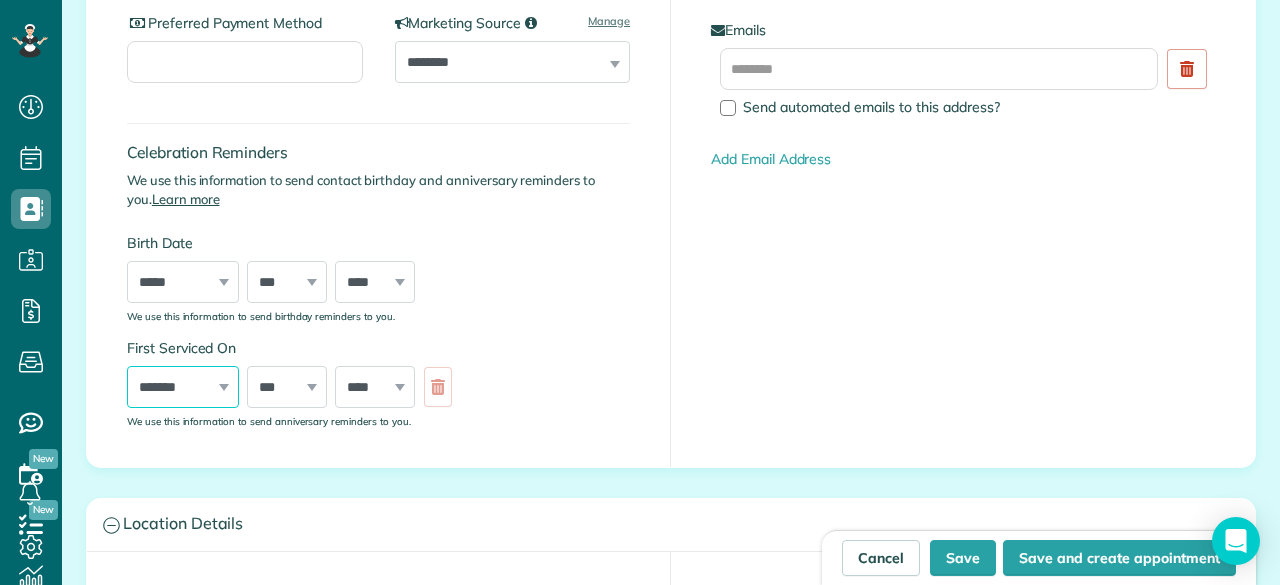 click on "*****
*******
********
*****
*****
***
****
****
******
*********
*******
********
********" at bounding box center [183, 387] 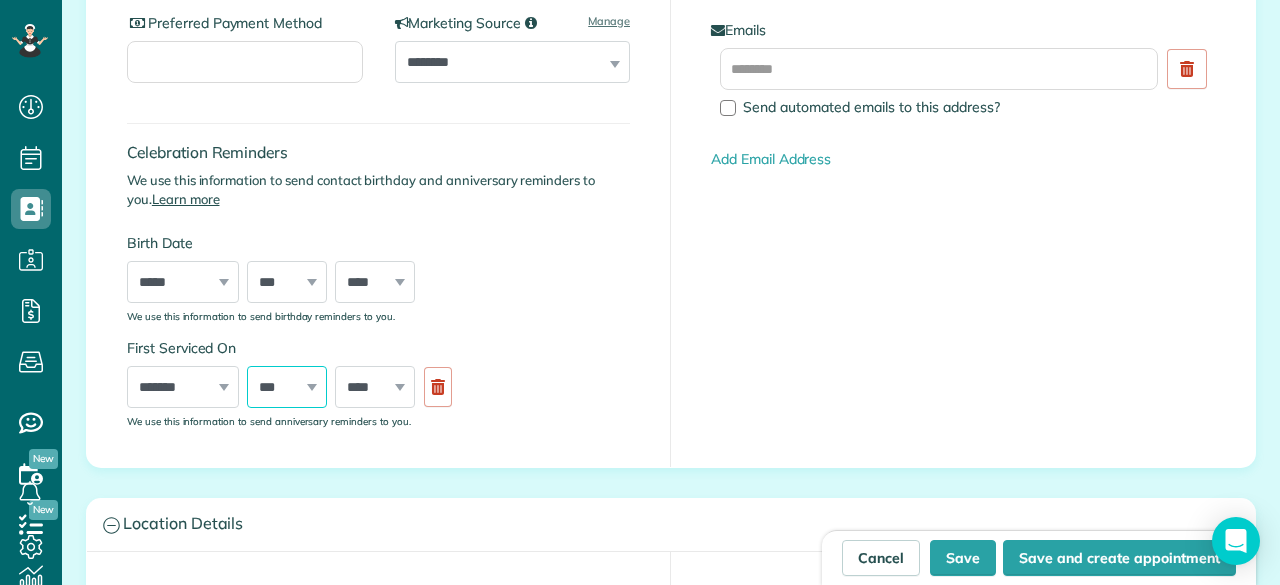 click on "***
*
*
*
*
*
*
*
*
*
**
**
**
**
**
**
**
**
**
**
**
**
**
**
**
**
**
**
**
**
**
**" at bounding box center (287, 387) 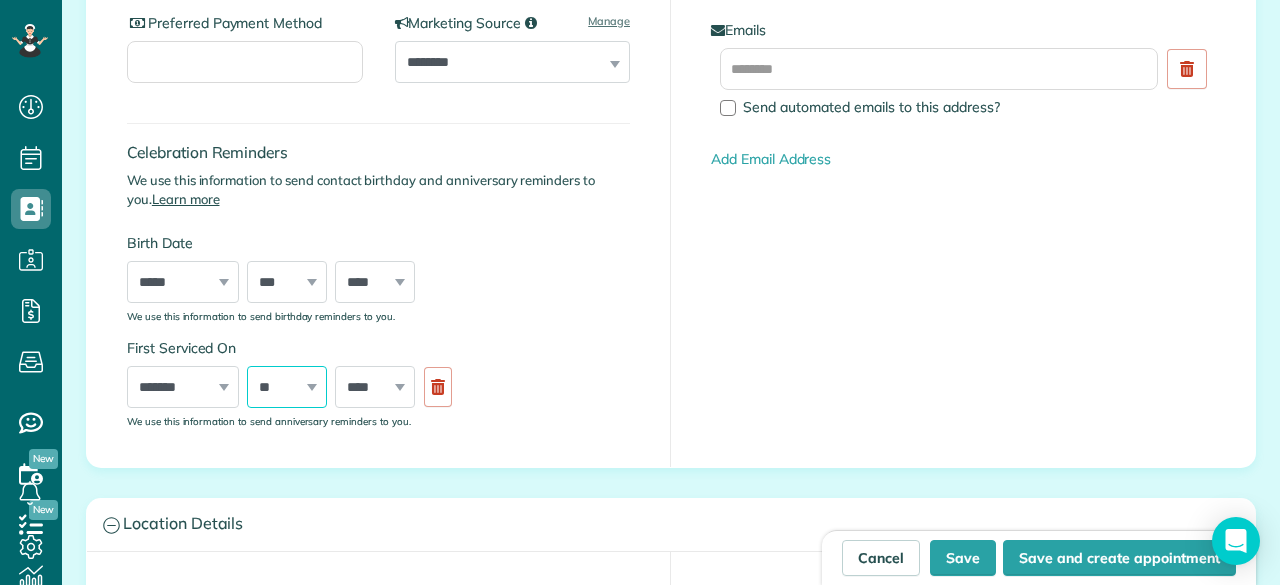 click on "***
*
*
*
*
*
*
*
*
*
**
**
**
**
**
**
**
**
**
**
**
**
**
**
**
**
**
**
**
**
**
**" at bounding box center [287, 387] 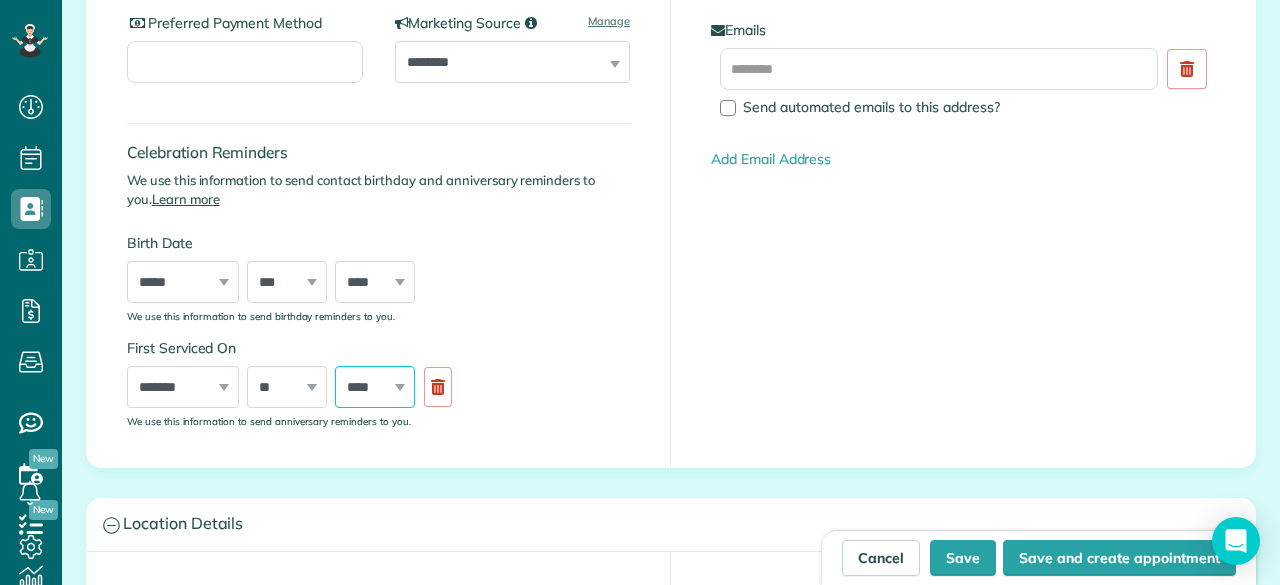 click on "****
****
****
****
****
****
****
****
****
****
****
****
****
****
****
****
****
****
****
****
****
****
****
****
****
****
****
****
****
****
****
****
****
****
****
****
****
****
****
****
****
****
****
****
****
****
****
****
****
****
****
****" at bounding box center [375, 387] 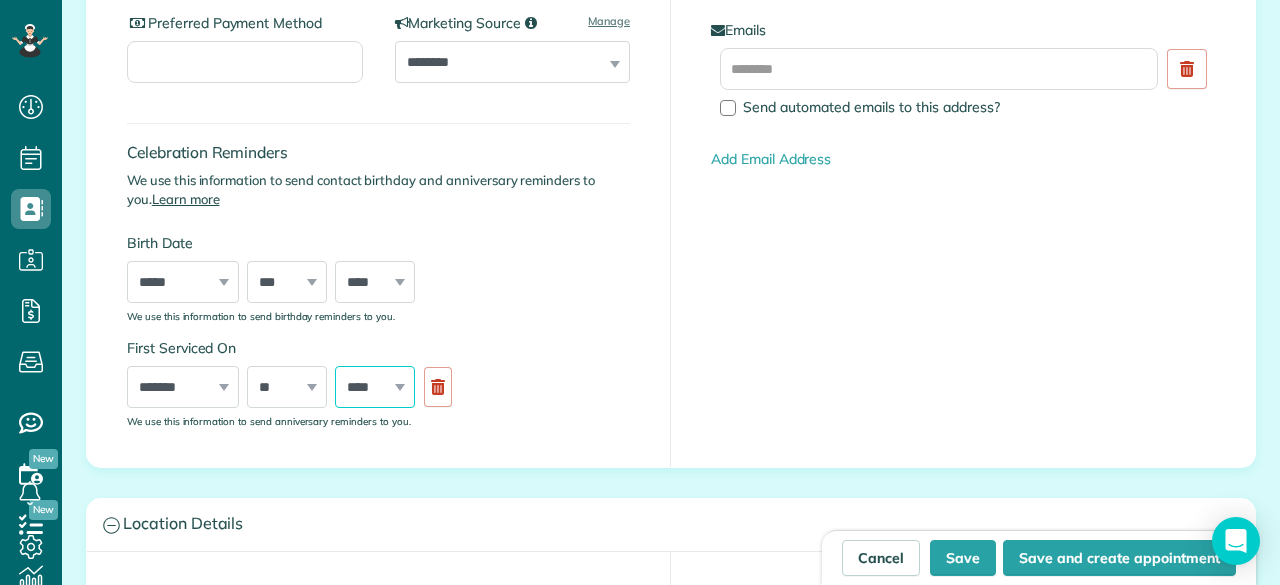 select on "****" 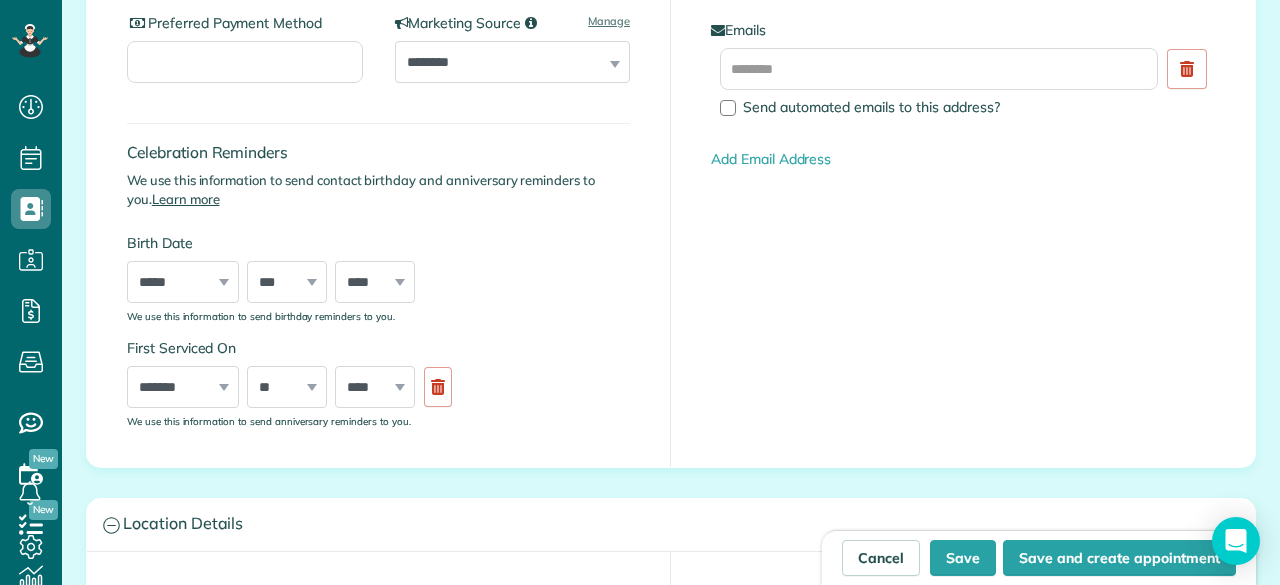 click on "**********" at bounding box center [379, 122] 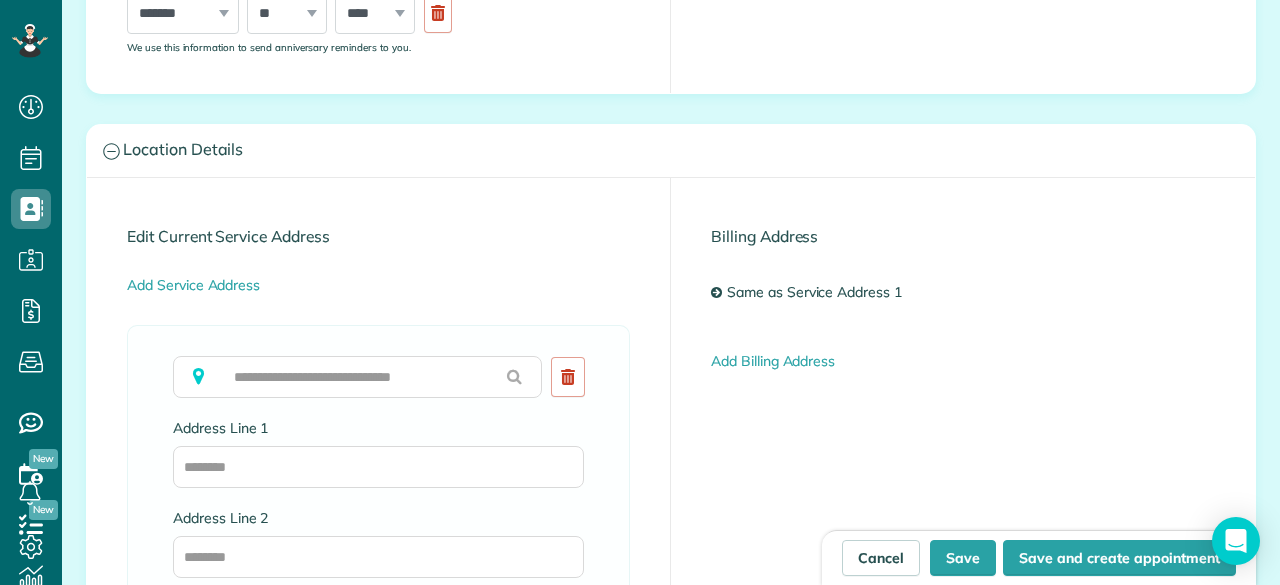 scroll, scrollTop: 864, scrollLeft: 0, axis: vertical 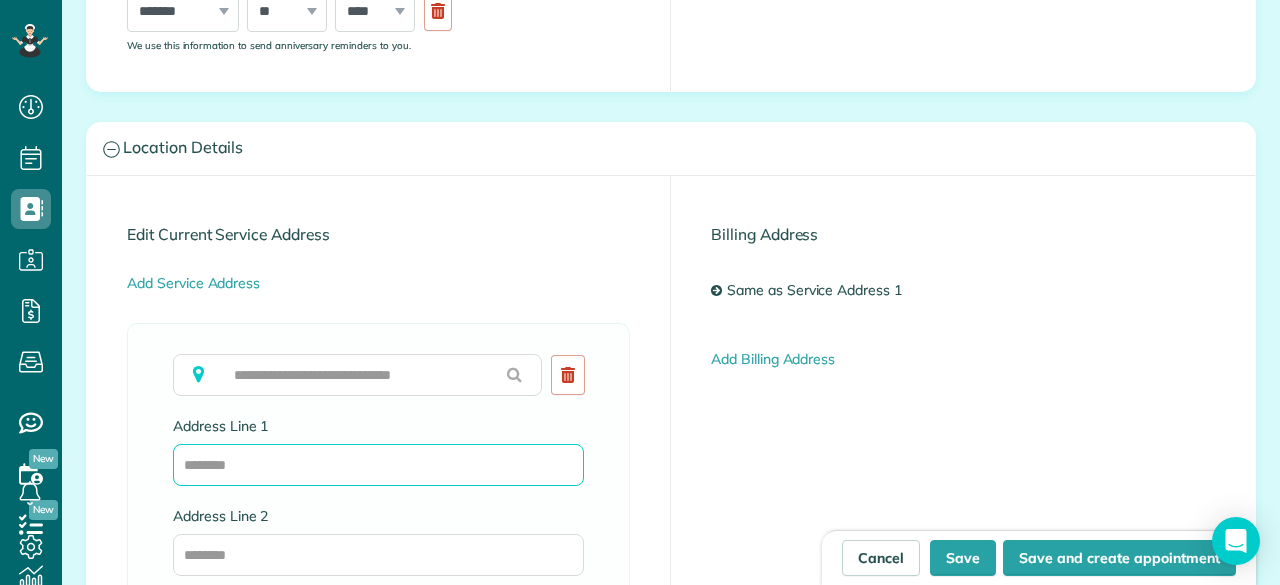 click on "Address Line 1" at bounding box center (378, 465) 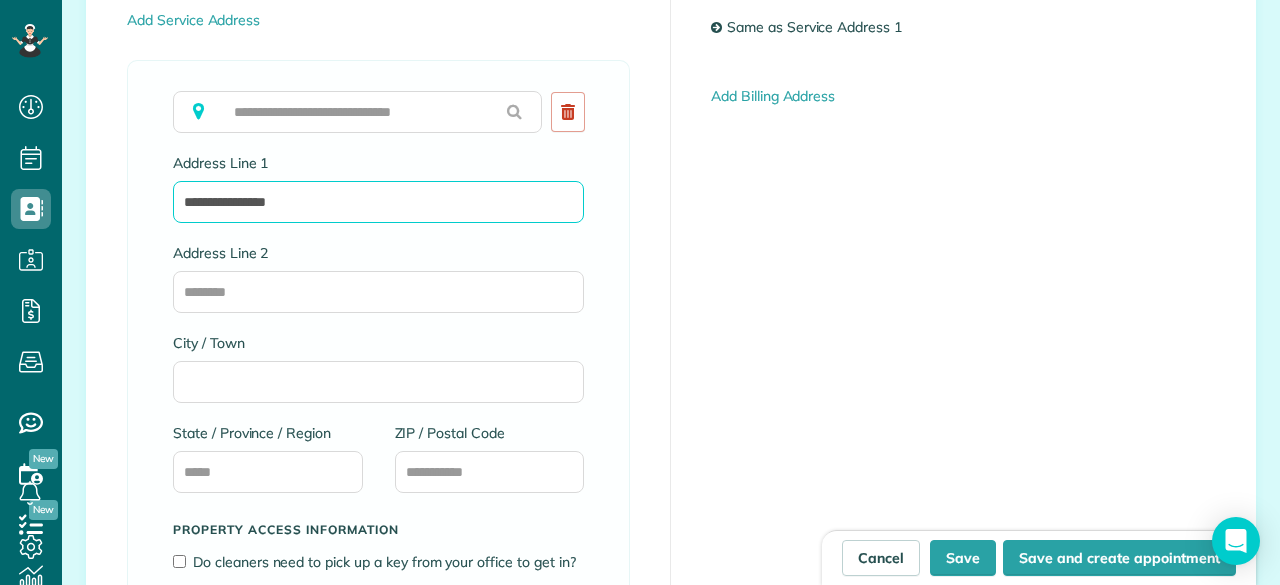 scroll, scrollTop: 1128, scrollLeft: 0, axis: vertical 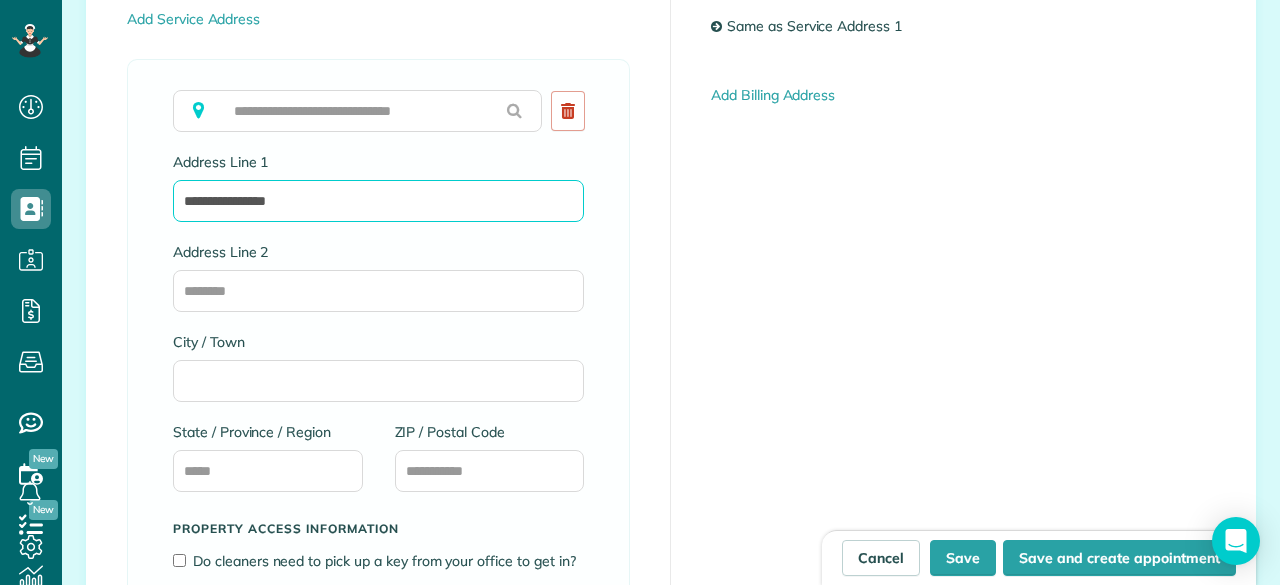 type on "**********" 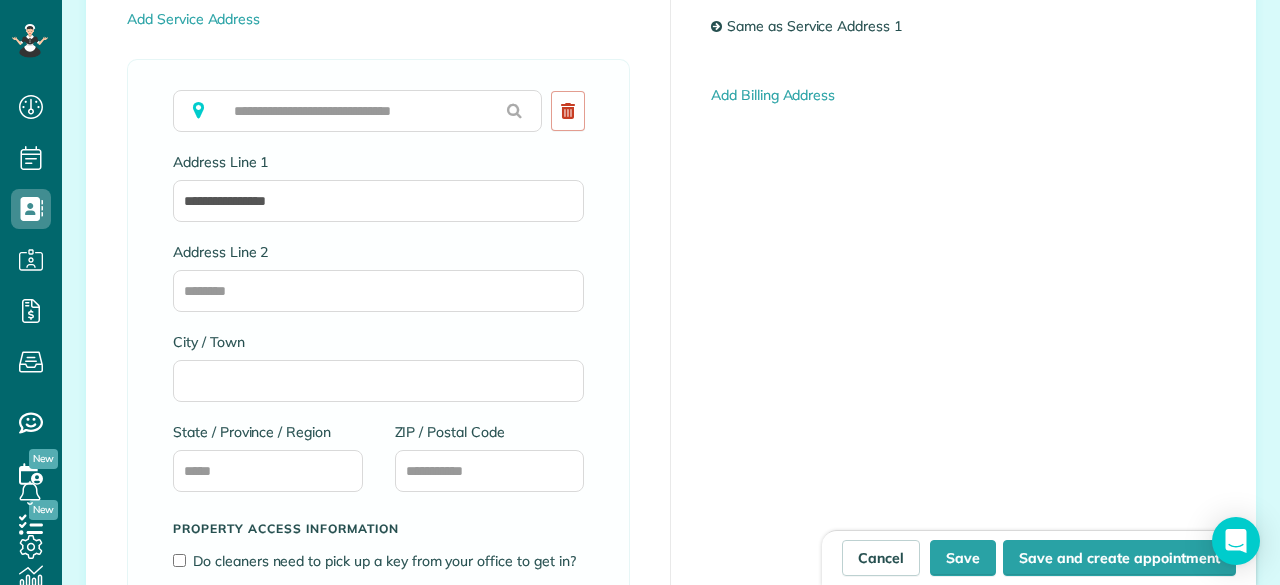 click on "City / Town" at bounding box center (378, 367) 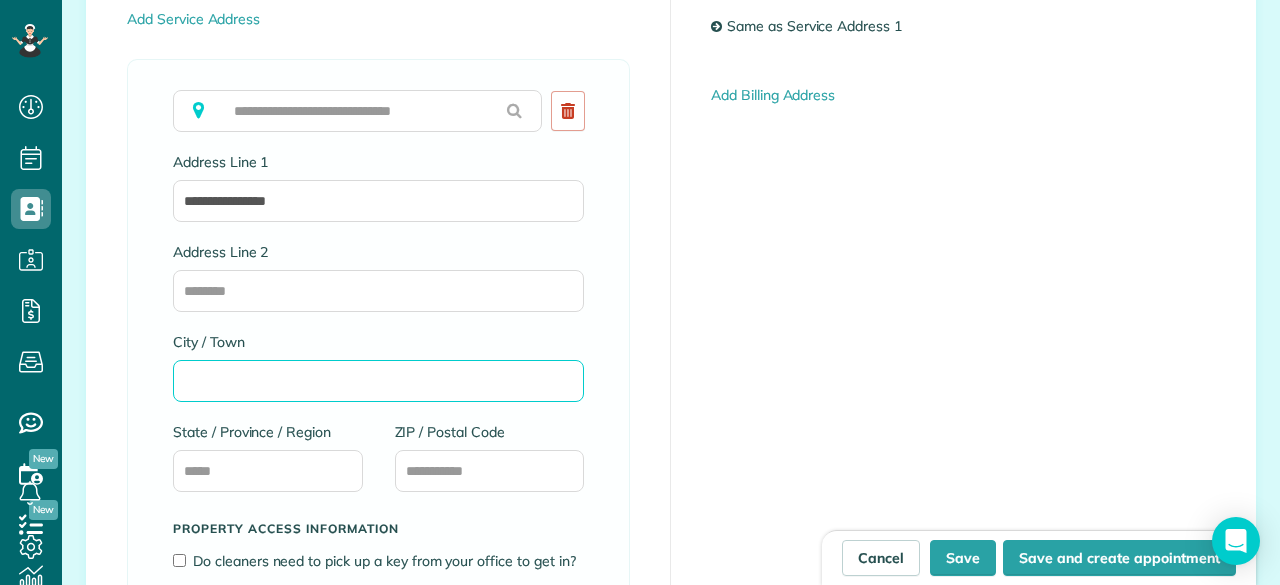 click on "City / Town" at bounding box center [378, 381] 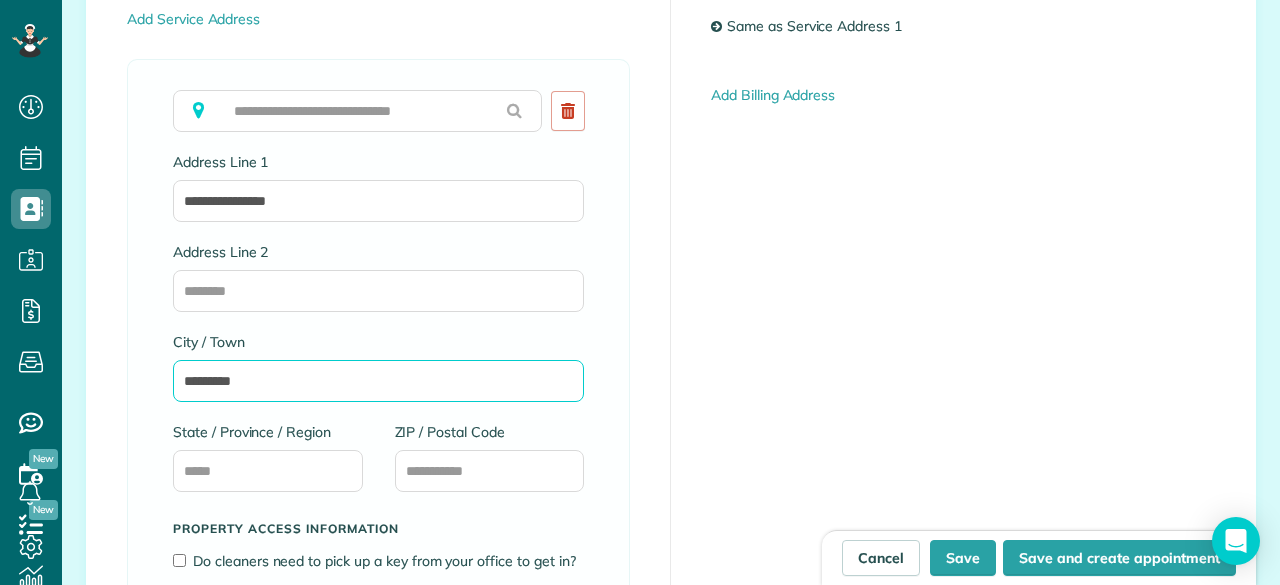 type on "*********" 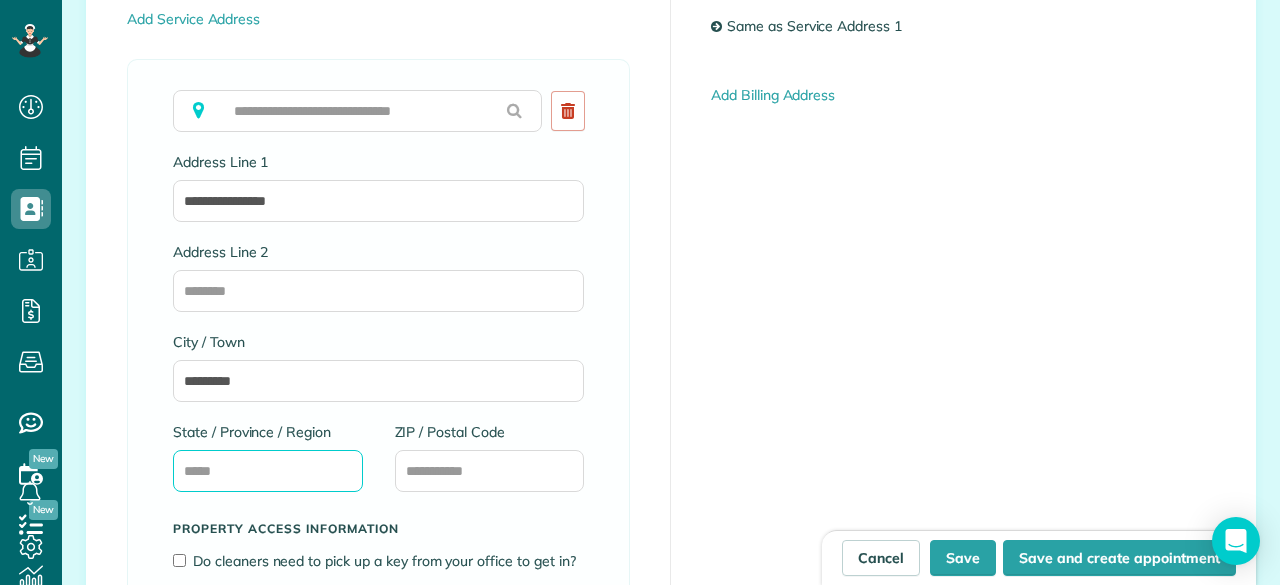 click on "State / Province / Region" at bounding box center [268, 471] 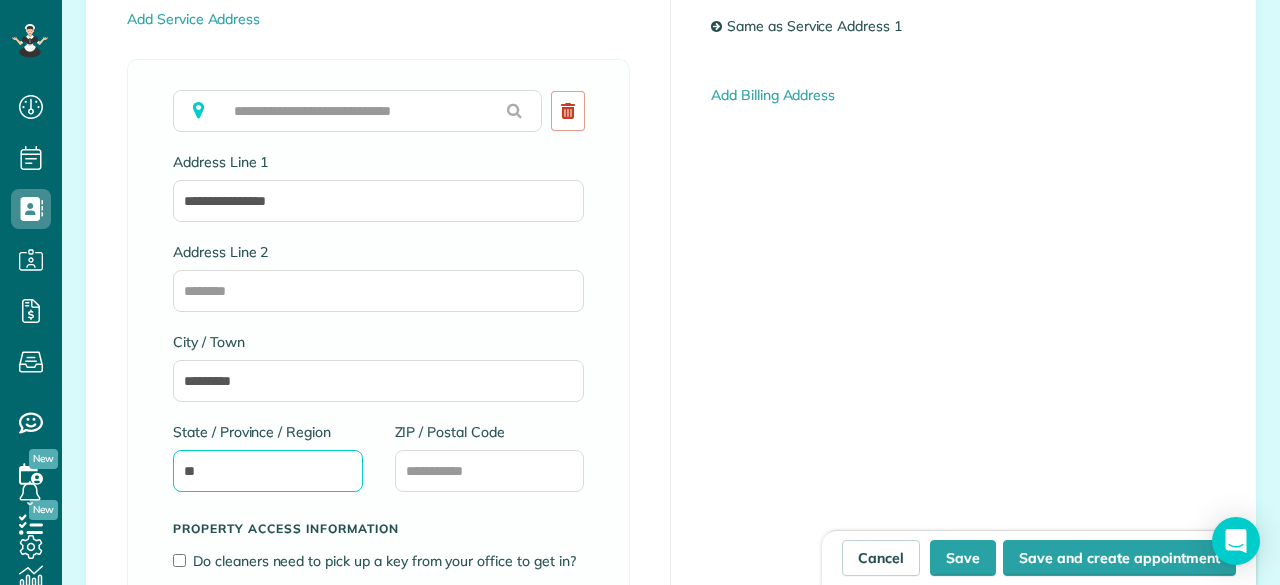 type on "**" 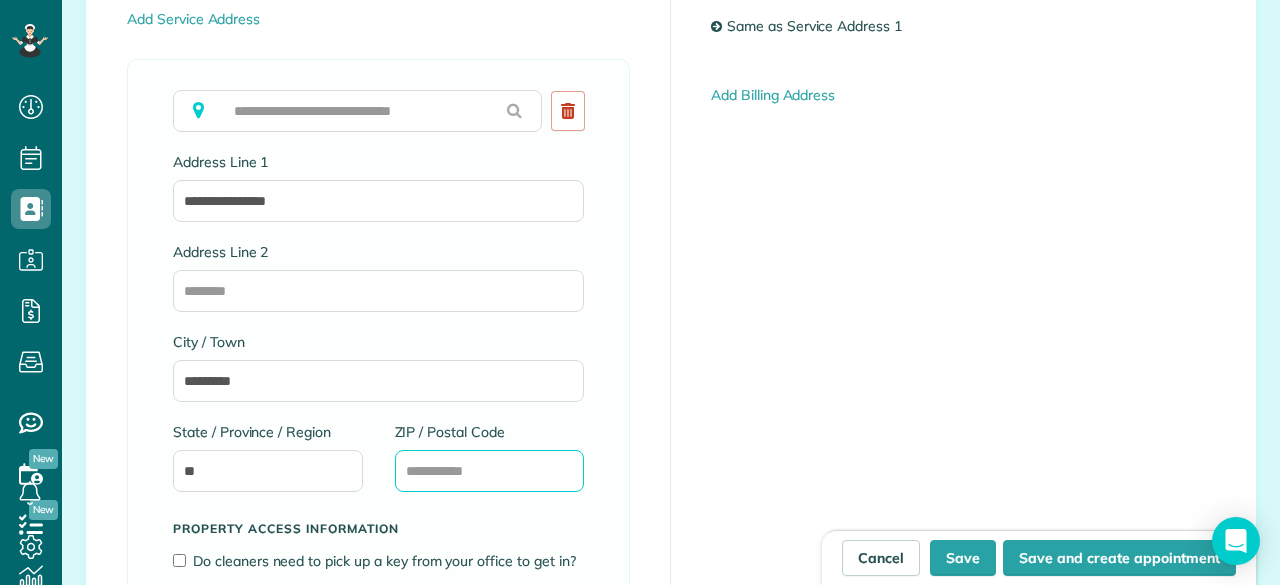 click on "ZIP / Postal Code" at bounding box center [490, 471] 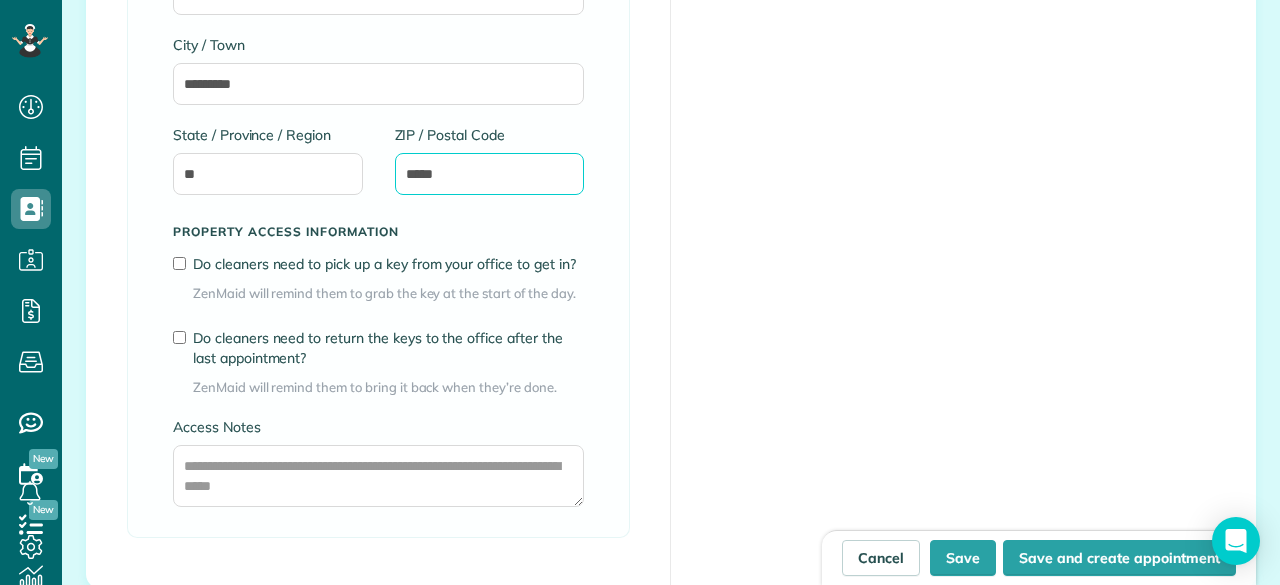 scroll, scrollTop: 1453, scrollLeft: 0, axis: vertical 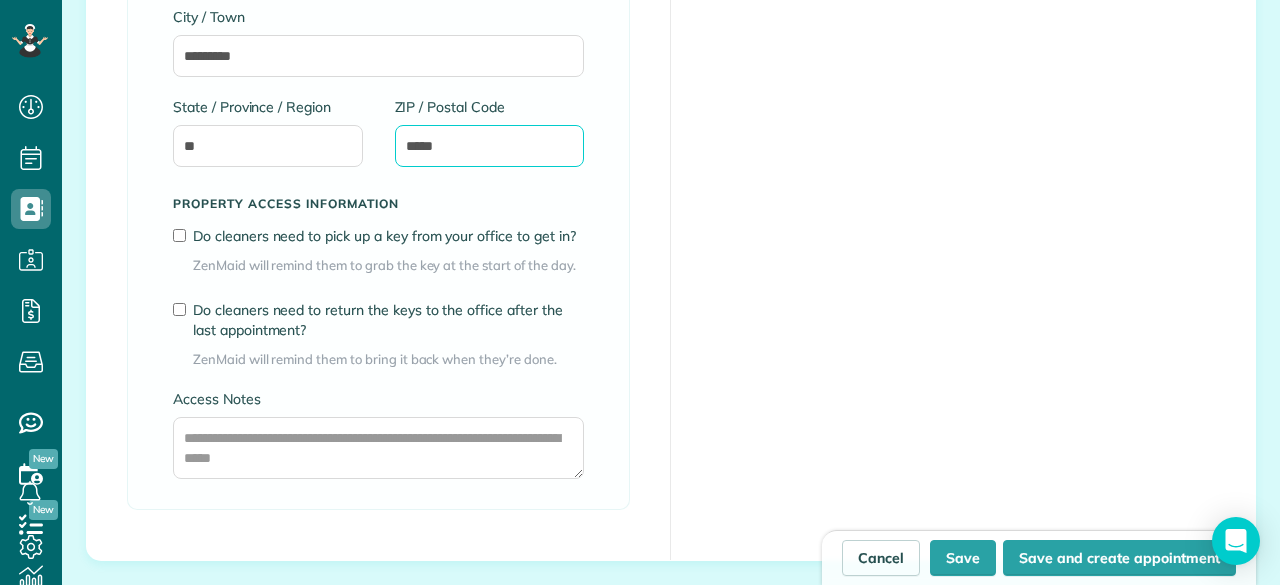 type on "*****" 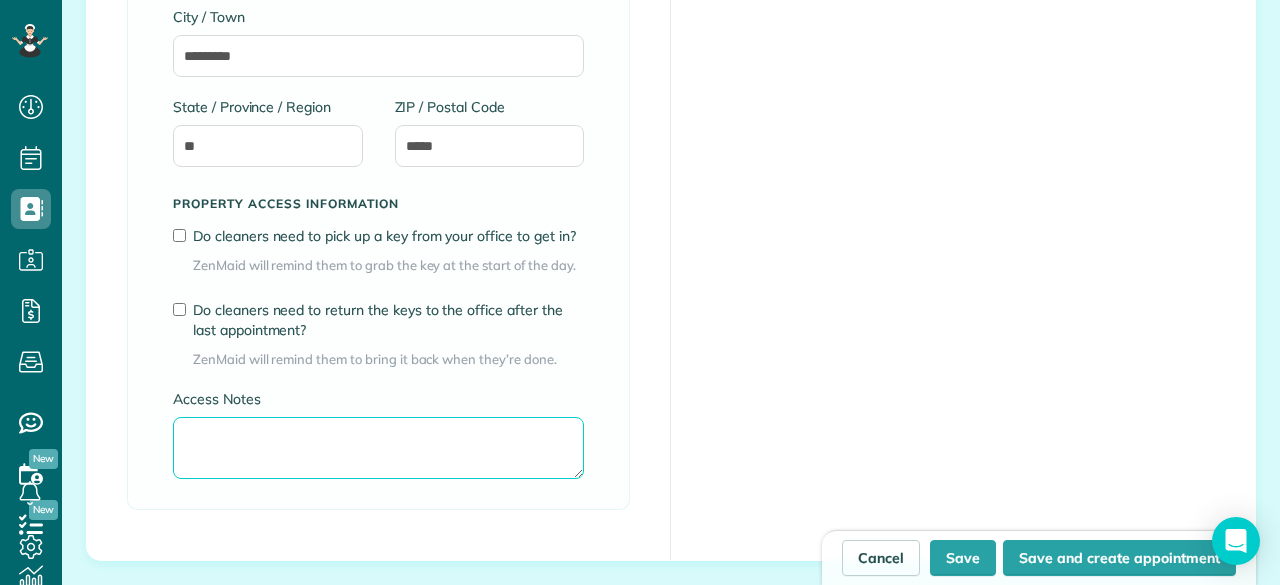click on "Access Notes" at bounding box center (378, 448) 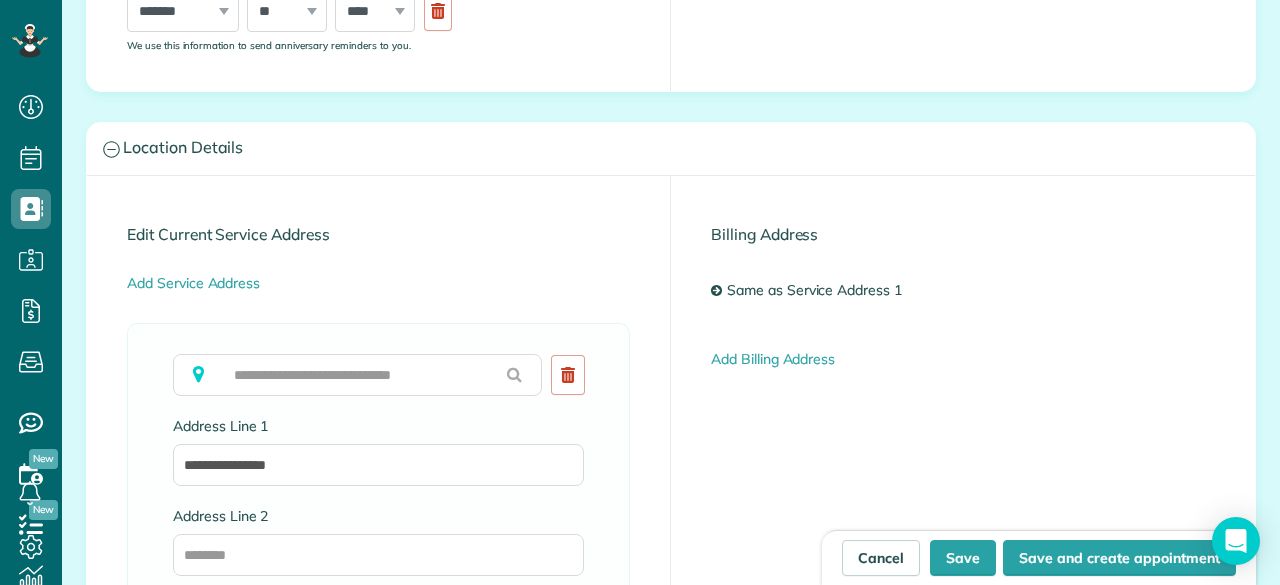 scroll, scrollTop: 863, scrollLeft: 0, axis: vertical 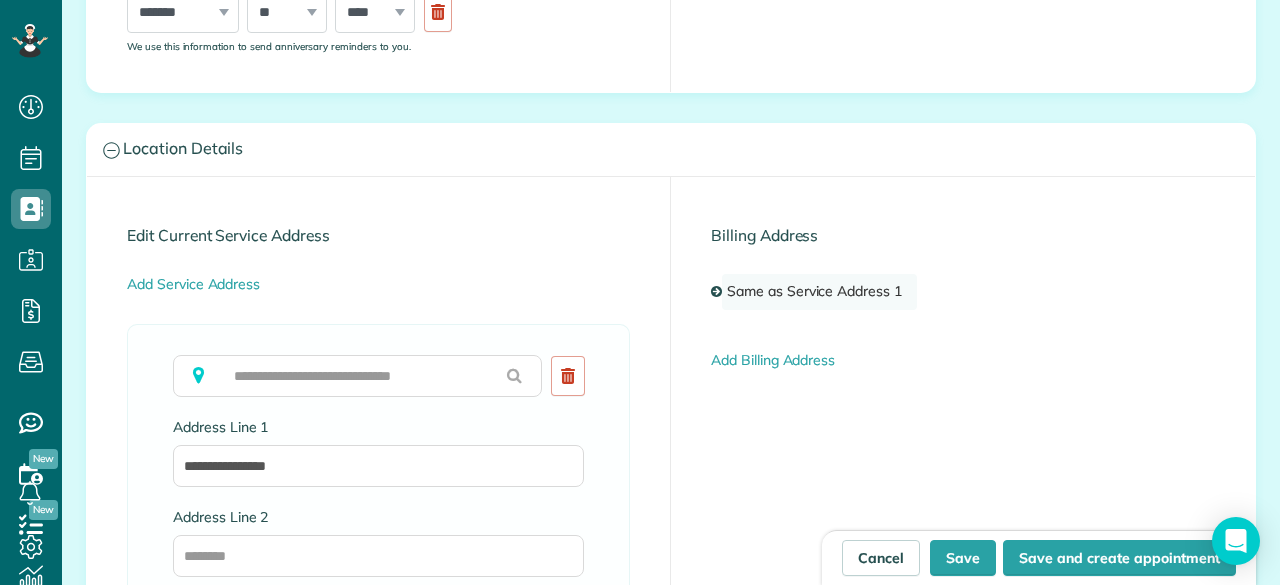 type on "**********" 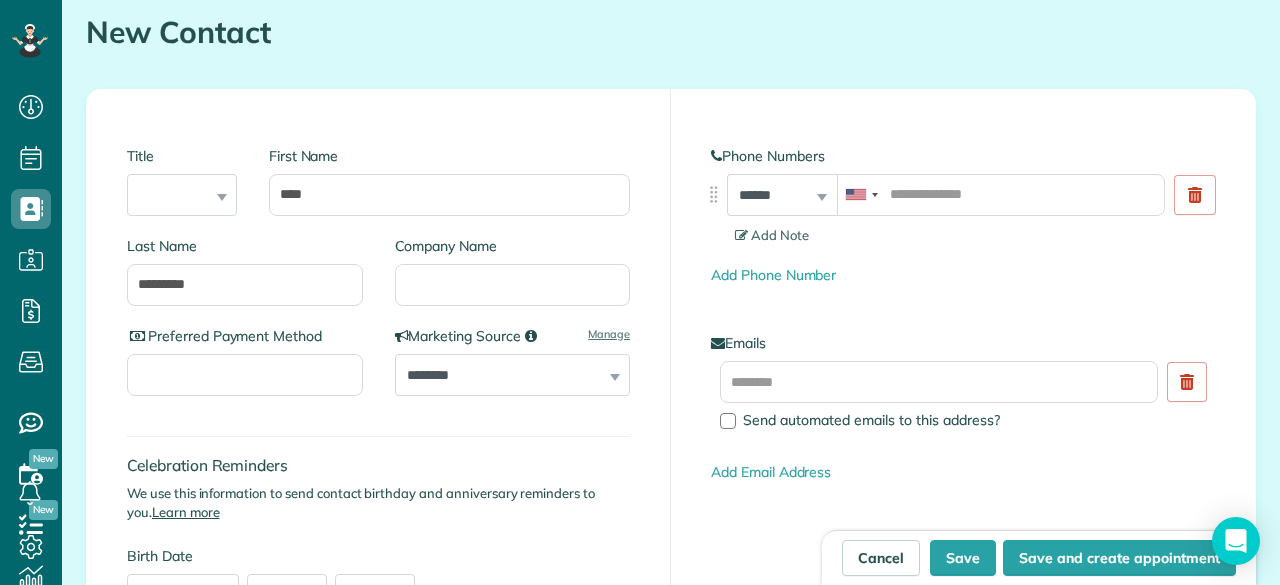 scroll, scrollTop: 161, scrollLeft: 0, axis: vertical 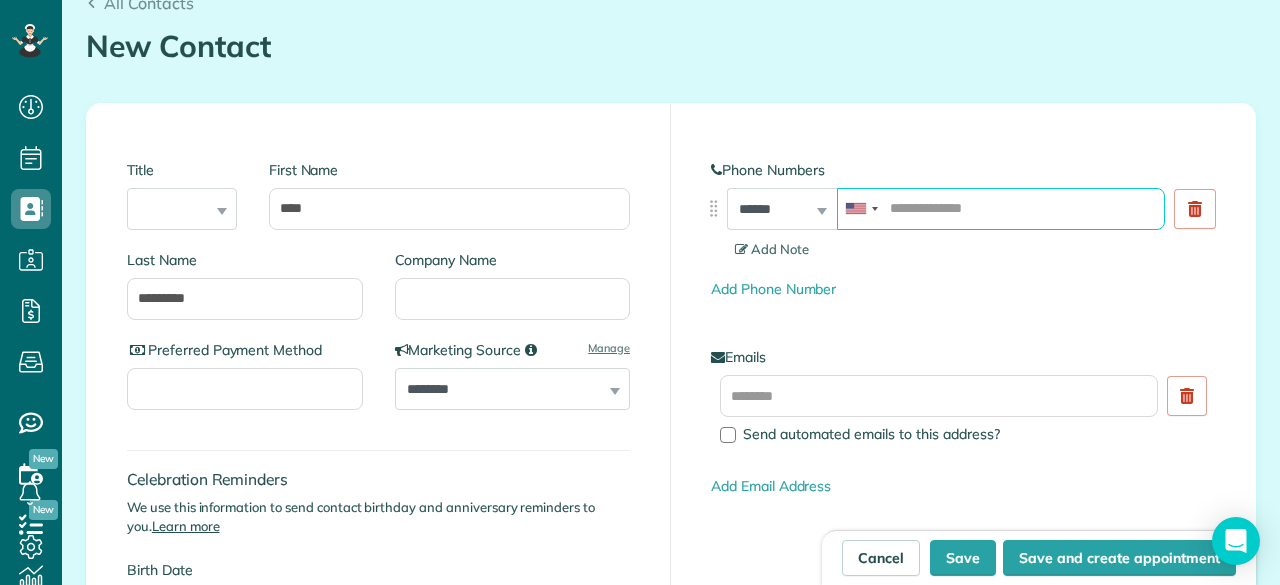 click at bounding box center [1001, 209] 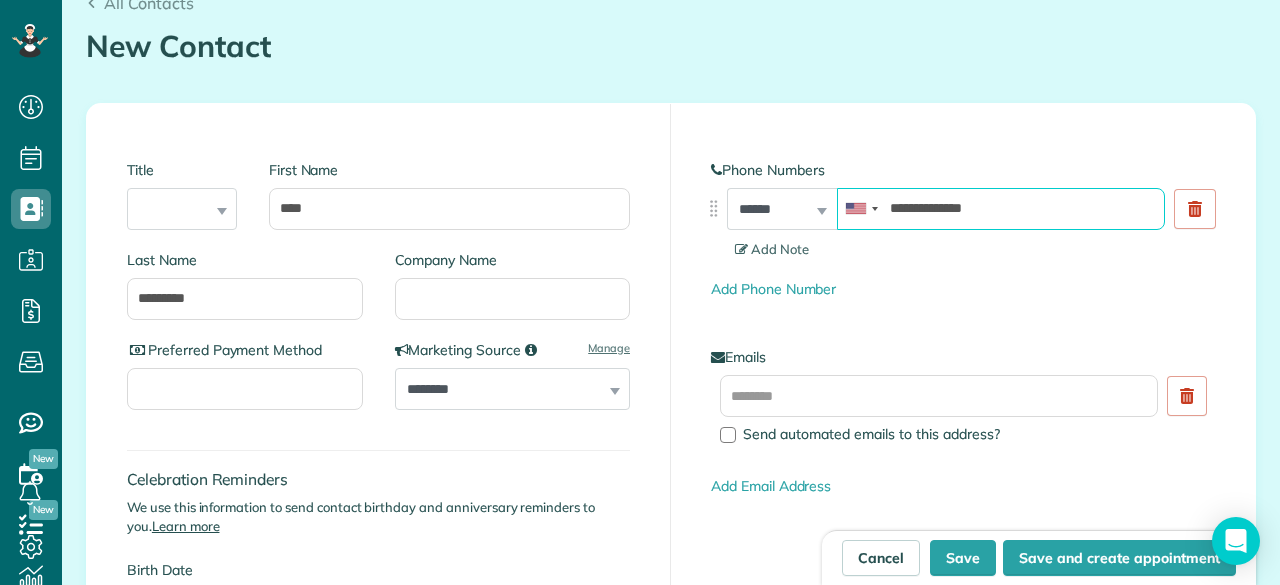 type on "**********" 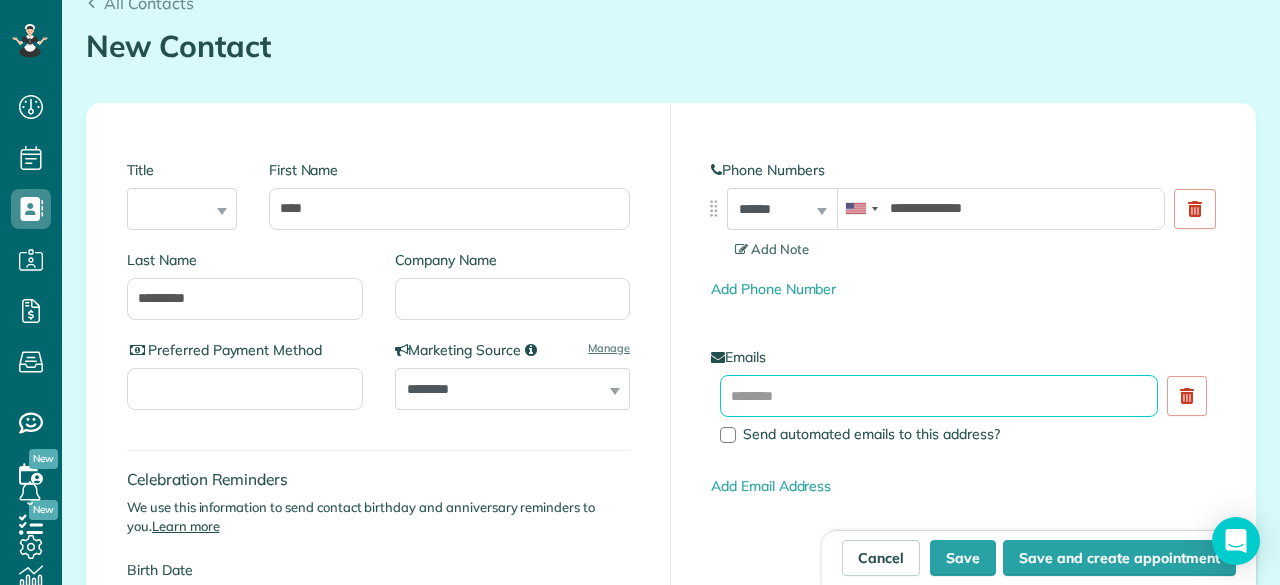 click at bounding box center (939, 396) 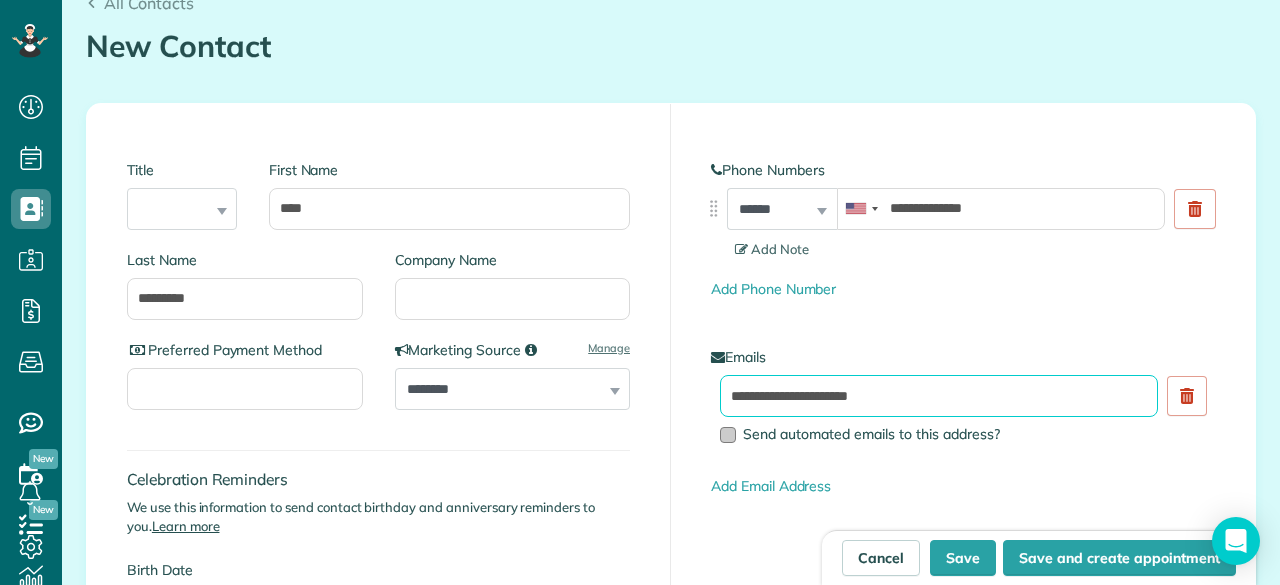 type on "**********" 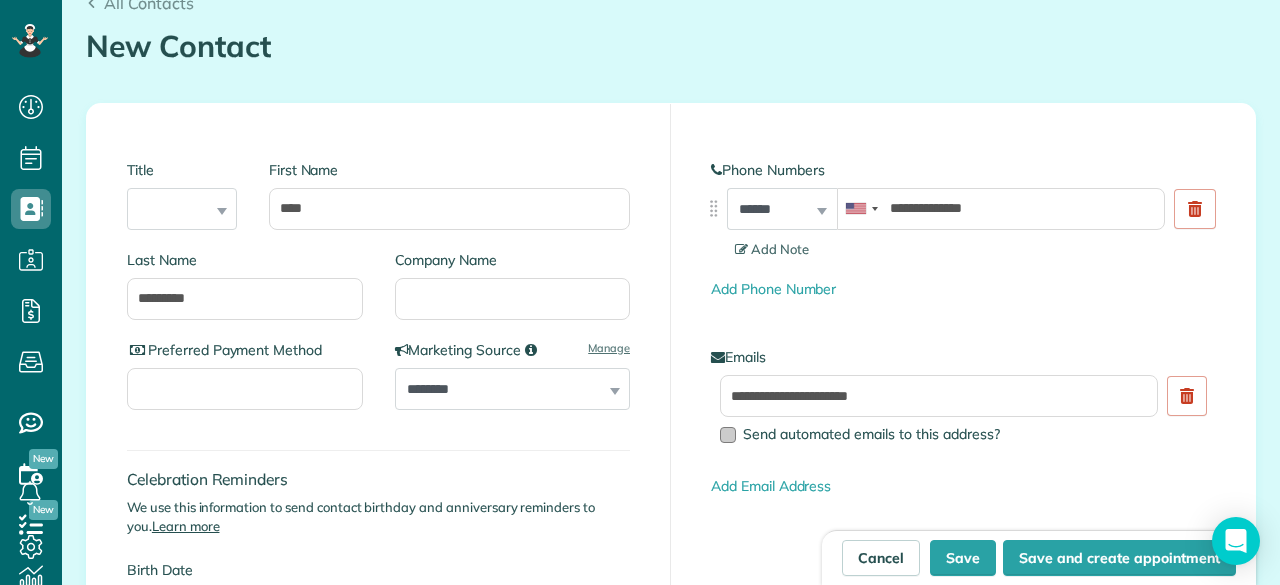 click at bounding box center [728, 435] 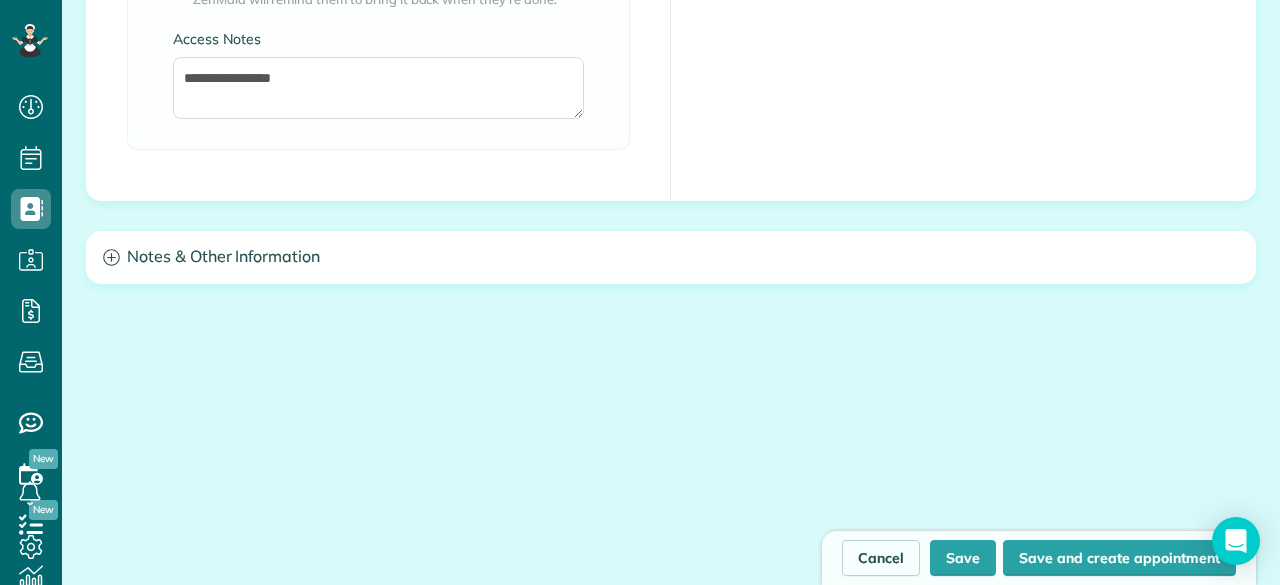 scroll, scrollTop: 1898, scrollLeft: 0, axis: vertical 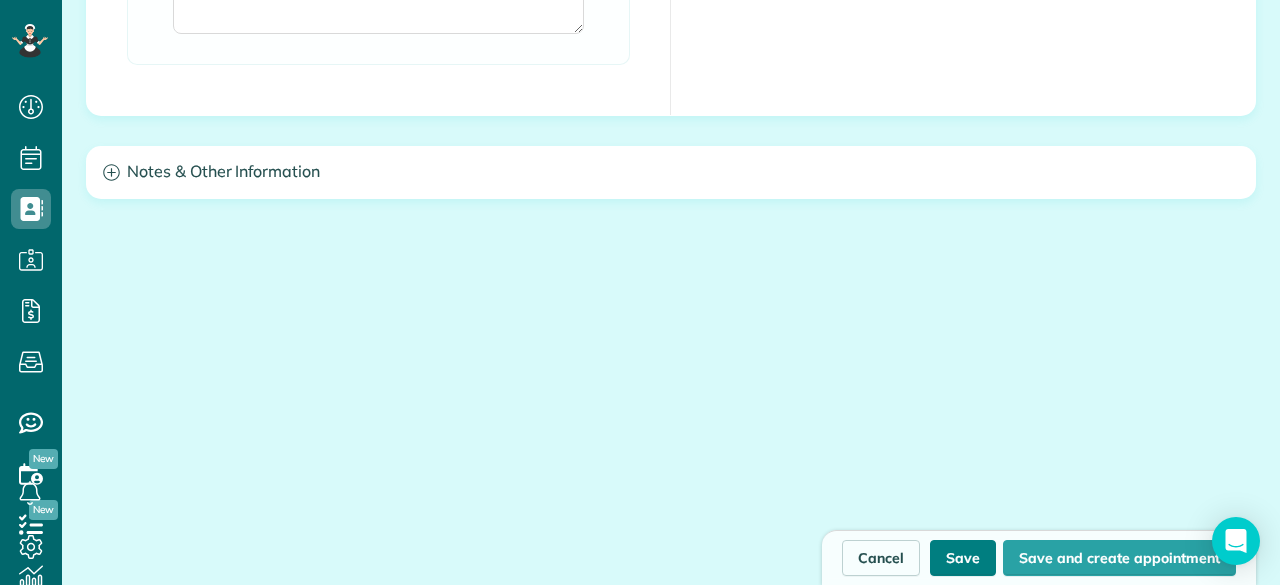 click on "Save" at bounding box center [963, 558] 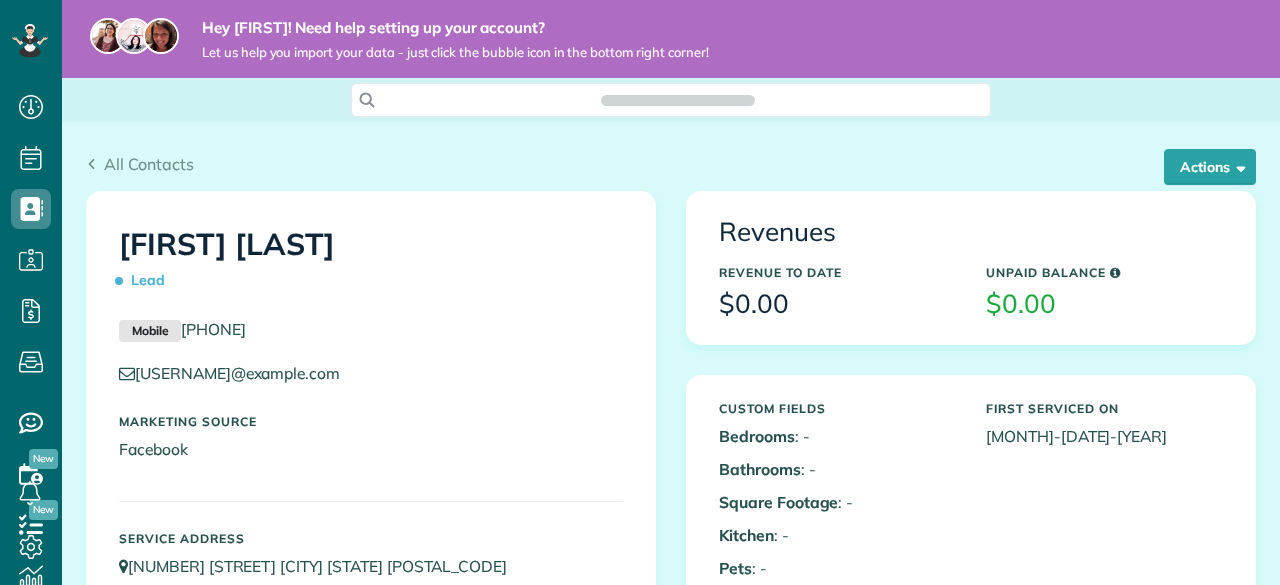 scroll, scrollTop: 0, scrollLeft: 0, axis: both 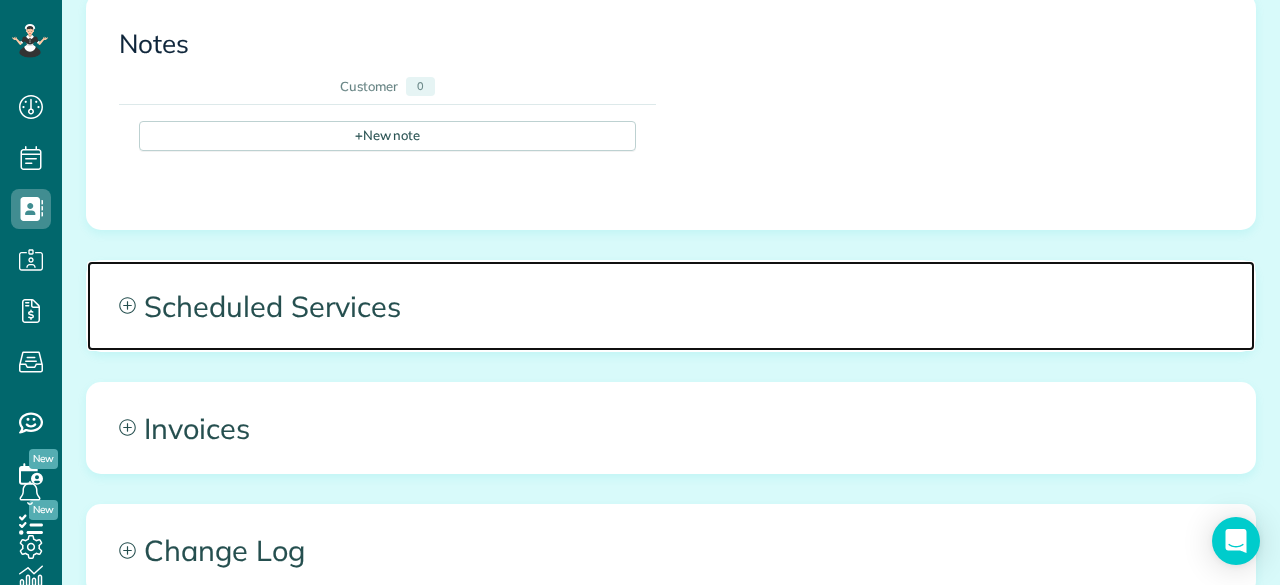 click on "Scheduled Services" at bounding box center [671, 306] 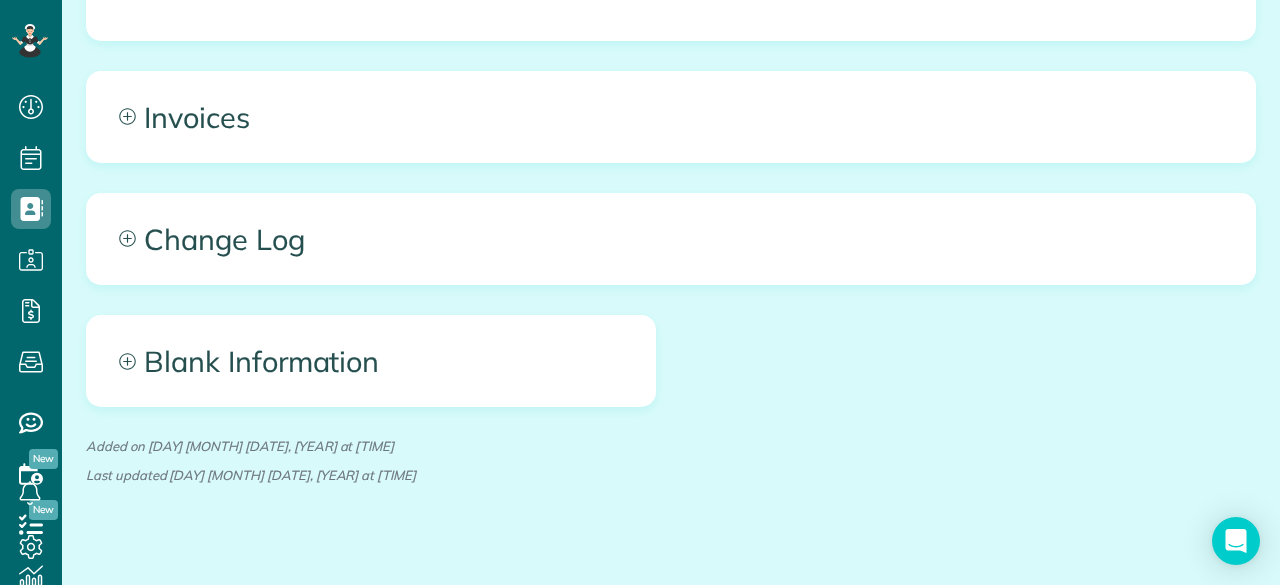 scroll, scrollTop: 1343, scrollLeft: 0, axis: vertical 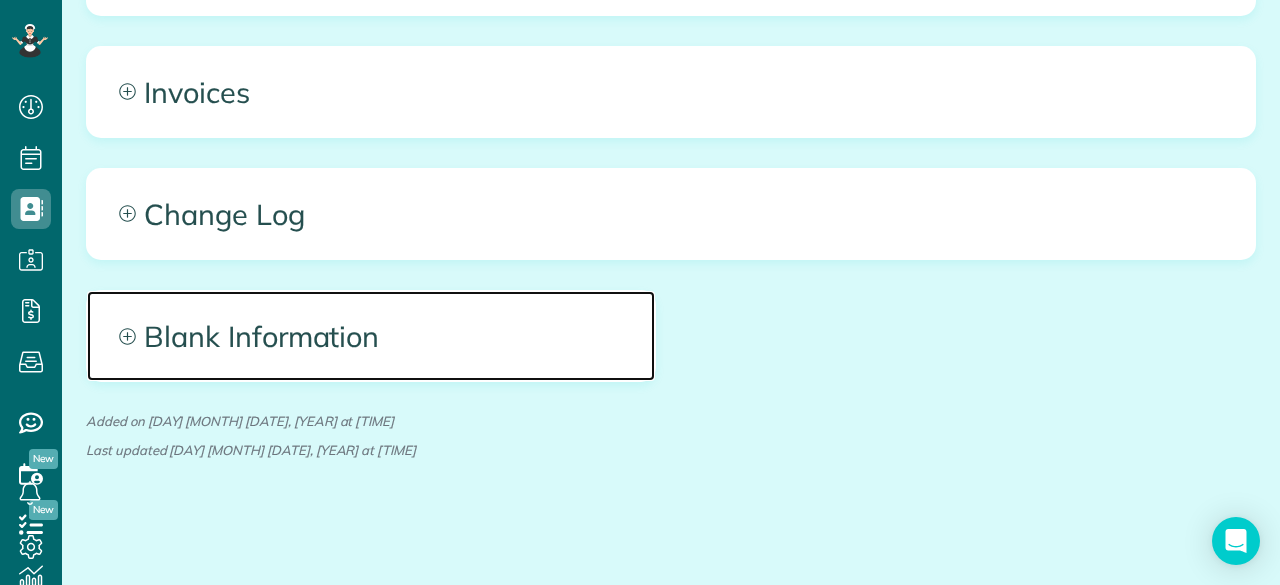 click 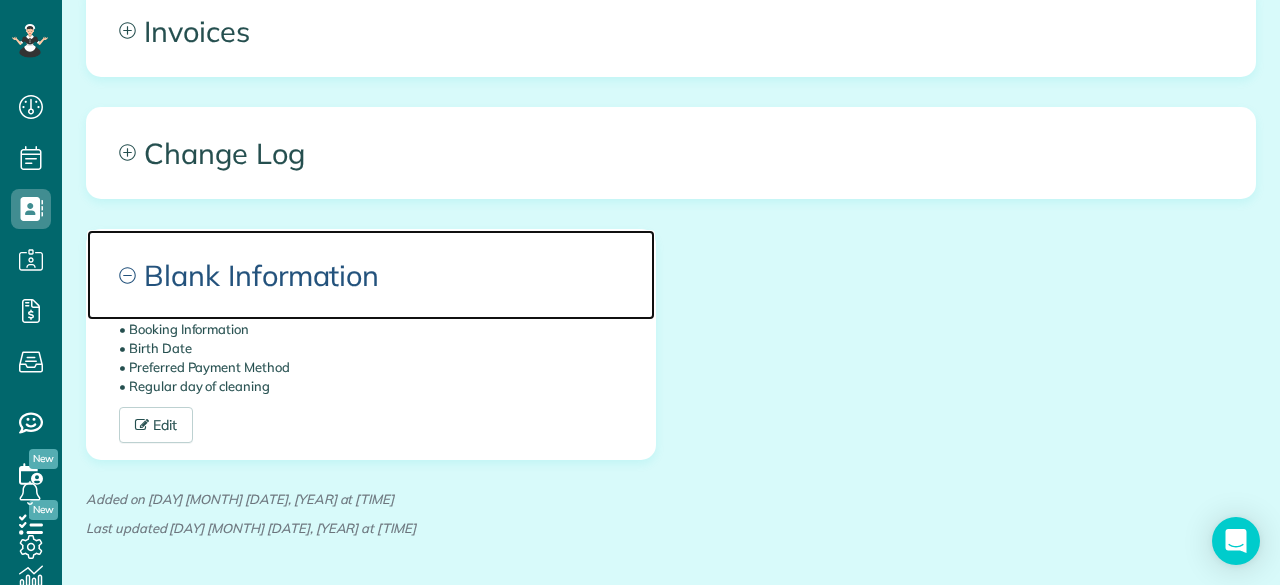 scroll, scrollTop: 1405, scrollLeft: 0, axis: vertical 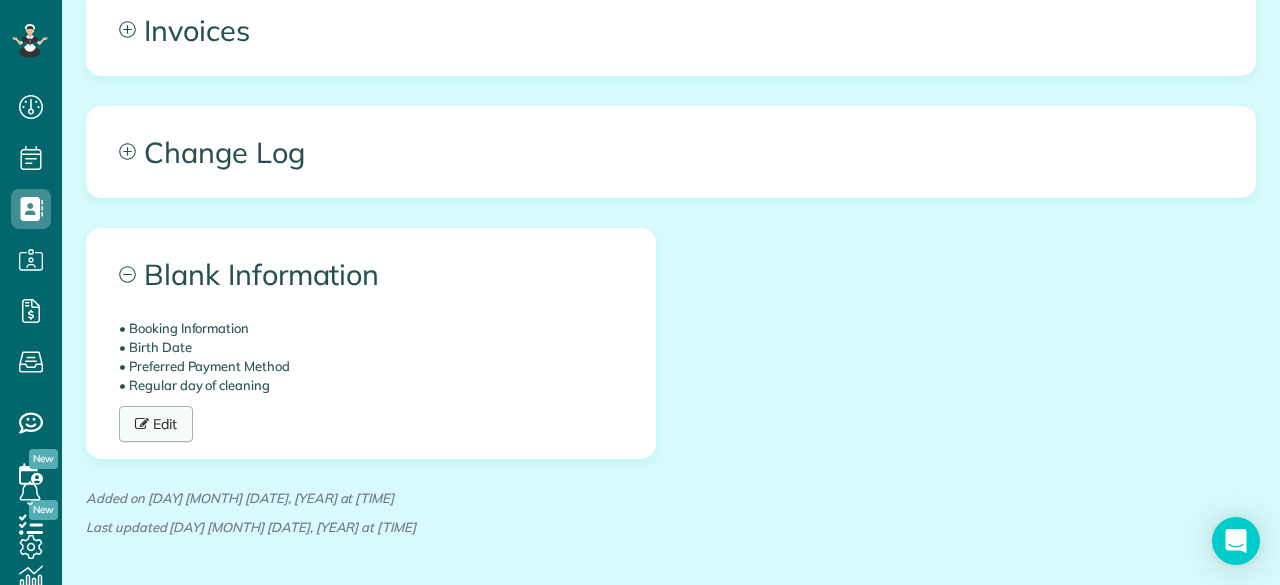 click on "Edit" at bounding box center [156, 424] 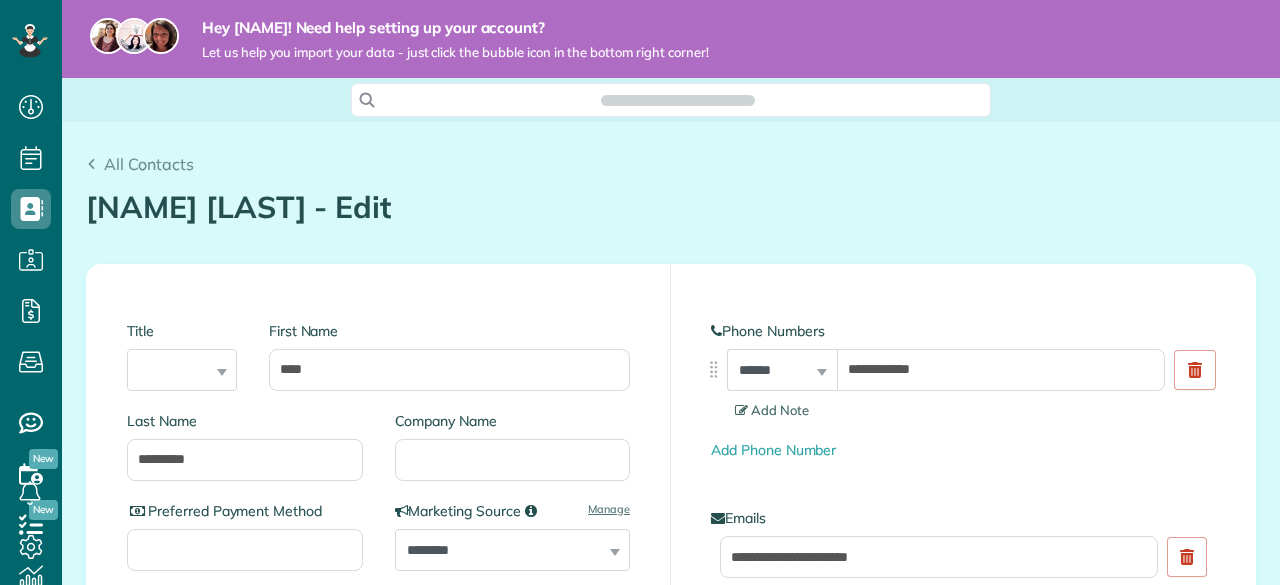 scroll, scrollTop: 0, scrollLeft: 0, axis: both 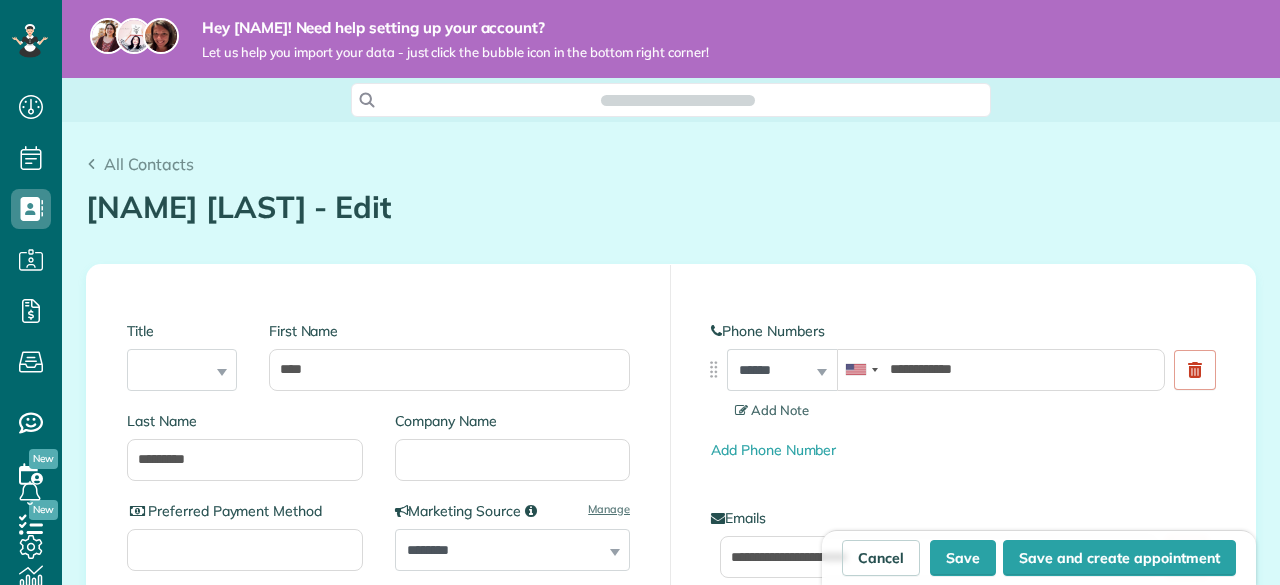 type on "**********" 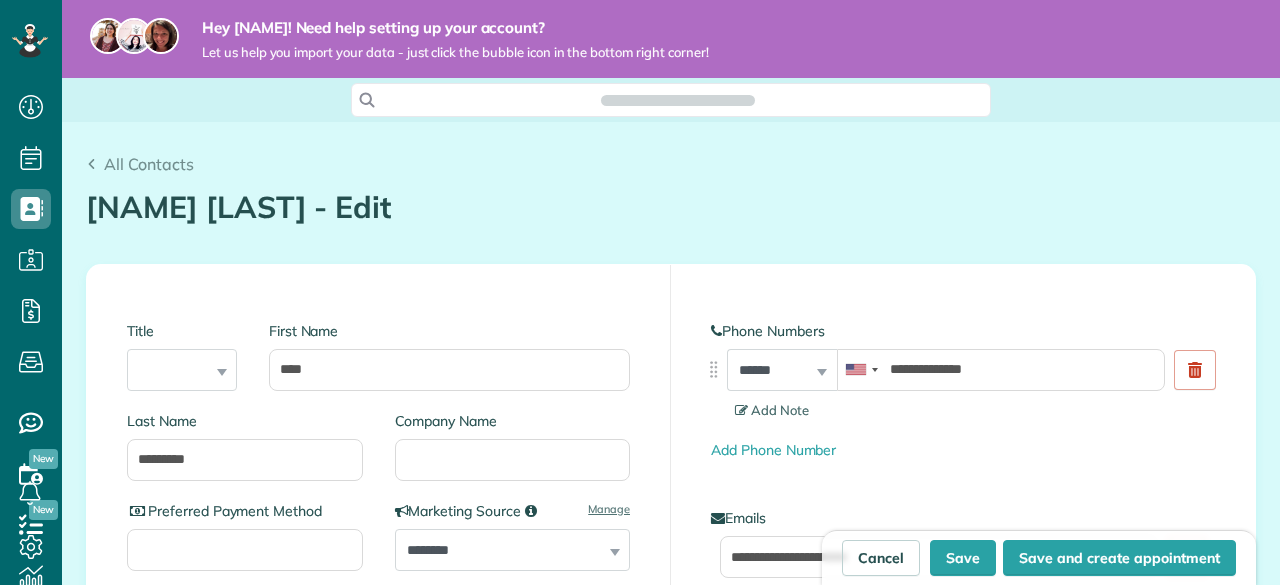 scroll, scrollTop: 8, scrollLeft: 8, axis: both 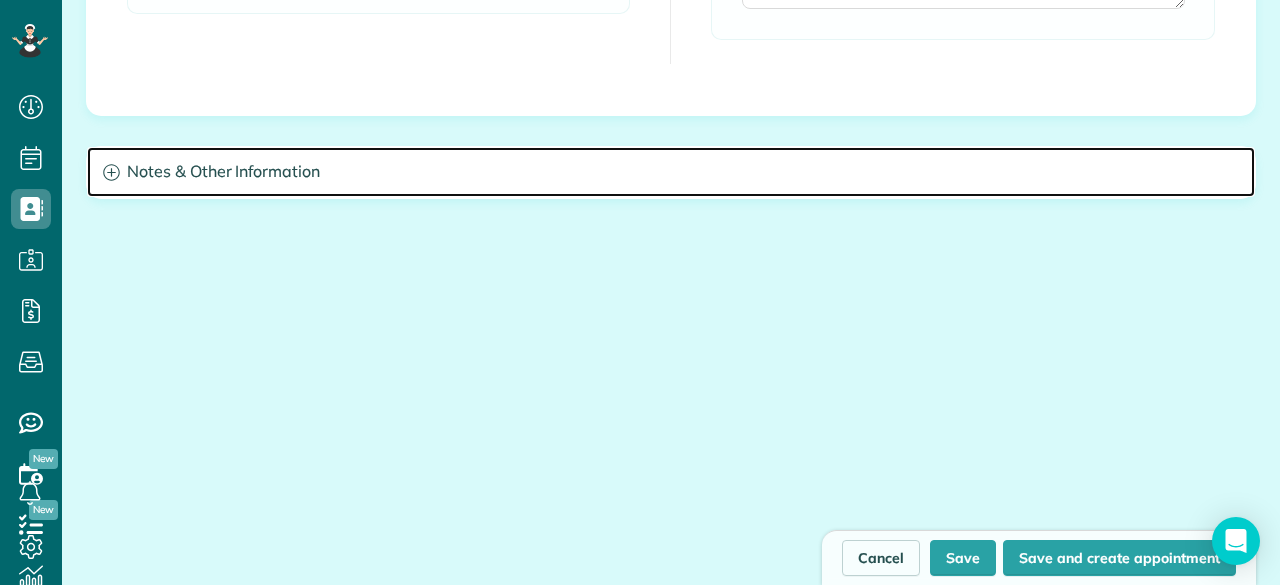 click on "Notes & Other Information" at bounding box center [671, 172] 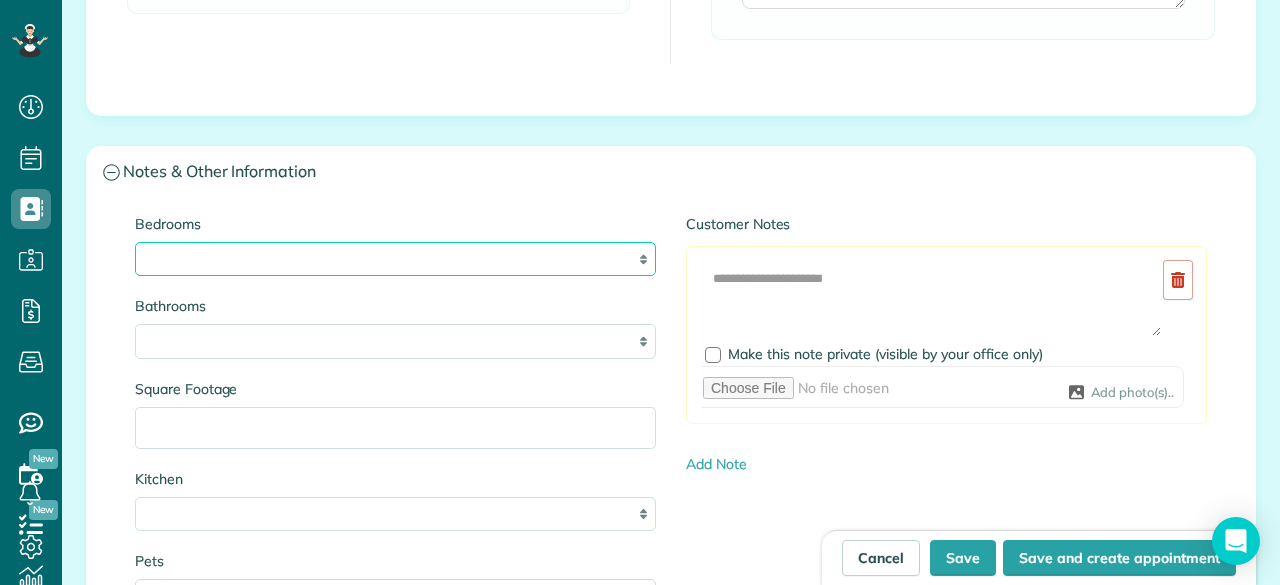 click on "*
*
*
*
**" at bounding box center [395, 259] 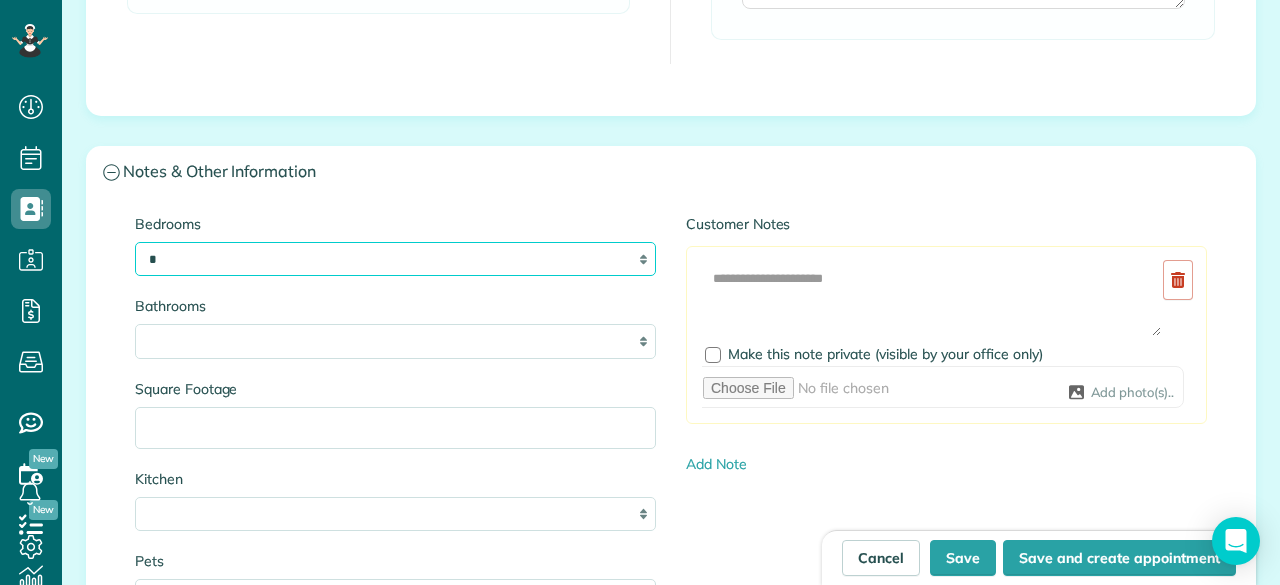 click on "*
*
*
*
**" at bounding box center [395, 259] 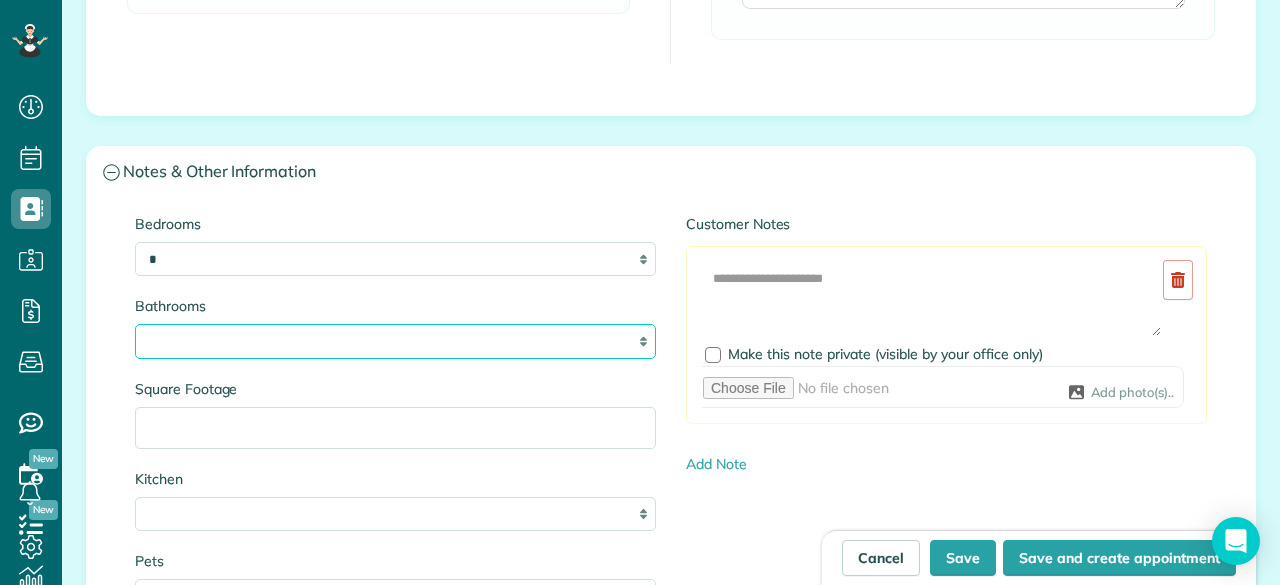 click on "*
***
*
***
*
***
*
***
**" at bounding box center (395, 341) 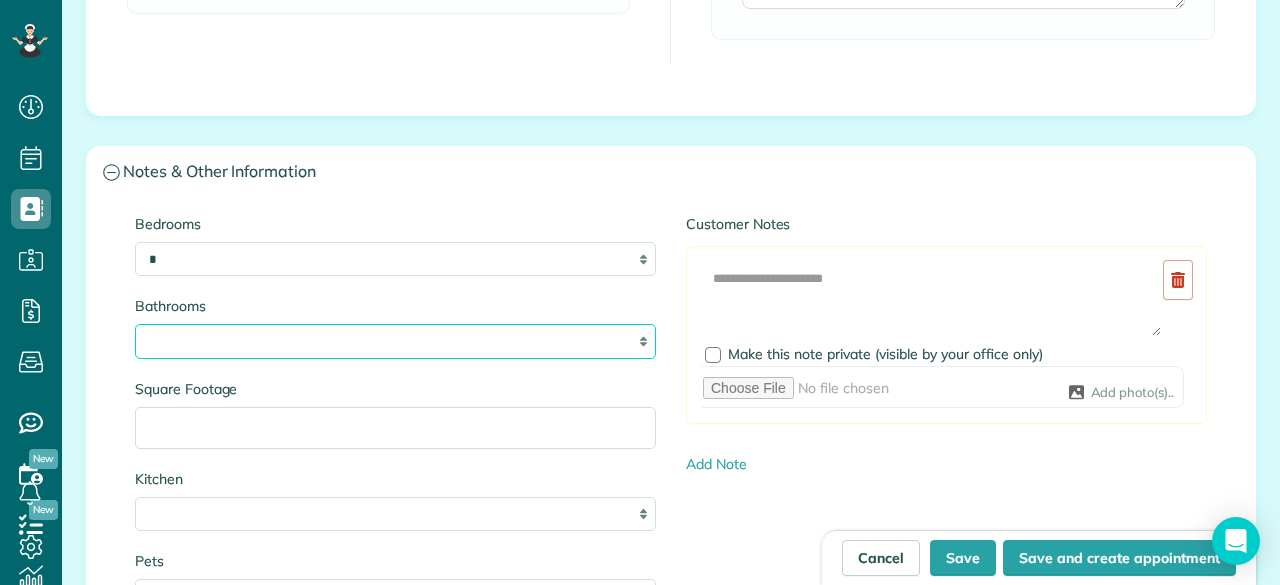 select on "*" 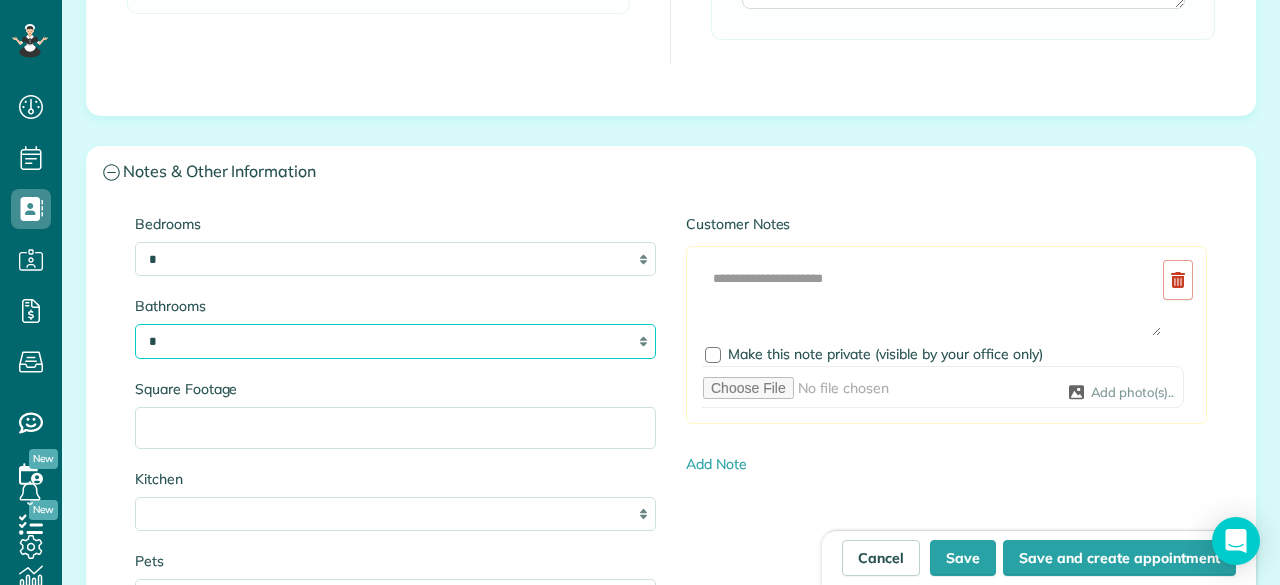 click on "*
***
*
***
*
***
*
***
**" at bounding box center (395, 341) 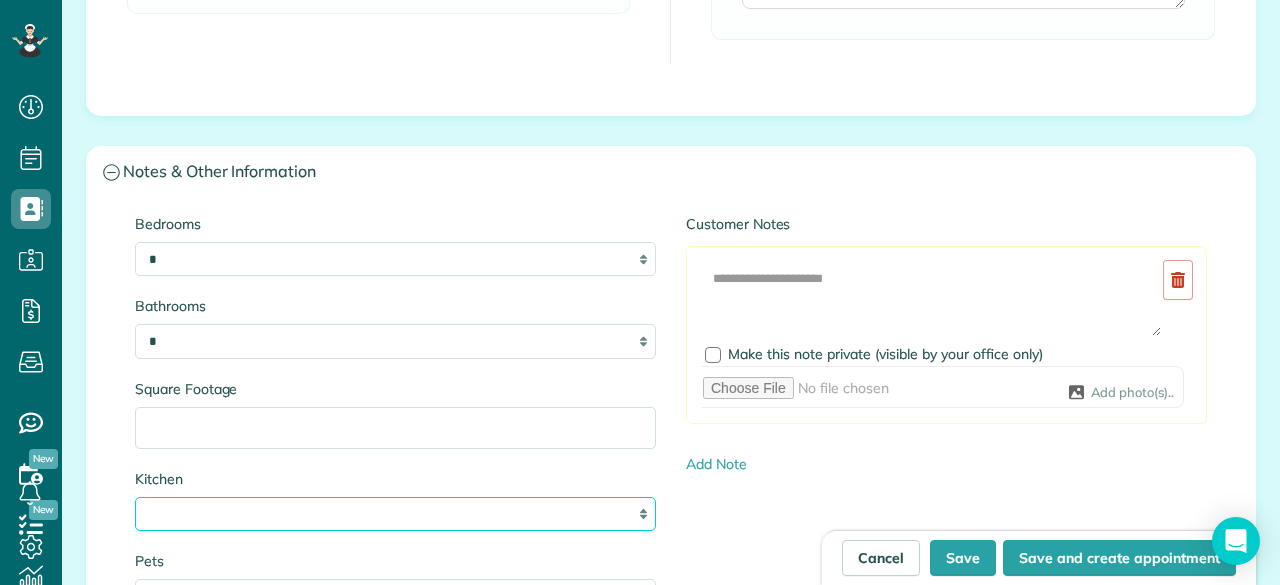 click on "*
*
*
*" at bounding box center [395, 514] 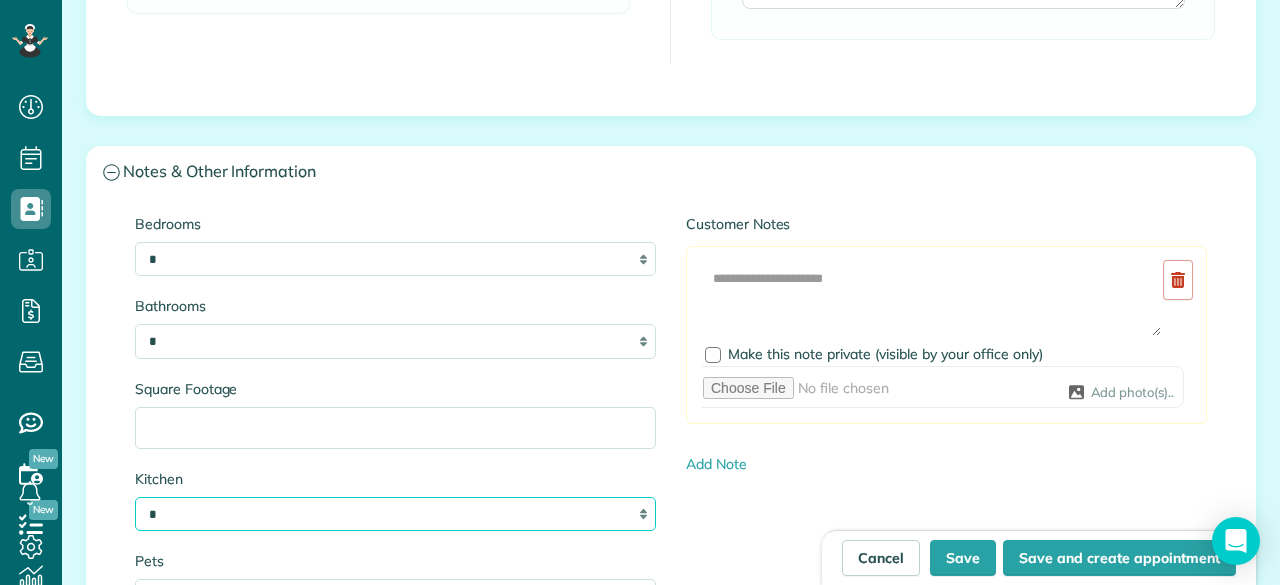 click on "*
*
*
*" at bounding box center [395, 514] 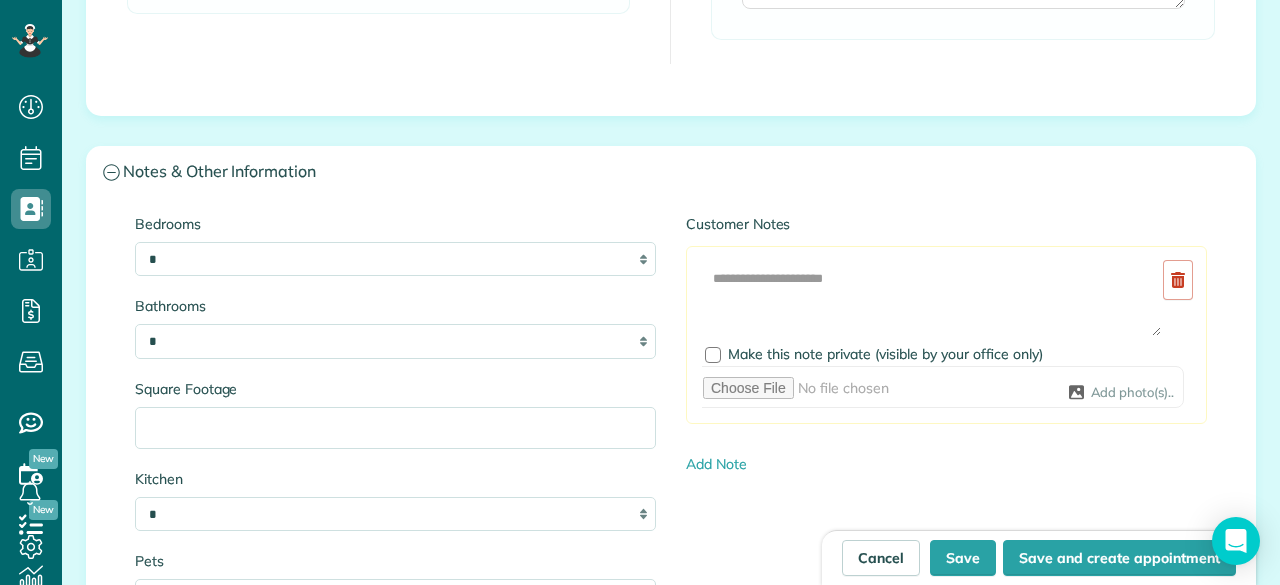click on "Bedrooms
*
*
*
*
**
Bathrooms
*
***
*
***
*
***
*
***
**
Square Footage
Kitchen
*
*
*
*
Pets
Alarm/Gate Code
Customer Notes
Add Image
Make this note private (visible by your office only)
Add photo(s)..
Add Note" at bounding box center [671, 472] 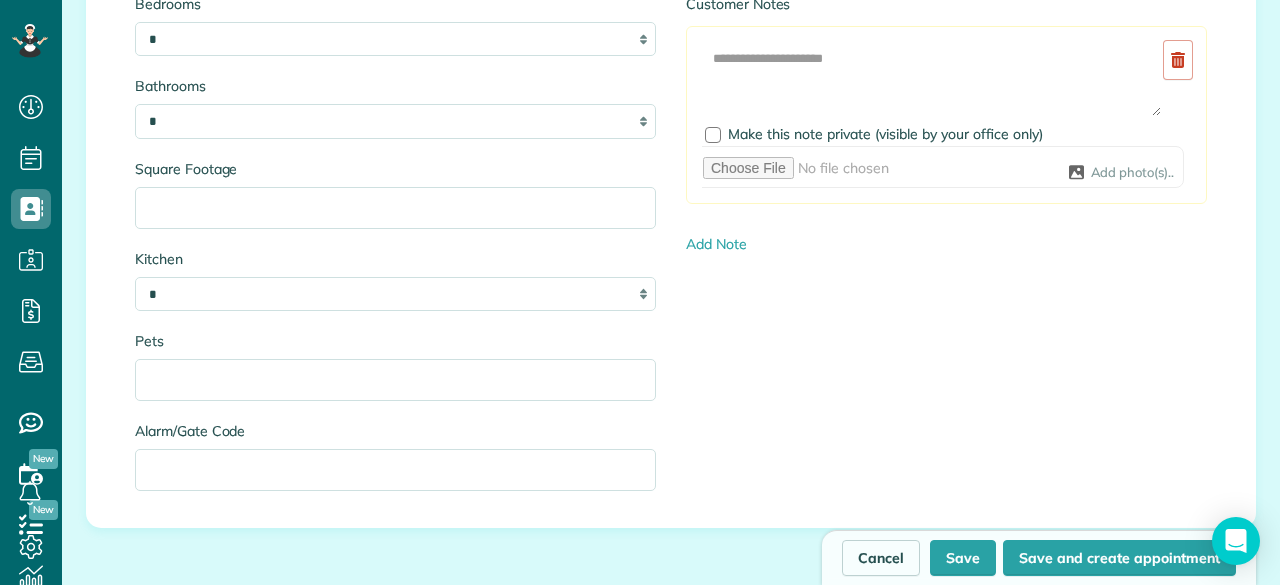 scroll, scrollTop: 2168, scrollLeft: 0, axis: vertical 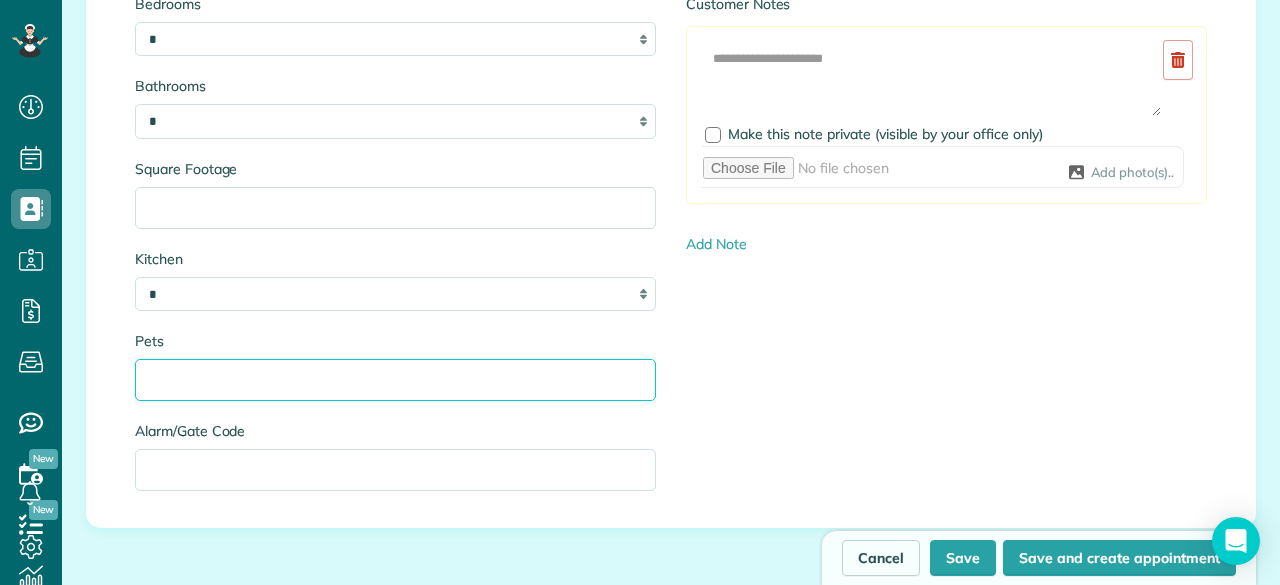 click on "Pets" at bounding box center (395, 380) 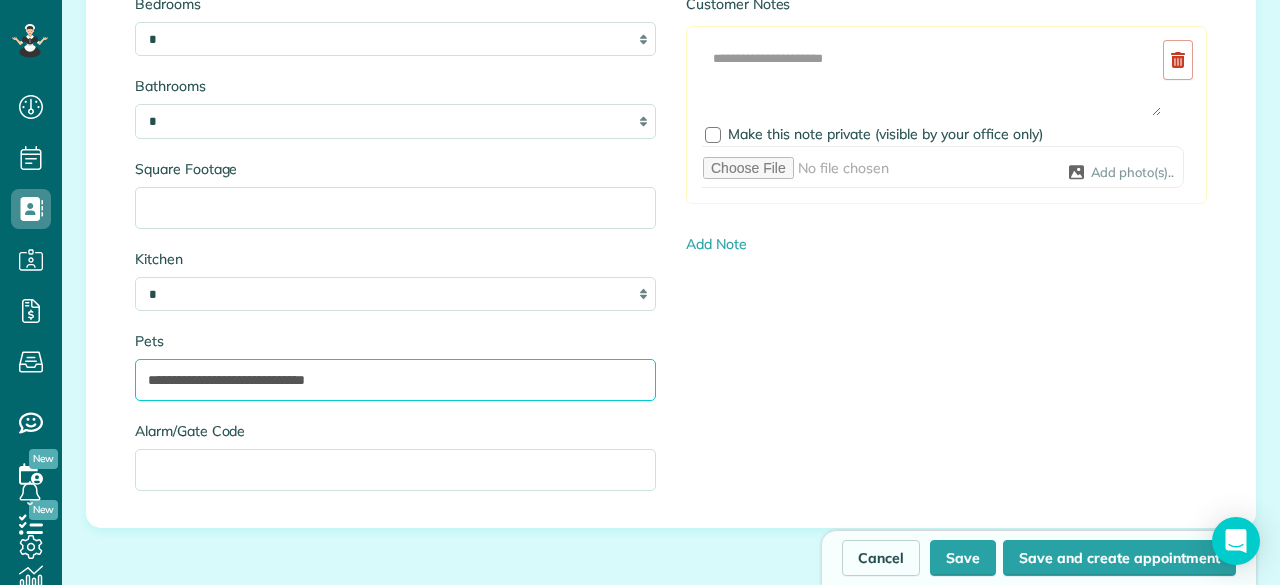 type on "**********" 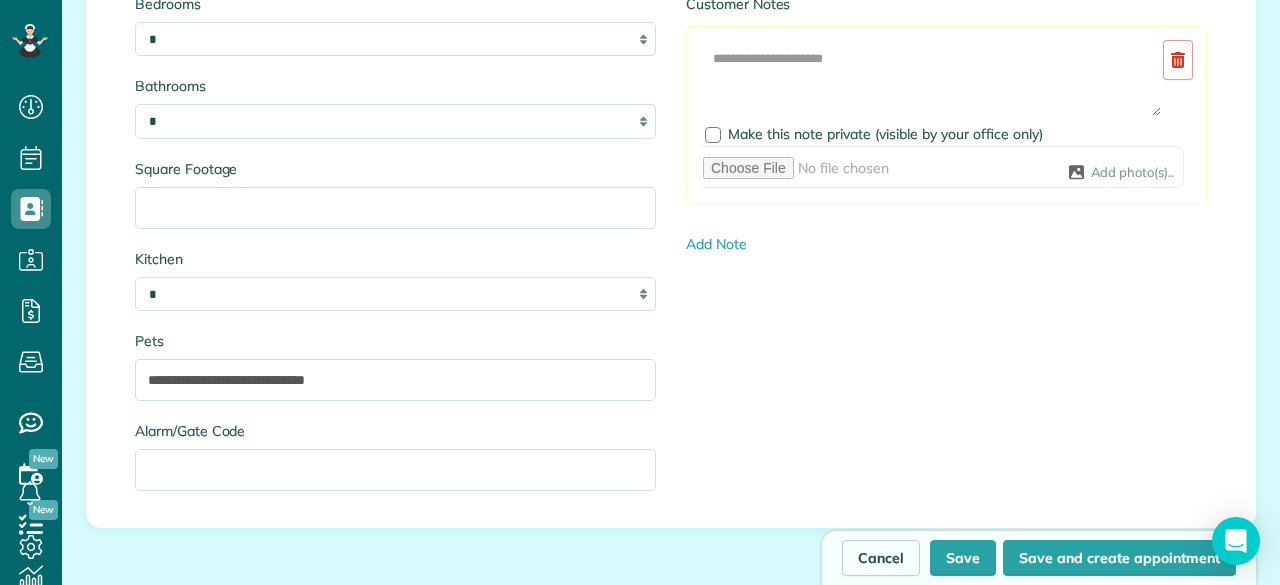 click on "**********" at bounding box center (671, 252) 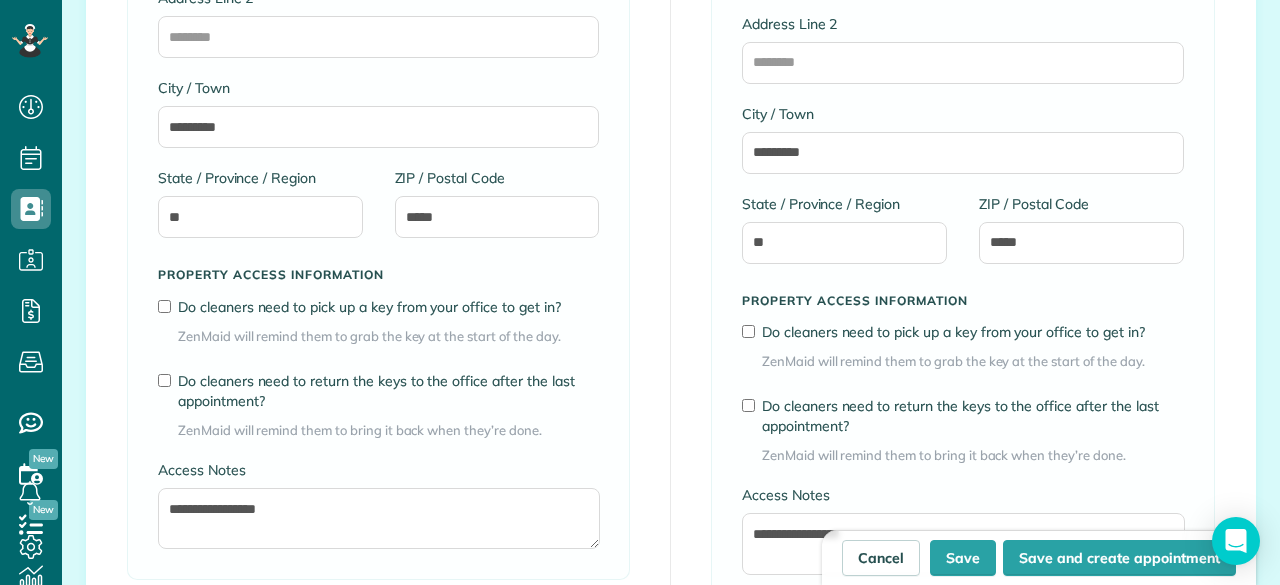 scroll, scrollTop: 1380, scrollLeft: 0, axis: vertical 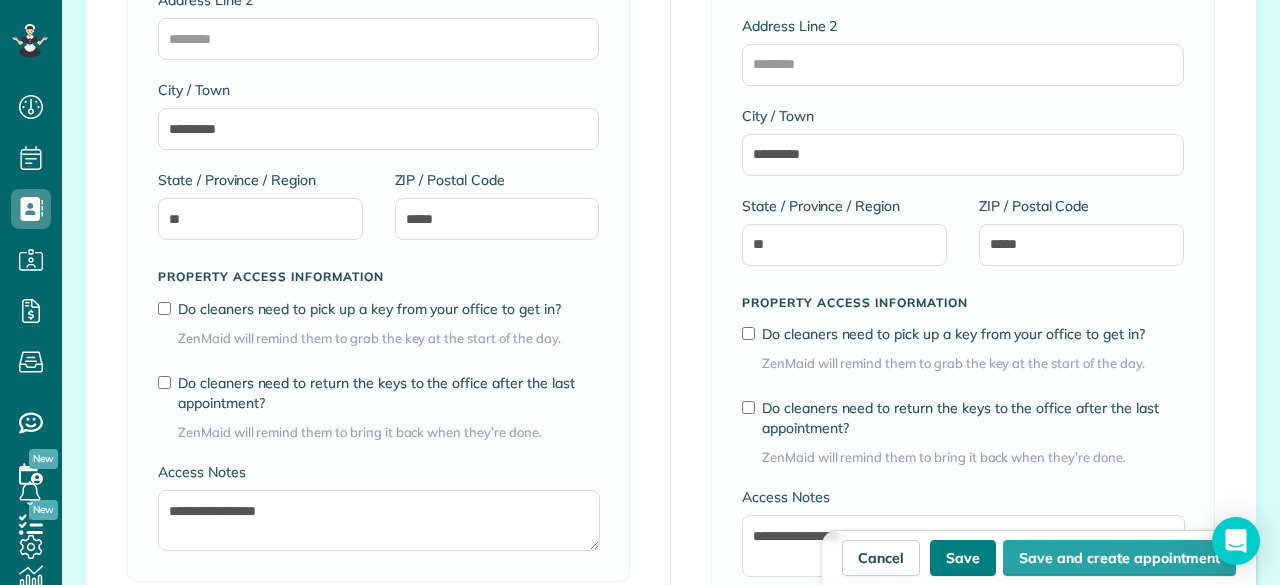 click on "Save" at bounding box center (963, 558) 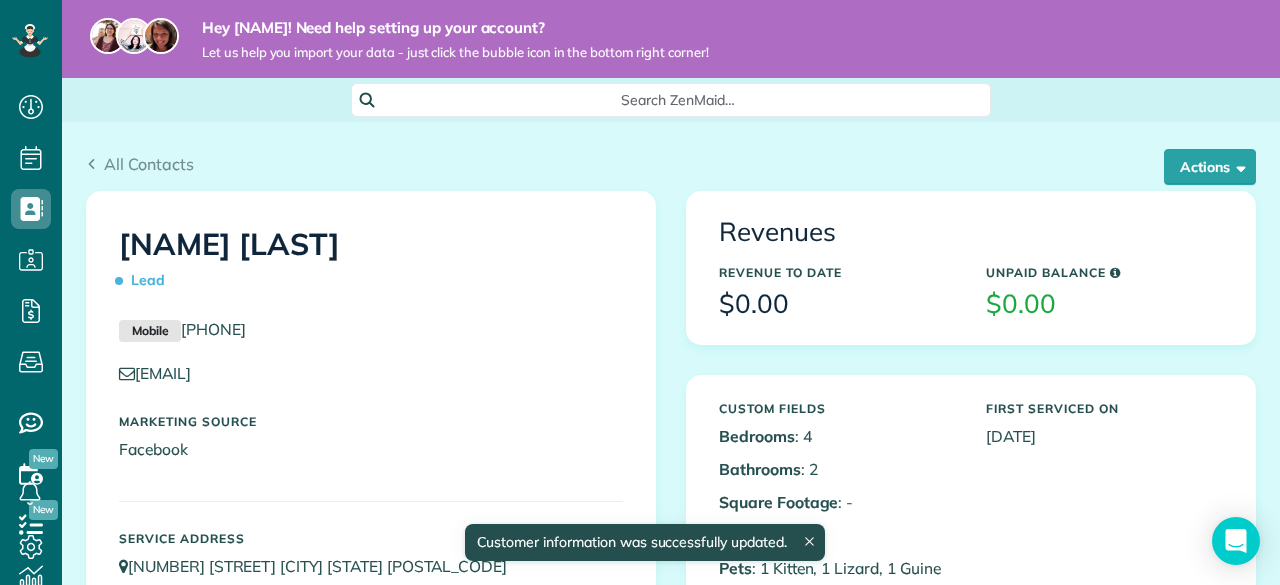 scroll, scrollTop: 0, scrollLeft: 0, axis: both 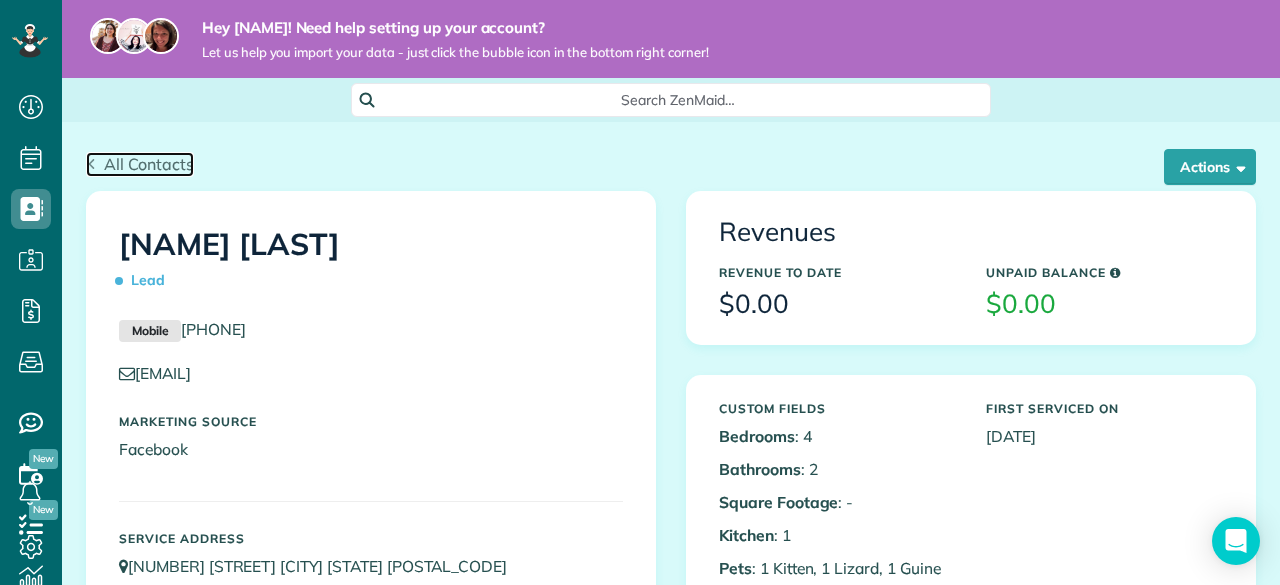 click on "All Contacts" at bounding box center (149, 164) 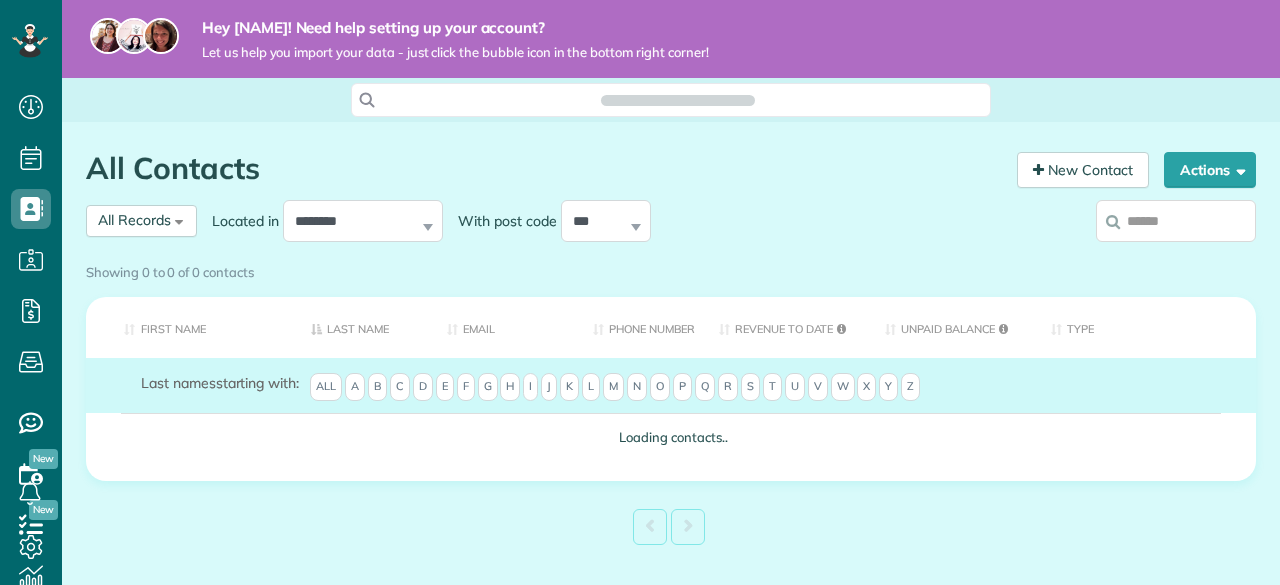 scroll, scrollTop: 0, scrollLeft: 0, axis: both 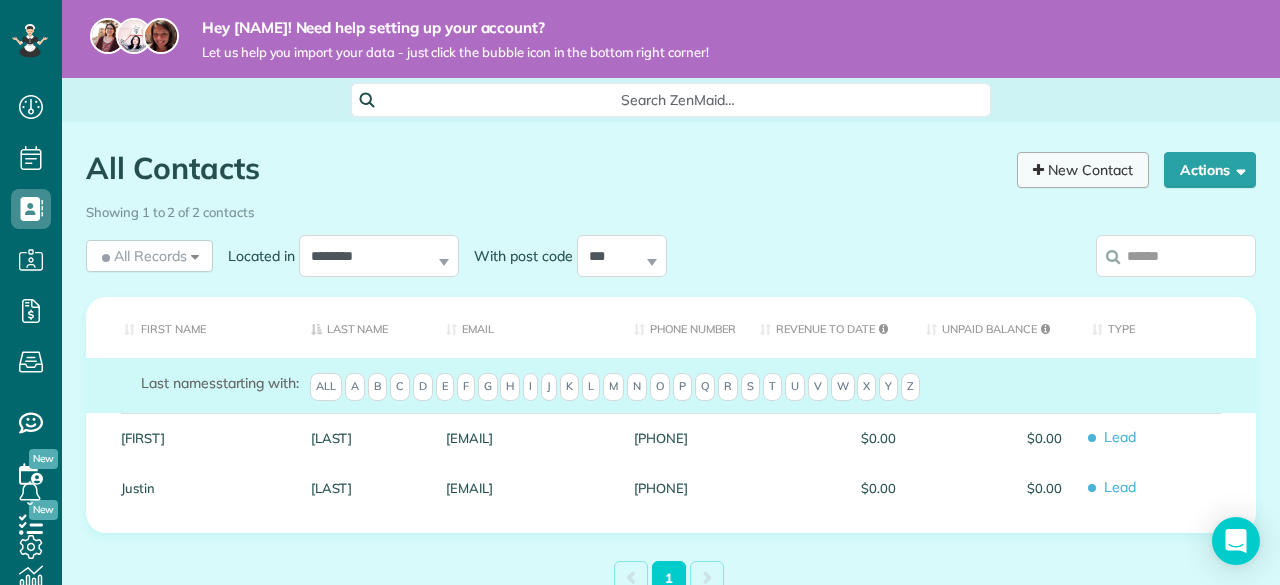 click on "New Contact" at bounding box center [1083, 170] 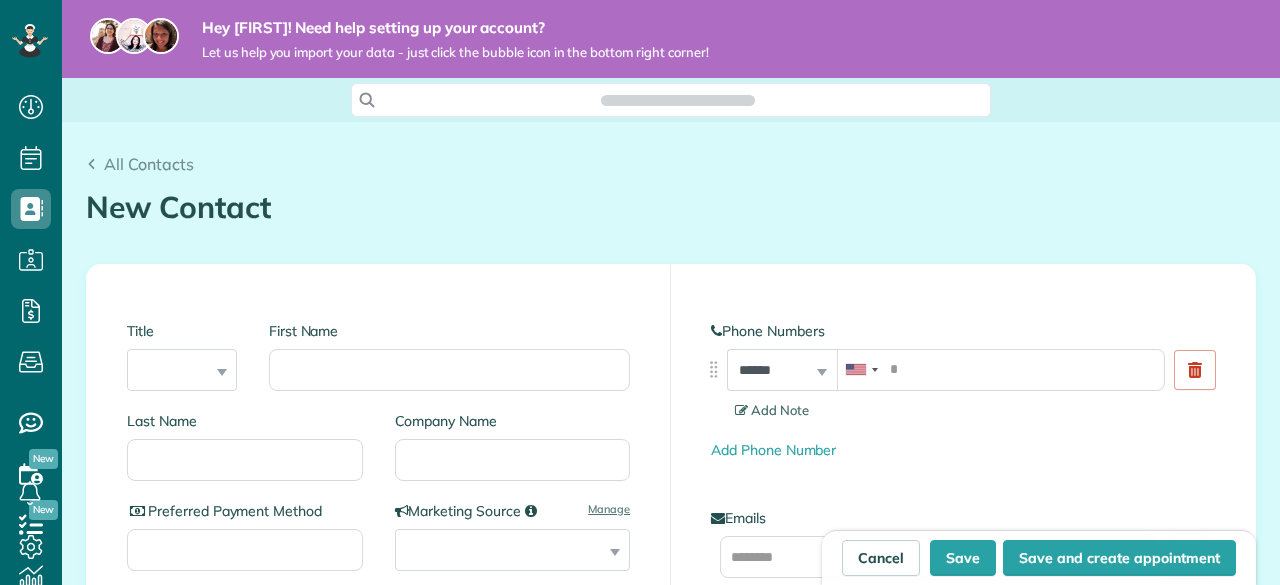 scroll, scrollTop: 0, scrollLeft: 0, axis: both 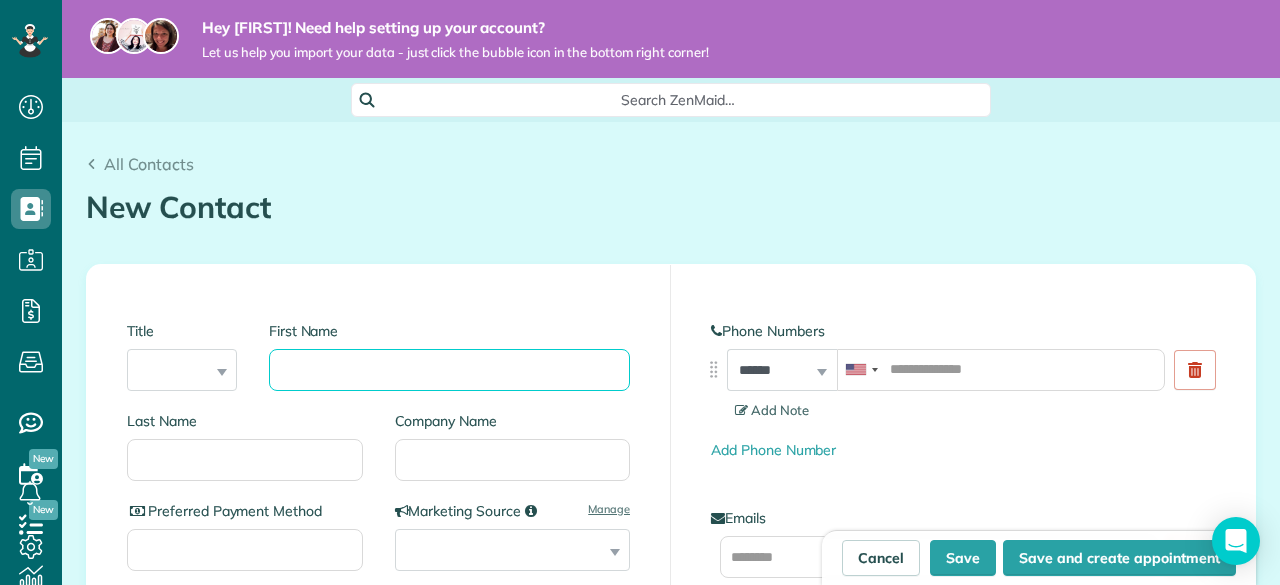 click on "First Name" at bounding box center (449, 370) 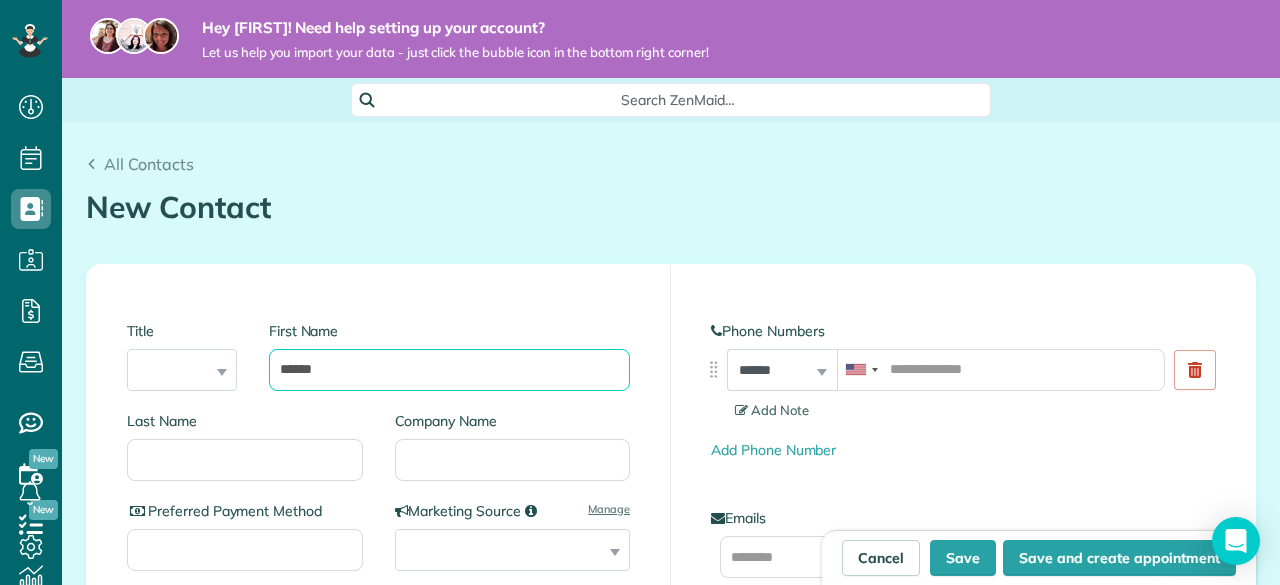 type on "******" 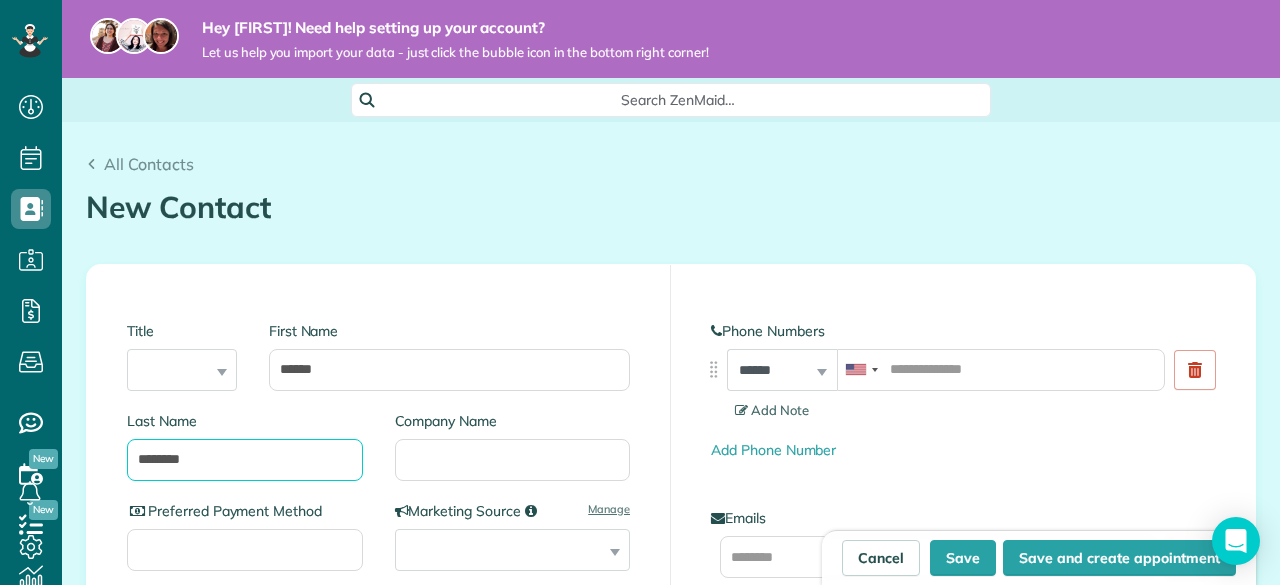 type on "********" 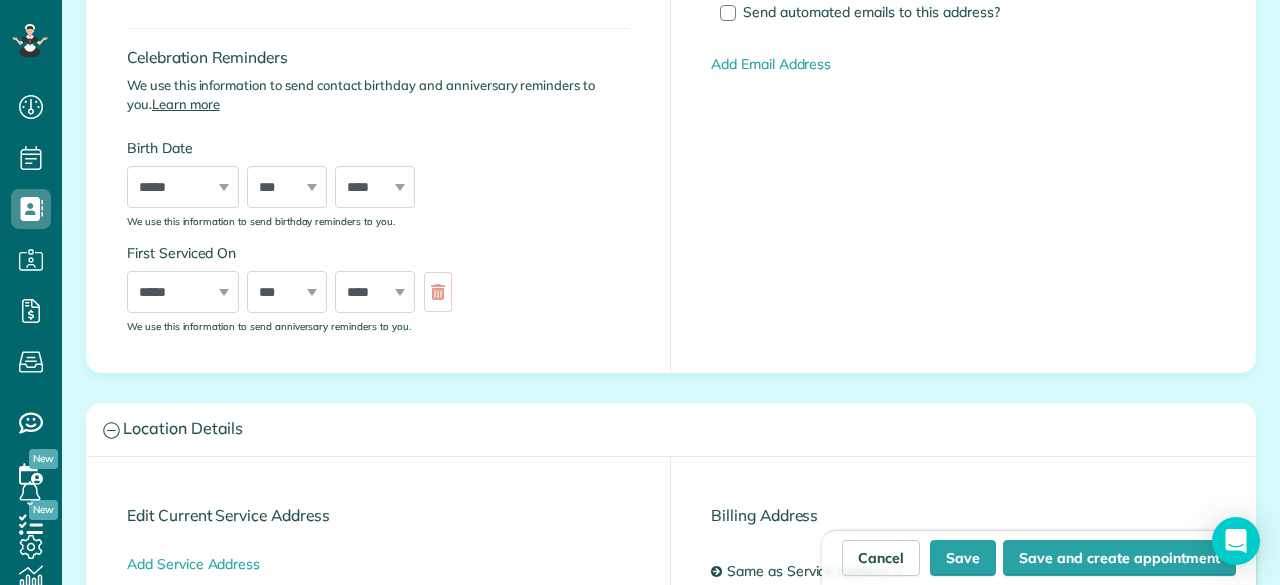 scroll, scrollTop: 598, scrollLeft: 0, axis: vertical 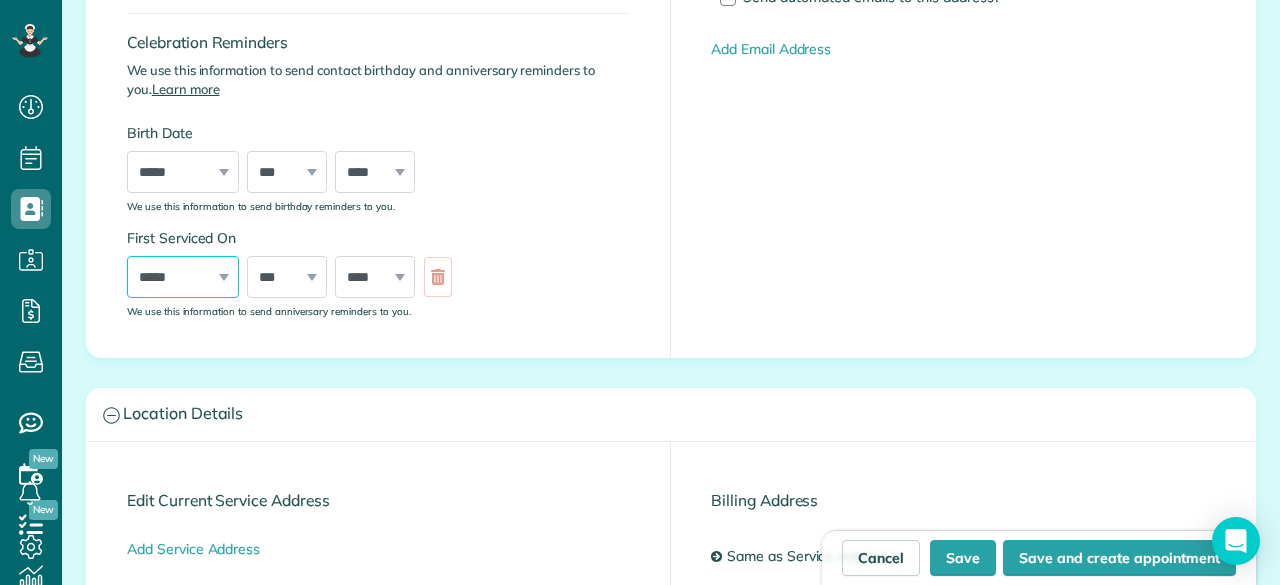 click on "*****
*******
********
*****
*****
***
****
****
******
*********
*******
********
********" at bounding box center (183, 277) 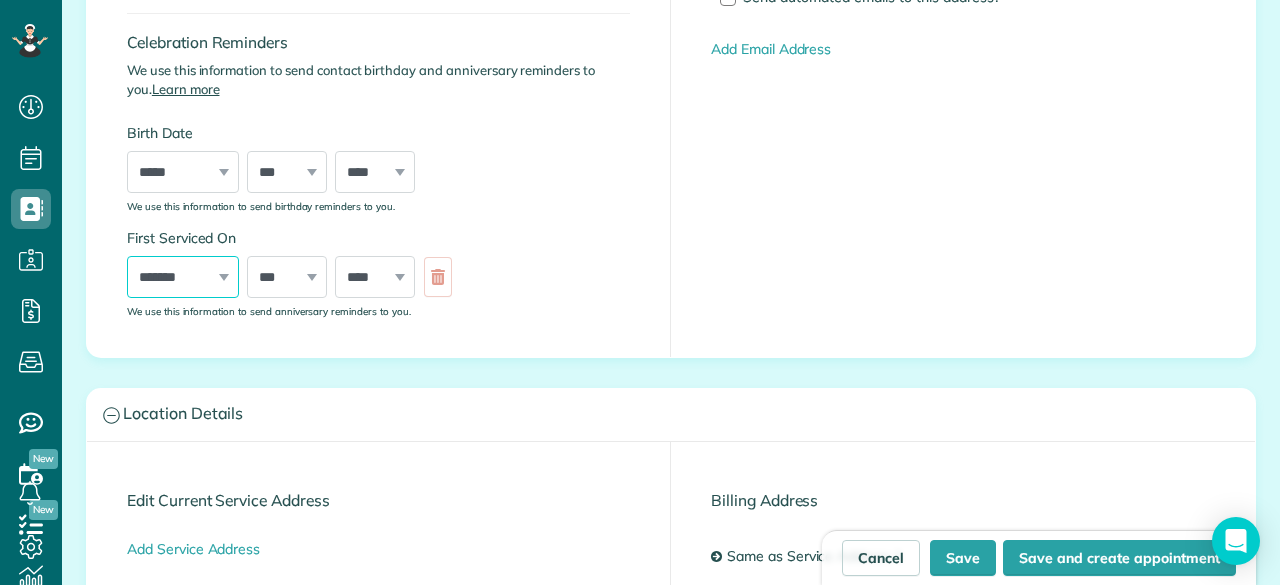 click on "*****
*******
********
*****
*****
***
****
****
******
*********
*******
********
********" at bounding box center (183, 277) 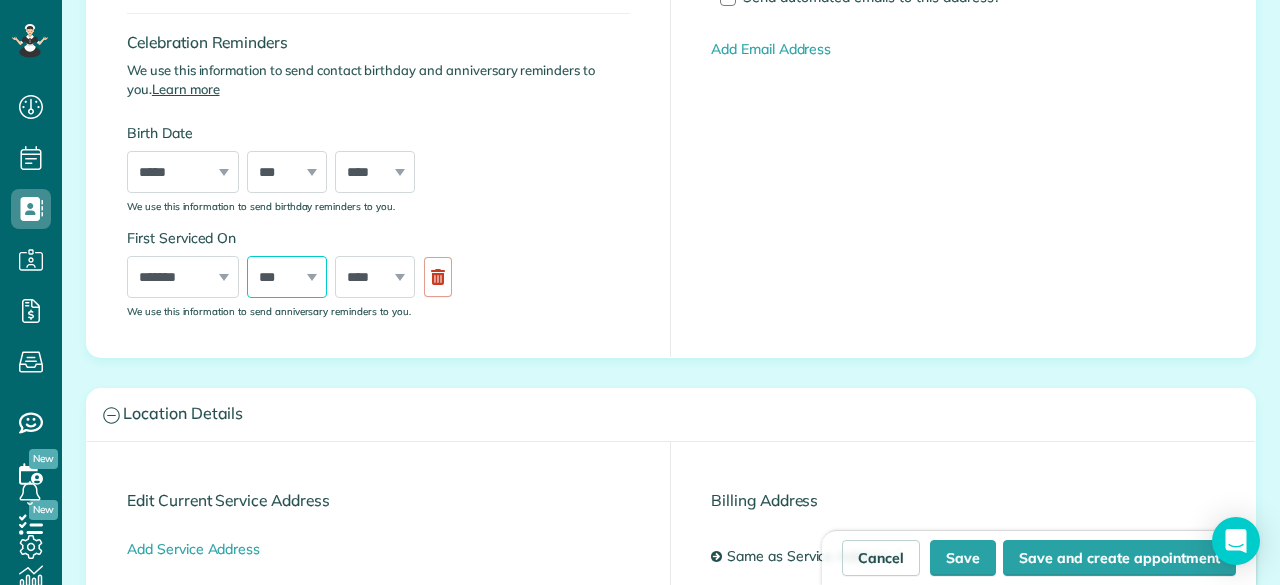 click on "***
*
*
*
*
*
*
*
*
*
**
**
**
**
**
**
**
**
**
**
**
**
**
**
**
**
**
**
**
**
**
**" at bounding box center [287, 277] 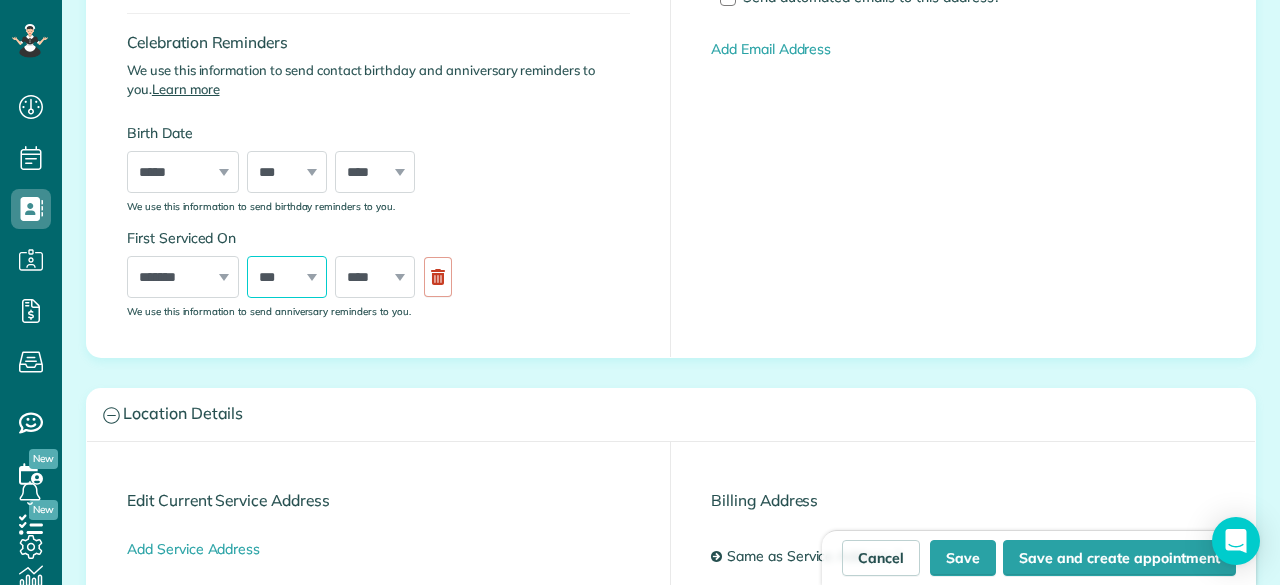 click on "***
*
*
*
*
*
*
*
*
*
**
**
**
**
**
**
**
**
**
**
**
**
**
**
**
**
**
**
**
**
**
**" at bounding box center (287, 277) 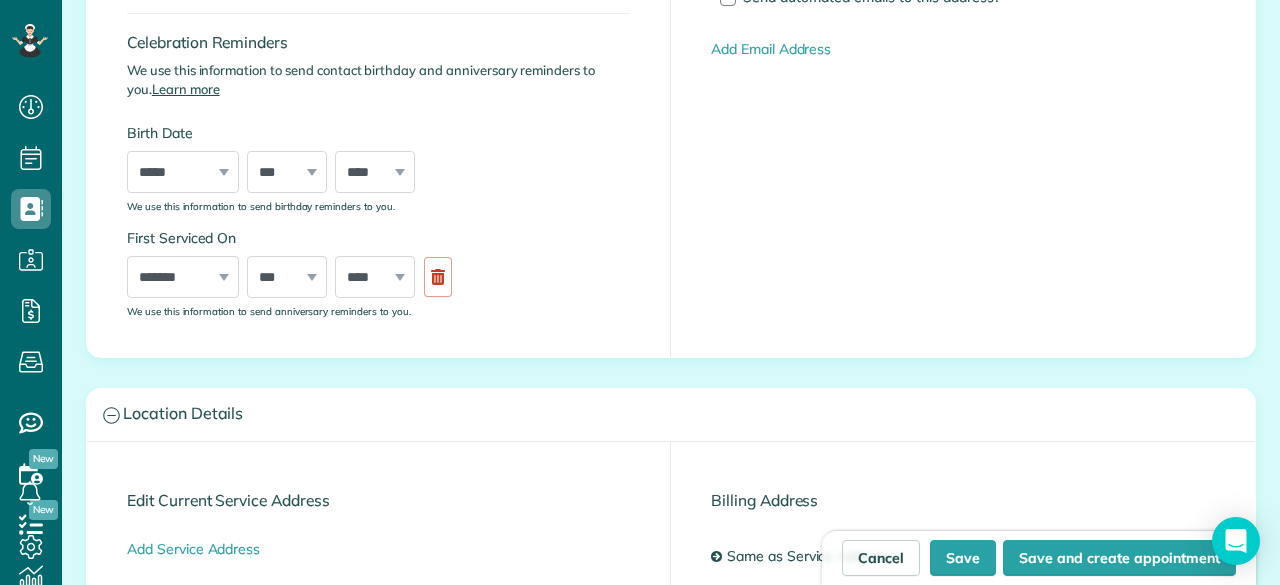 click on "*****
*******
********
*****
*****
***
****
****
******
*********
*******
********
********" at bounding box center (183, 277) 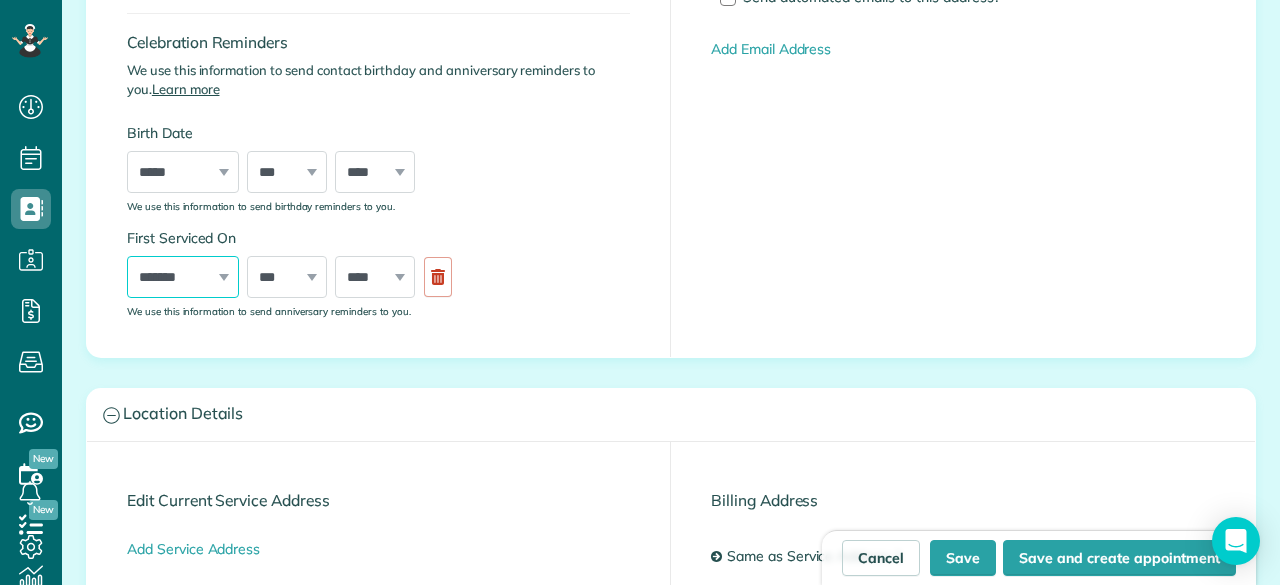 click on "*****
*******
********
*****
*****
***
****
****
******
*********
*******
********
********" at bounding box center [183, 277] 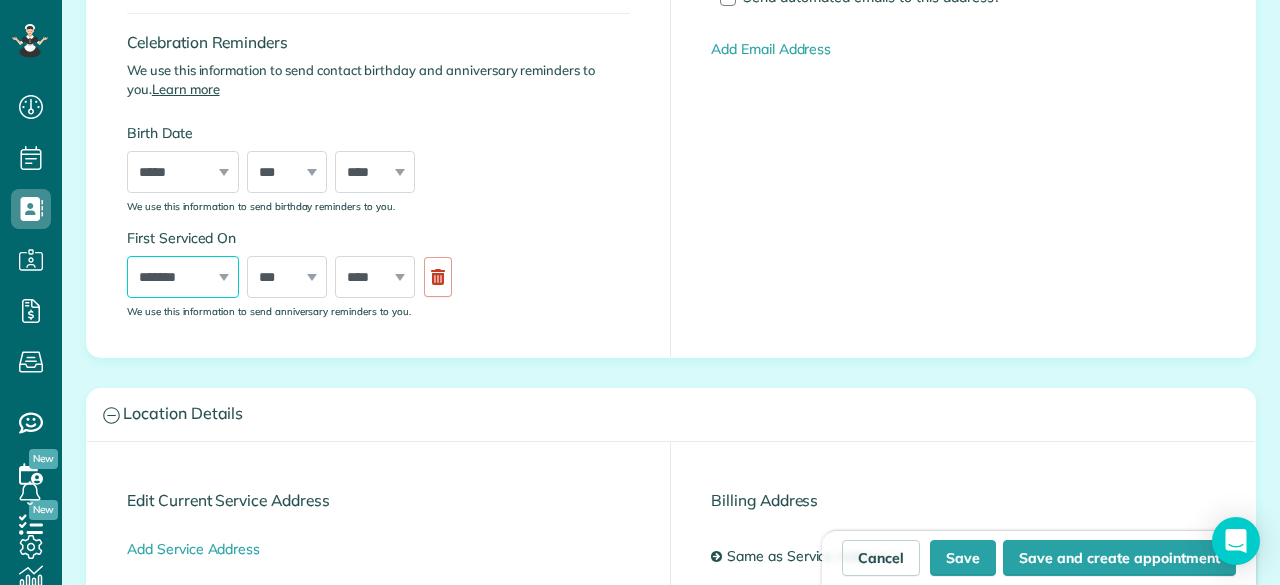 select on "*" 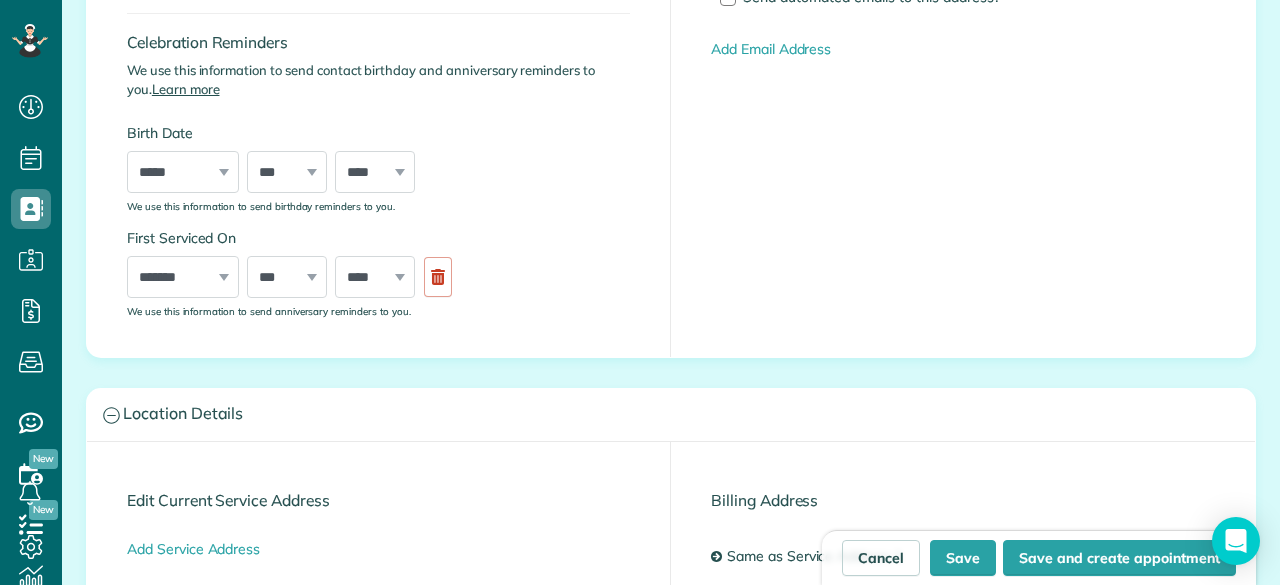 click on "First Serviced On
*****
*******
********
*****
*****
***
****
****
******
*********
*******
********
********
***
*
*
*
*
*
*
*
*
*
**
**
**
**
**
**
**
**
**
**
**
**
**
**
**
**
**
**
**
**
**
**
****
****
****
****
****
****
****
****
****
****
****
****
****
****
****
****
****
****
****
****
****
****
****
****
****
****
****
****
****
****
****
****
****
****
****
****
****
****
****
****
****
****
****
****
****
****
****
****
****
****
****
****
We use this information to send anniversary reminders to you." at bounding box center [294, 272] 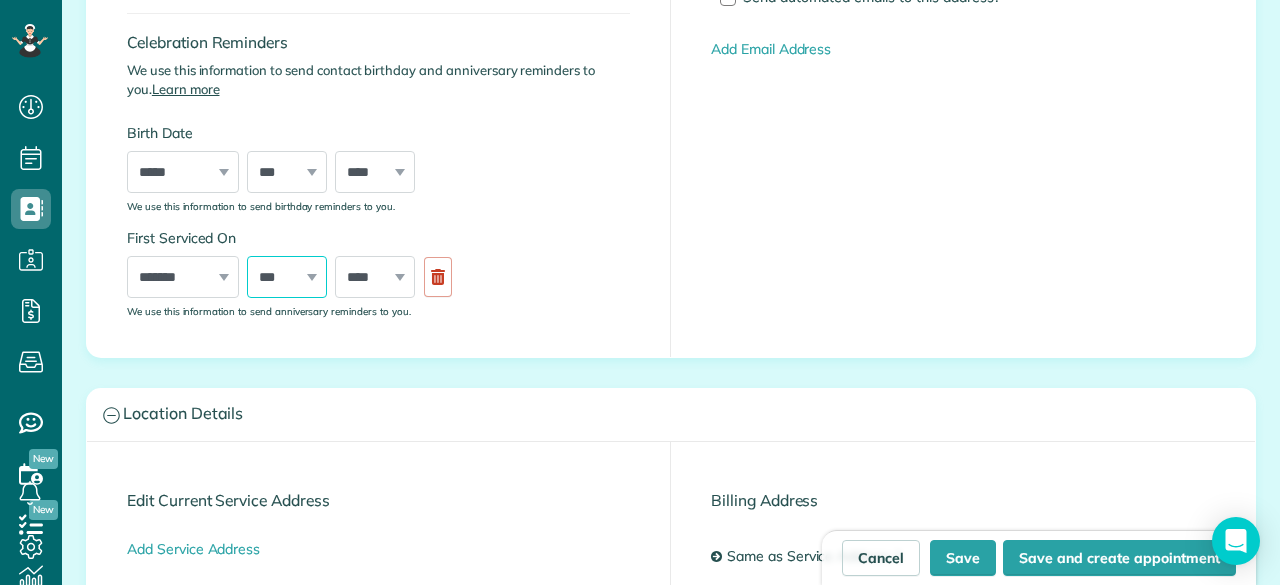 click on "***
*
*
*
*
*
*
*
*
*
**
**
**
**
**
**
**
**
**
**
**
**
**
**
**
**
**
**
**
**
**
**" at bounding box center [287, 277] 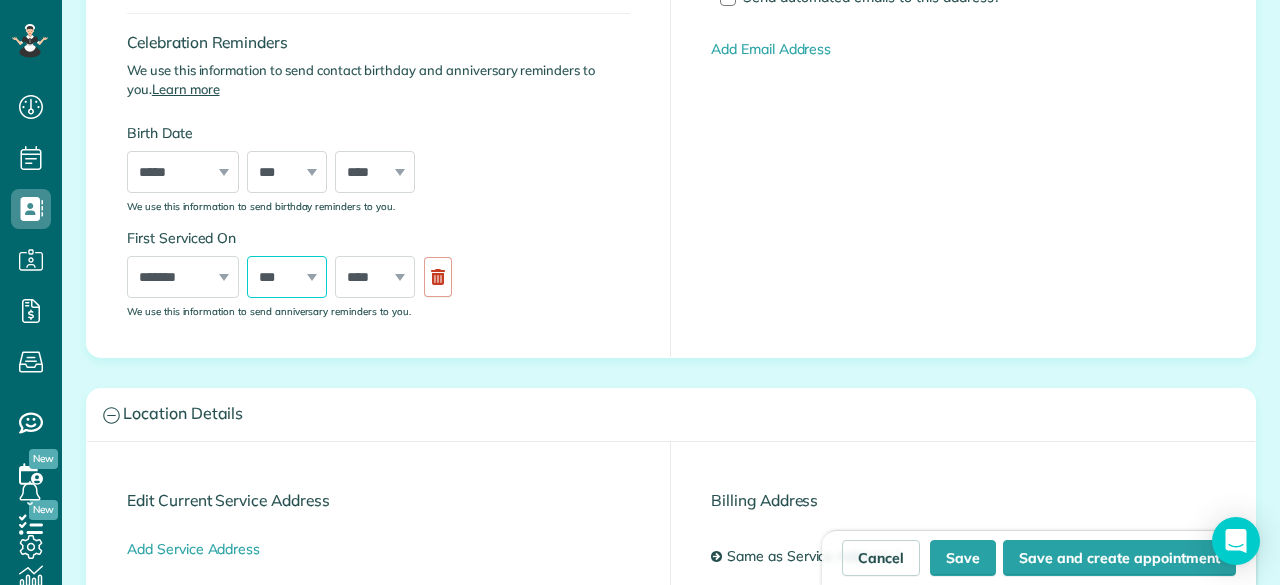 select on "*" 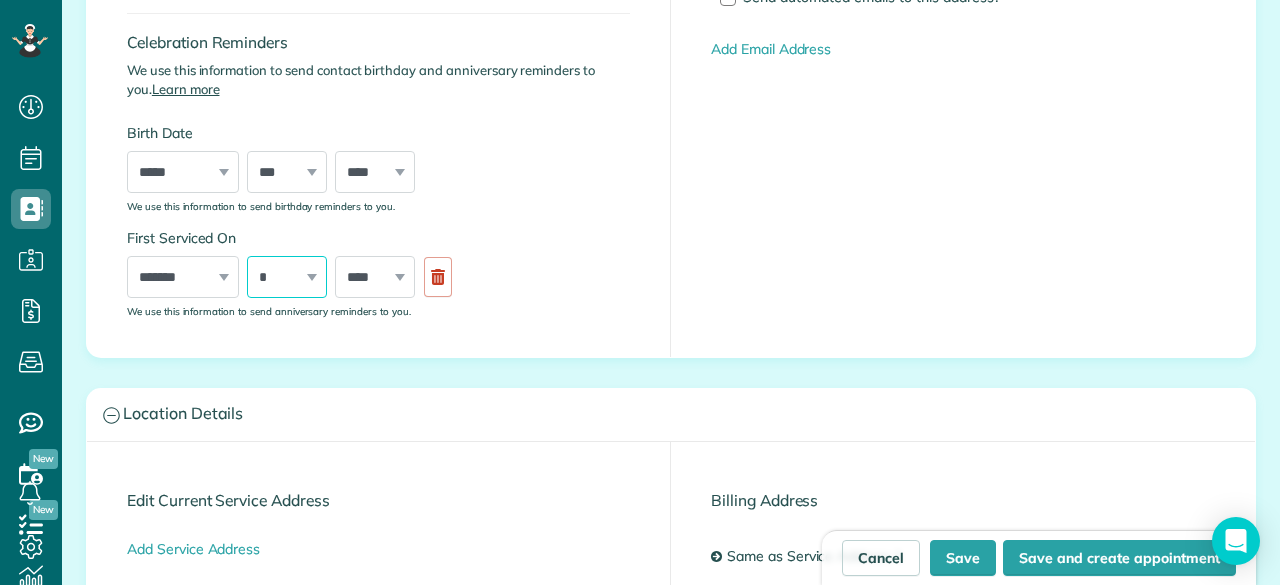 click on "***
*
*
*
*
*
*
*
*
*
**
**
**
**
**
**
**
**
**
**
**
**
**
**
**
**
**
**
**
**
**
**" at bounding box center (287, 277) 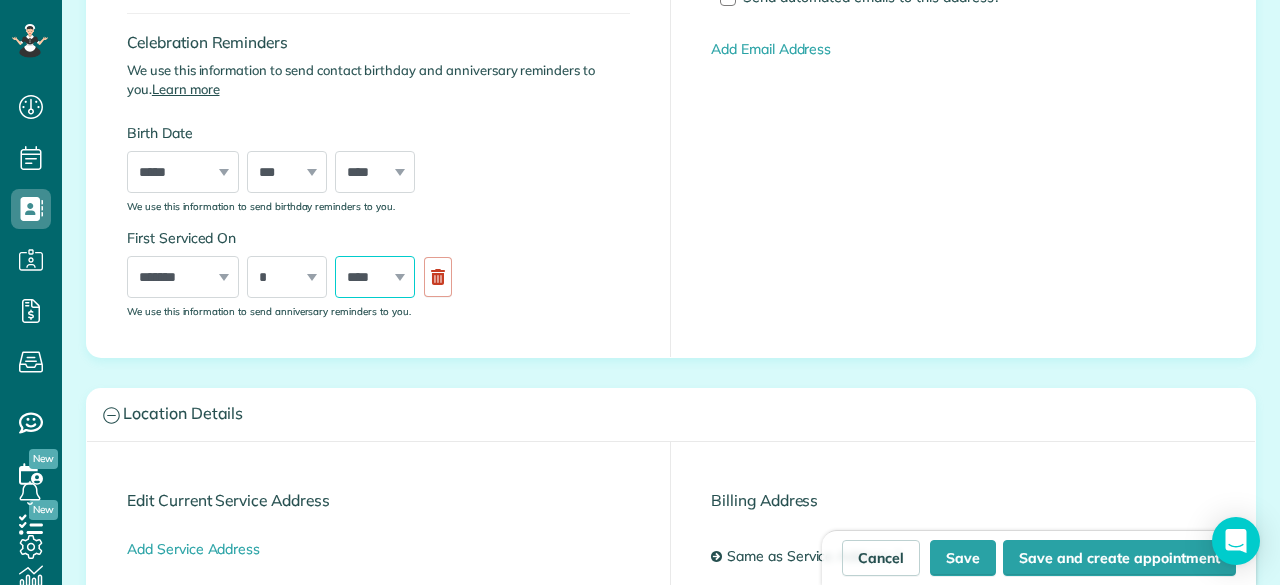 click on "****
****
****
****
****
****
****
****
****
****
****
****
****
****
****
****
****
****
****
****
****
****
****
****
****
****
****
****
****
****
****
****
****
****
****
****
****
****
****
****
****
****
****
****
****
****
****
****
****
****
****
****" at bounding box center [375, 277] 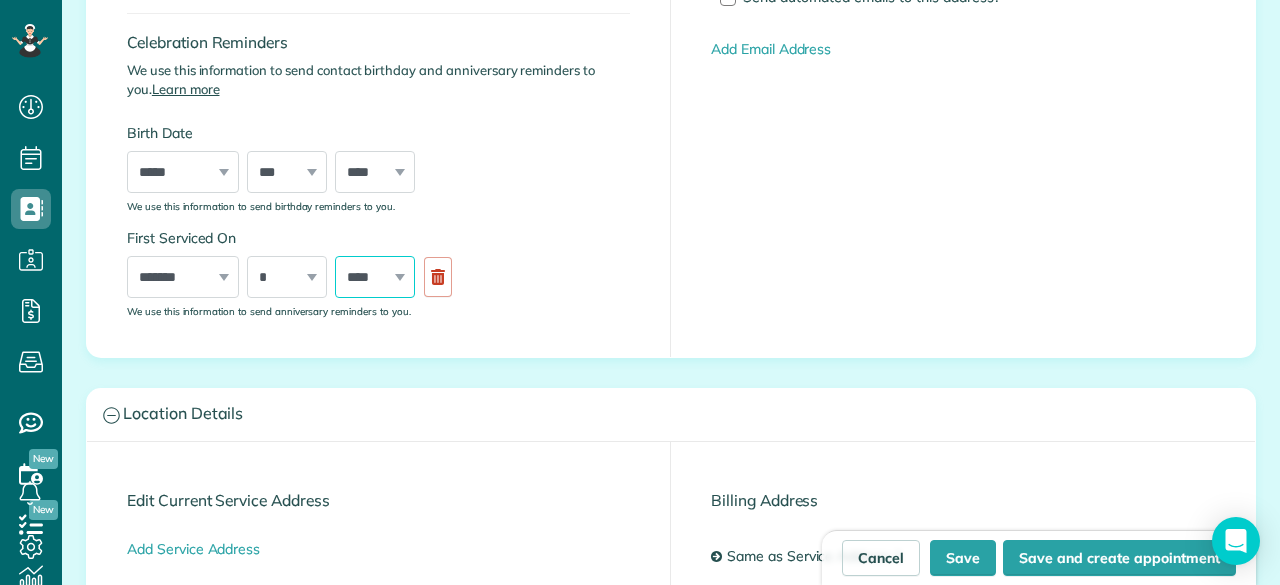 select on "****" 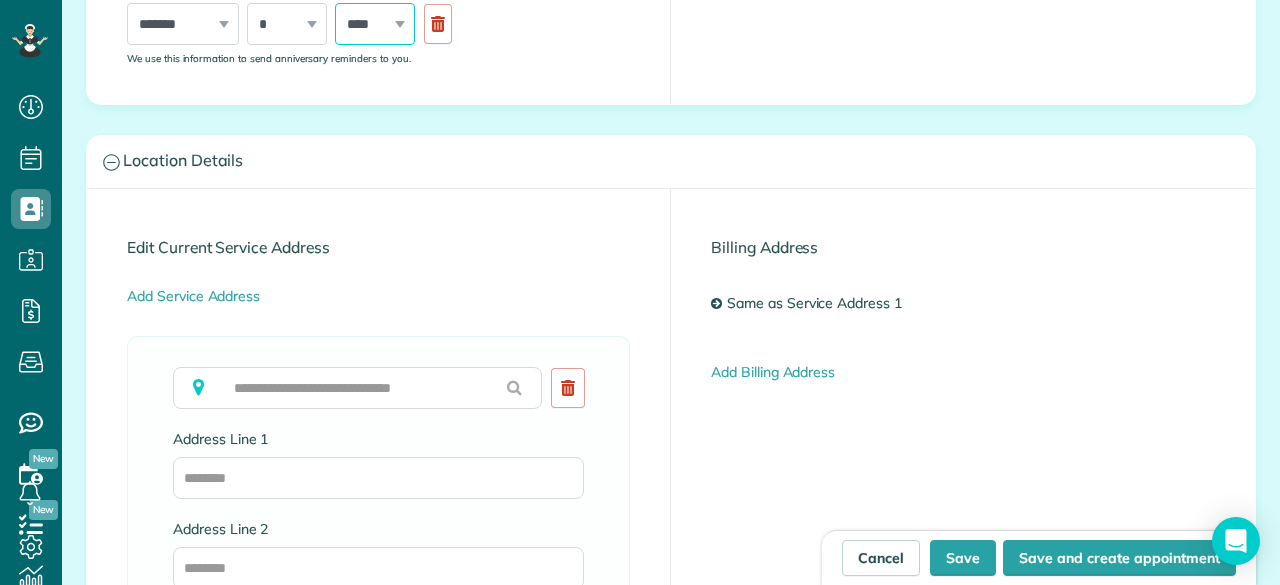 scroll, scrollTop: 852, scrollLeft: 0, axis: vertical 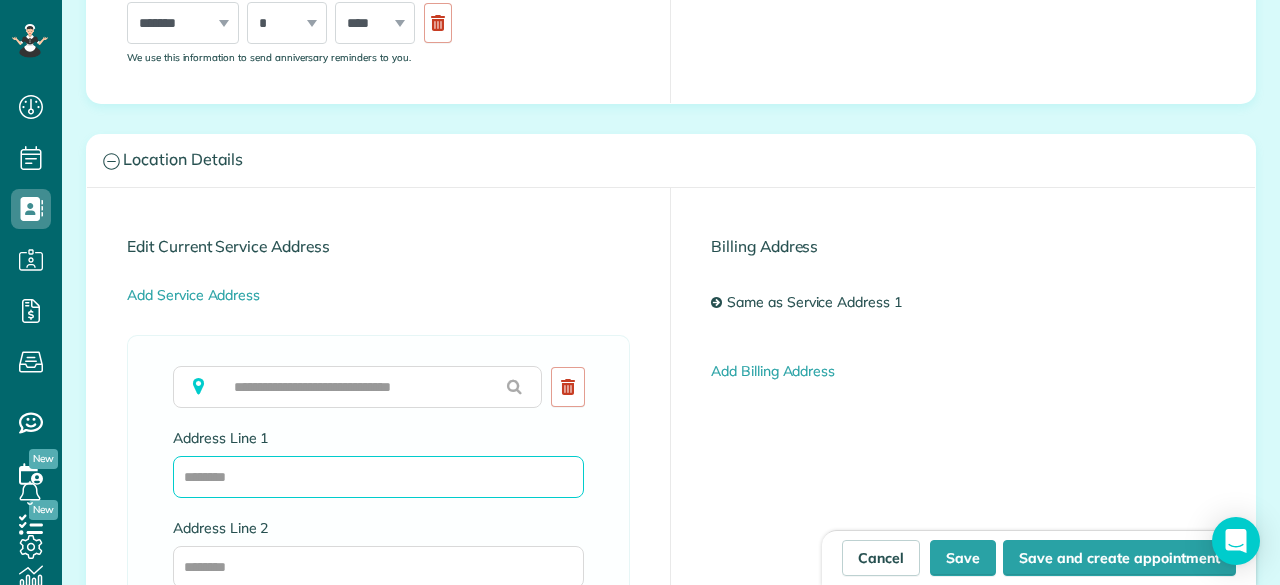 click on "Address Line 1" at bounding box center (378, 477) 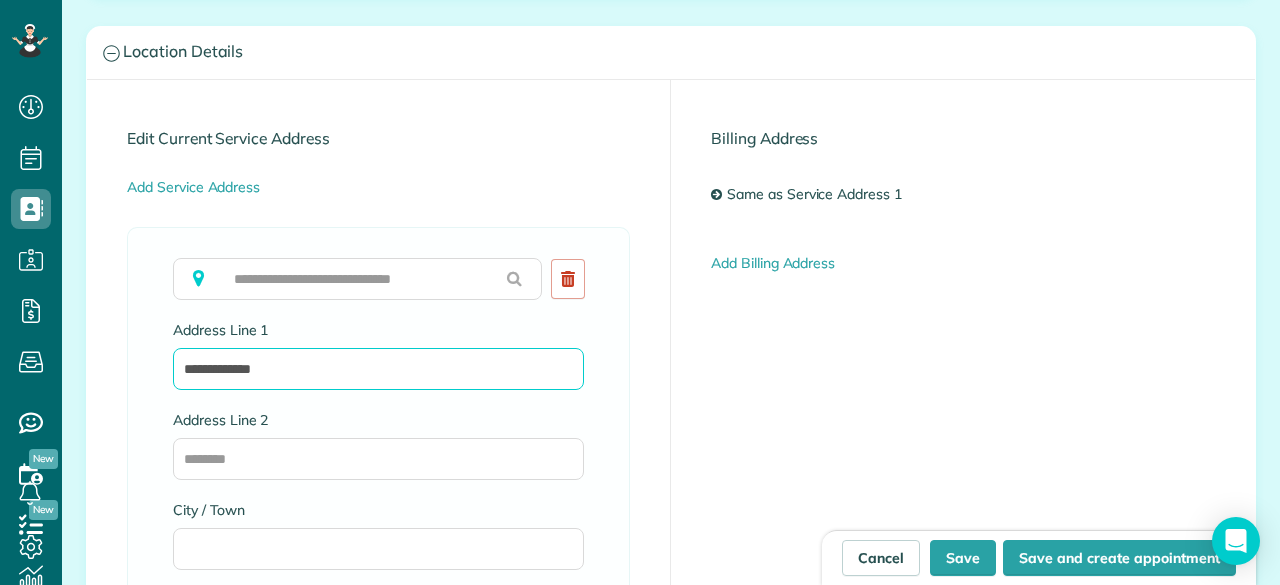 scroll, scrollTop: 962, scrollLeft: 0, axis: vertical 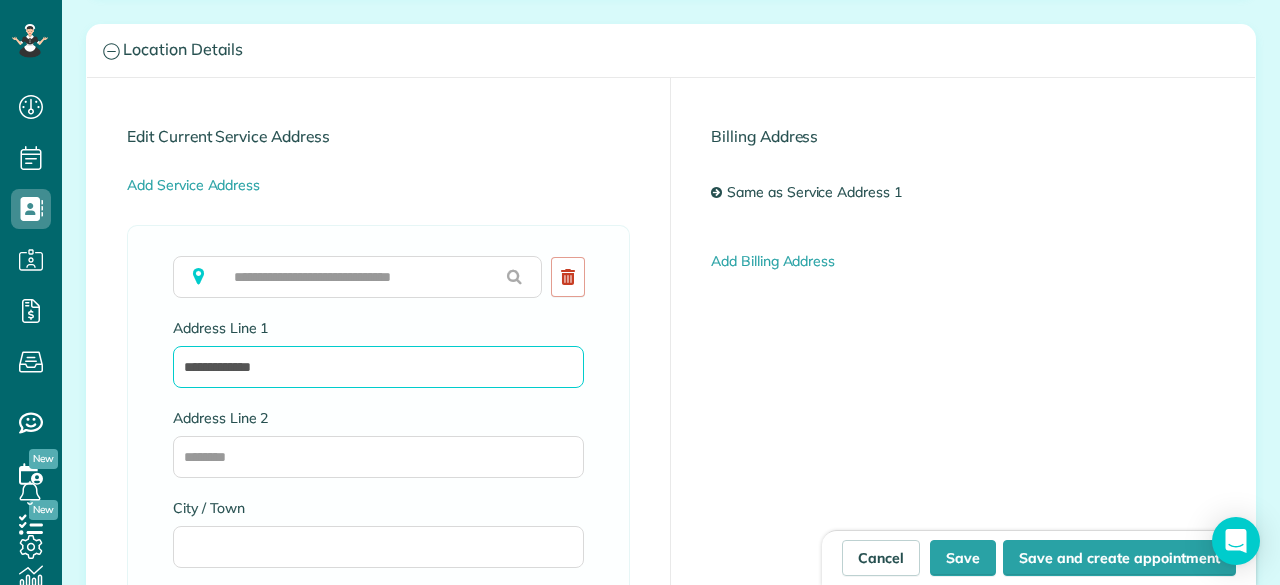 type on "**********" 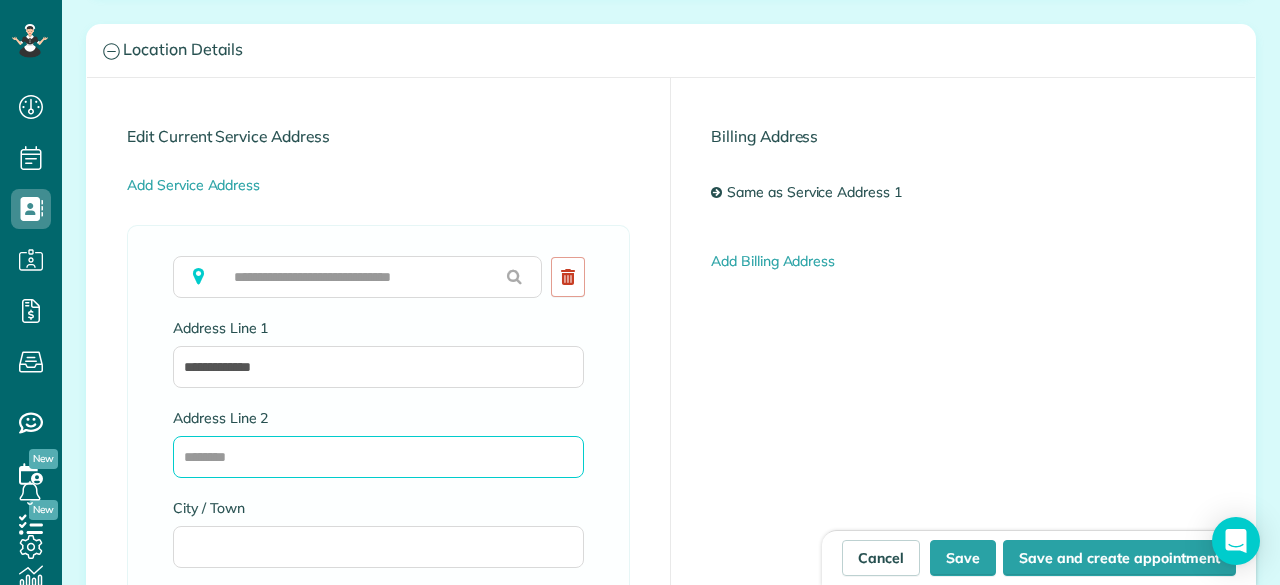 click on "Address Line 2" at bounding box center (378, 457) 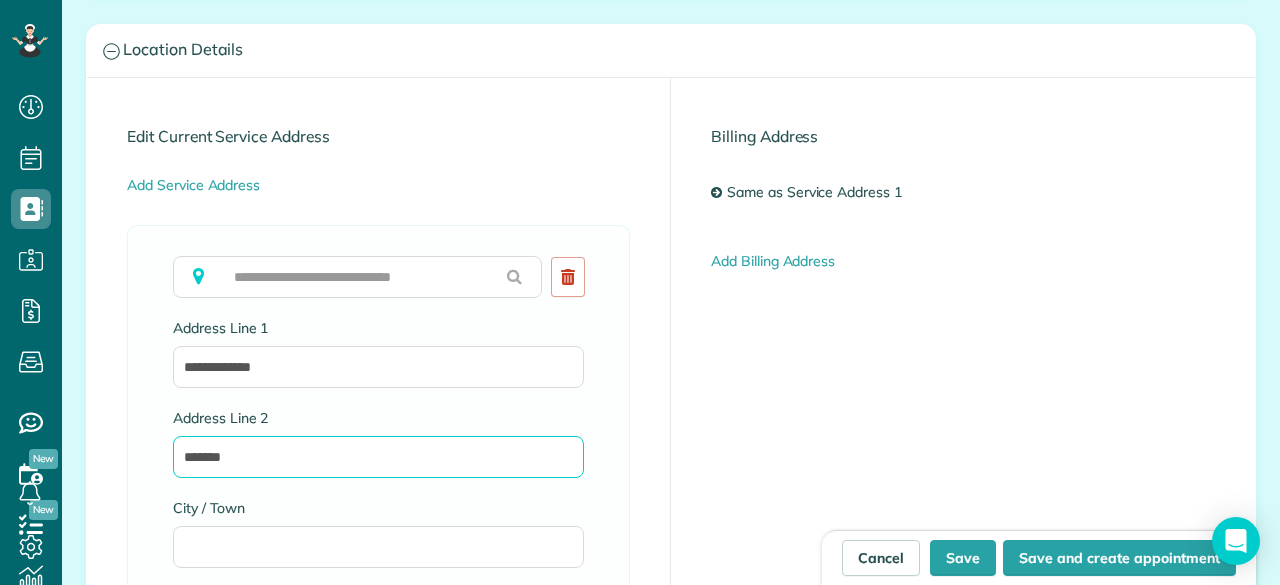 type on "*******" 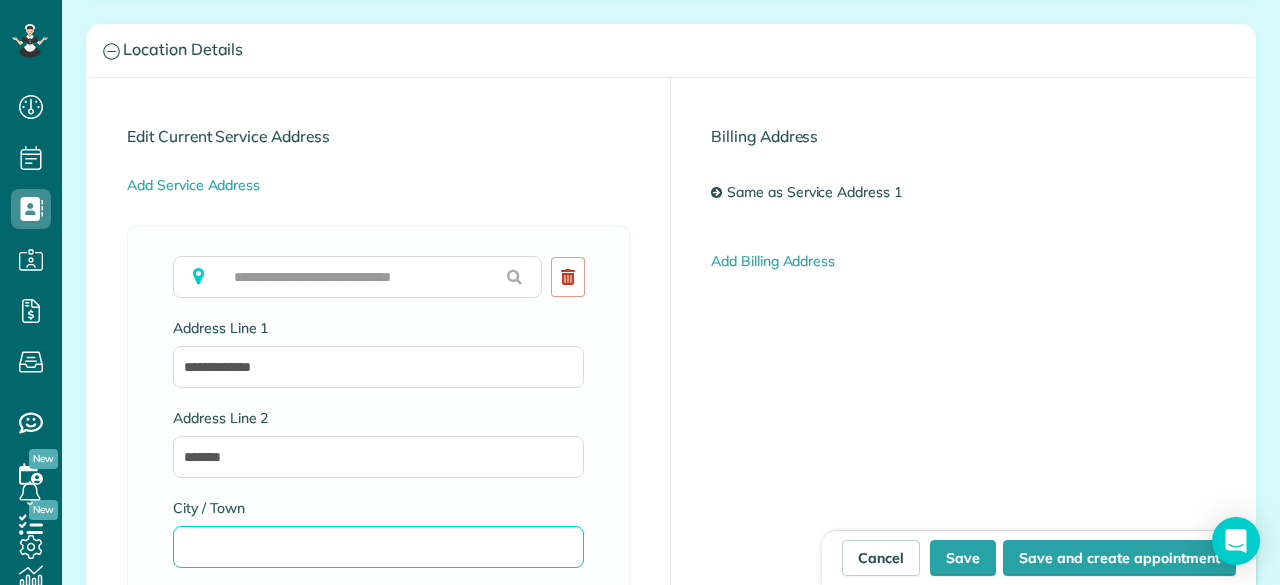 click on "City / Town" at bounding box center [378, 547] 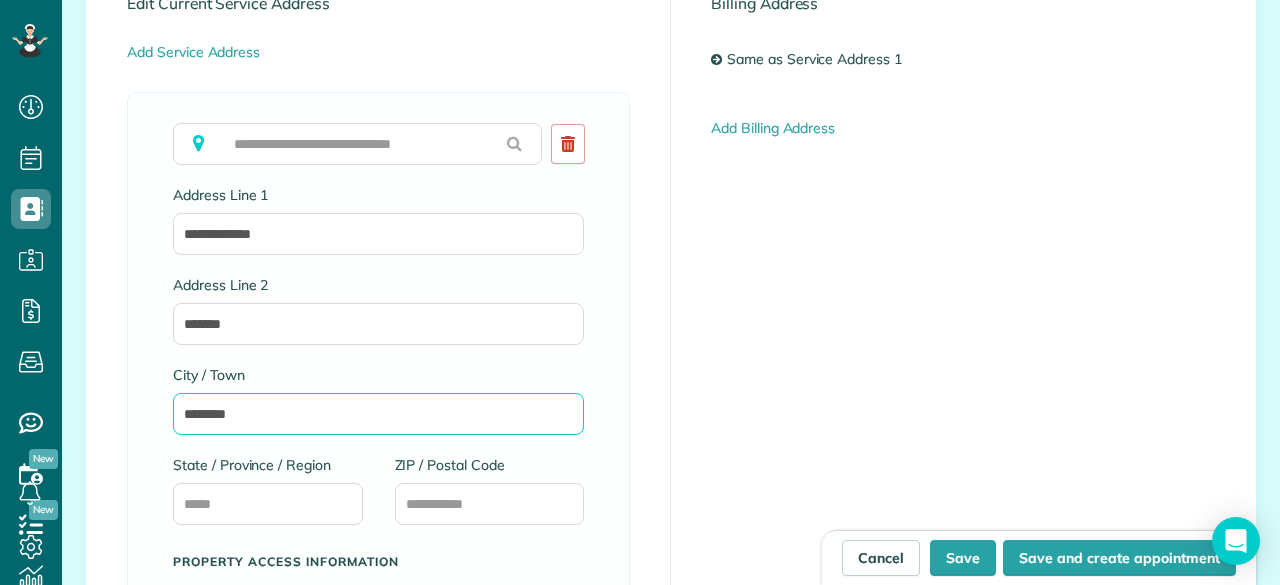 scroll, scrollTop: 1098, scrollLeft: 0, axis: vertical 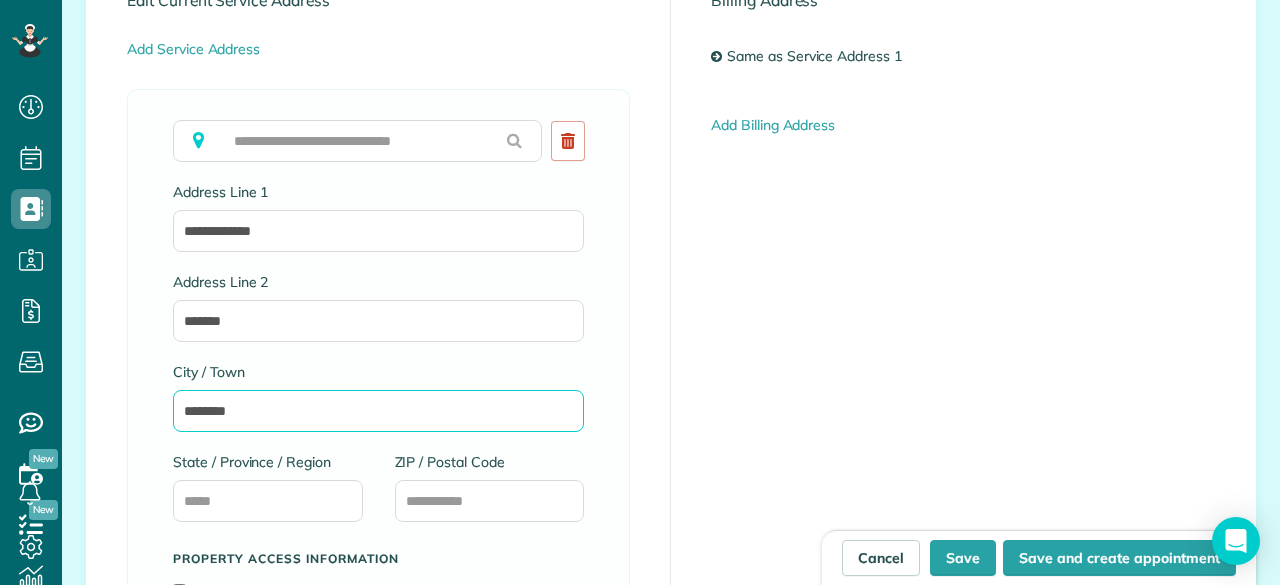 type on "********" 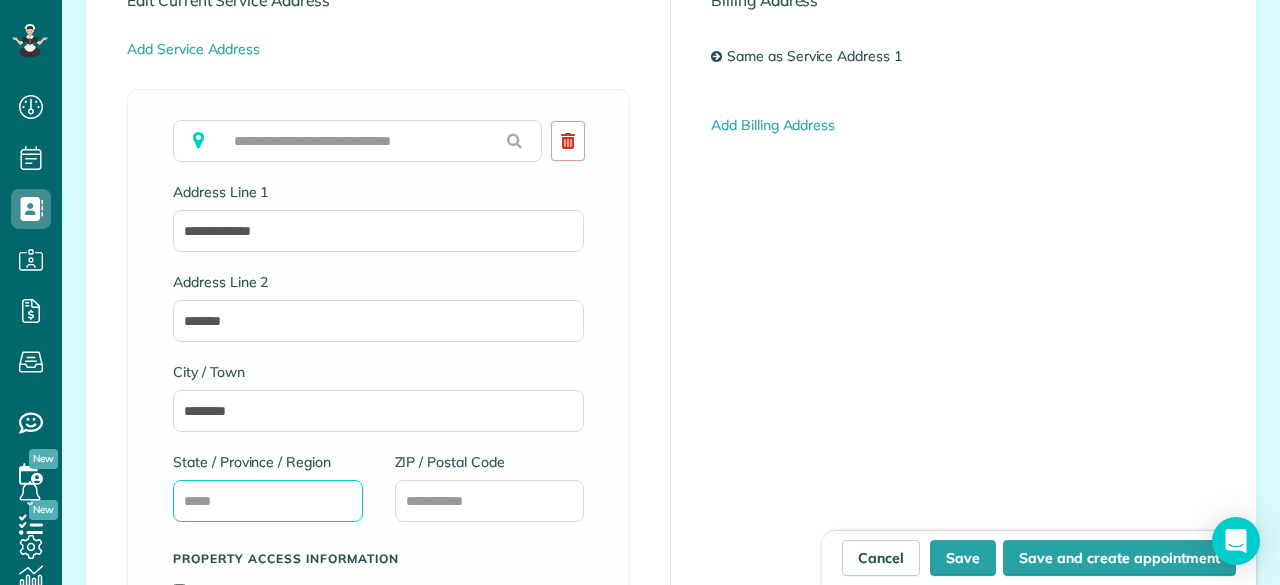 click on "State / Province / Region" at bounding box center (268, 501) 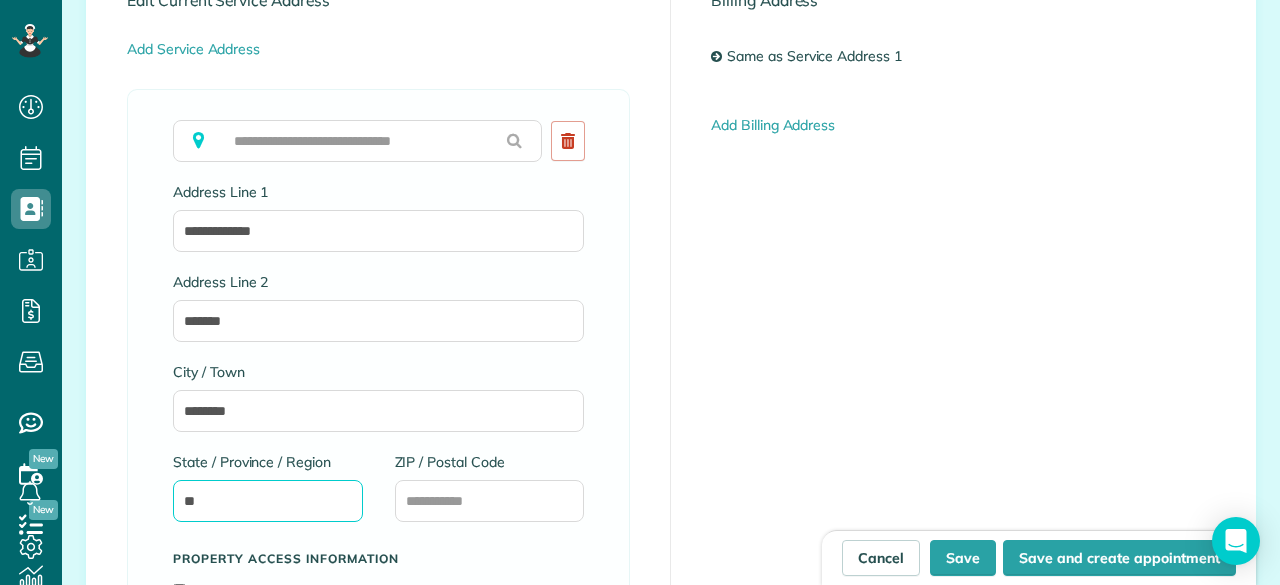 type on "**" 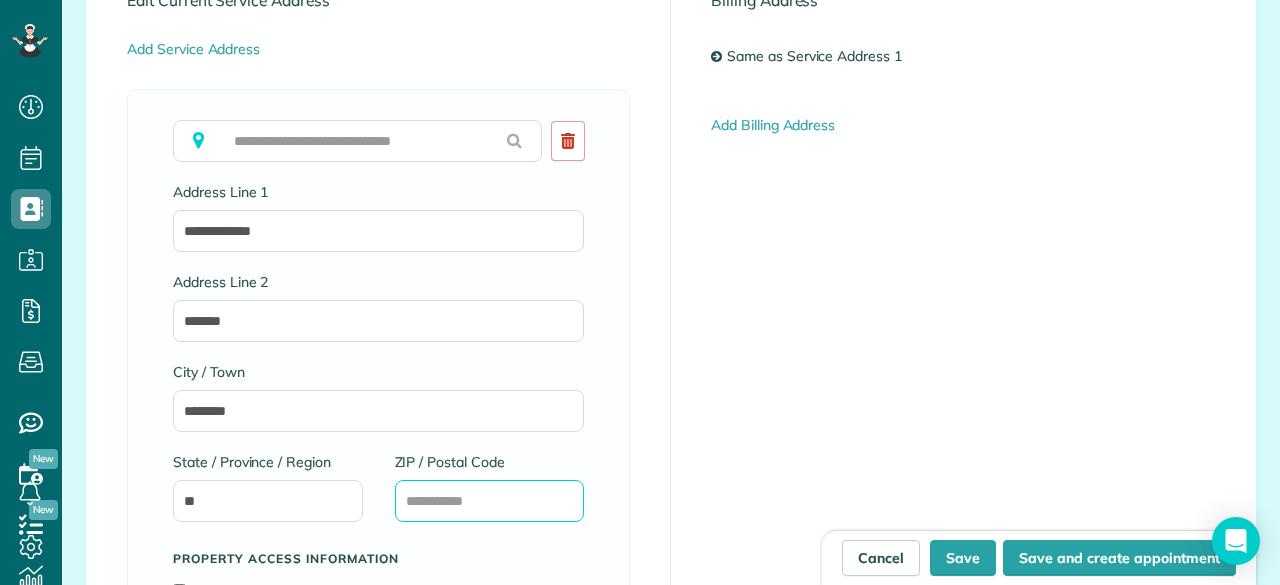 click on "ZIP / Postal Code" at bounding box center [490, 501] 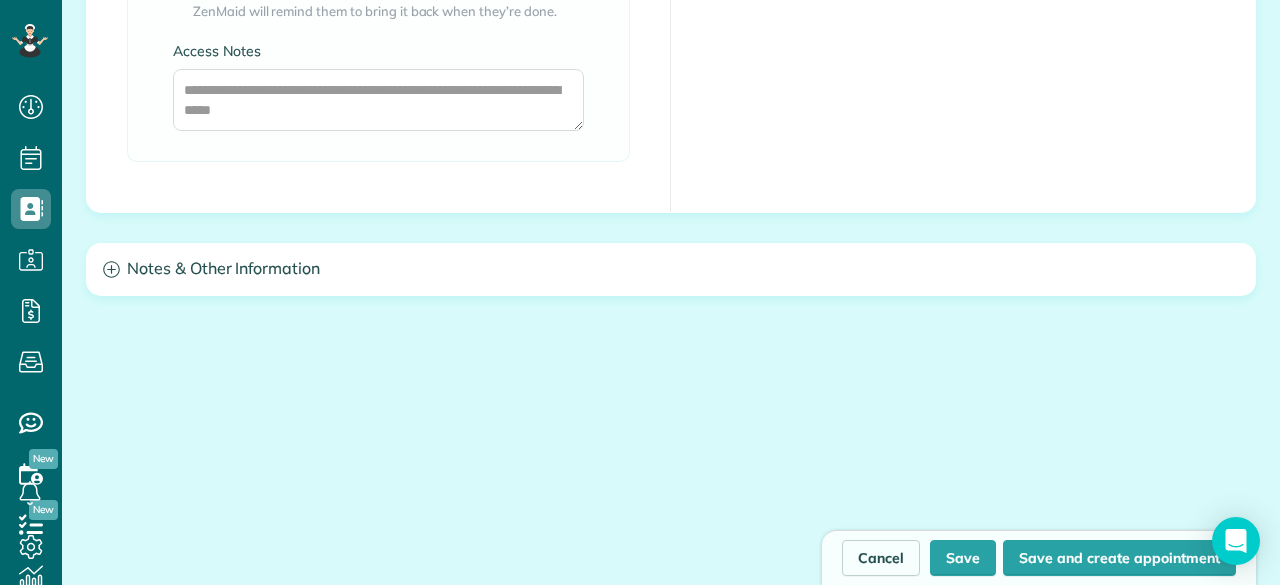 scroll, scrollTop: 1802, scrollLeft: 0, axis: vertical 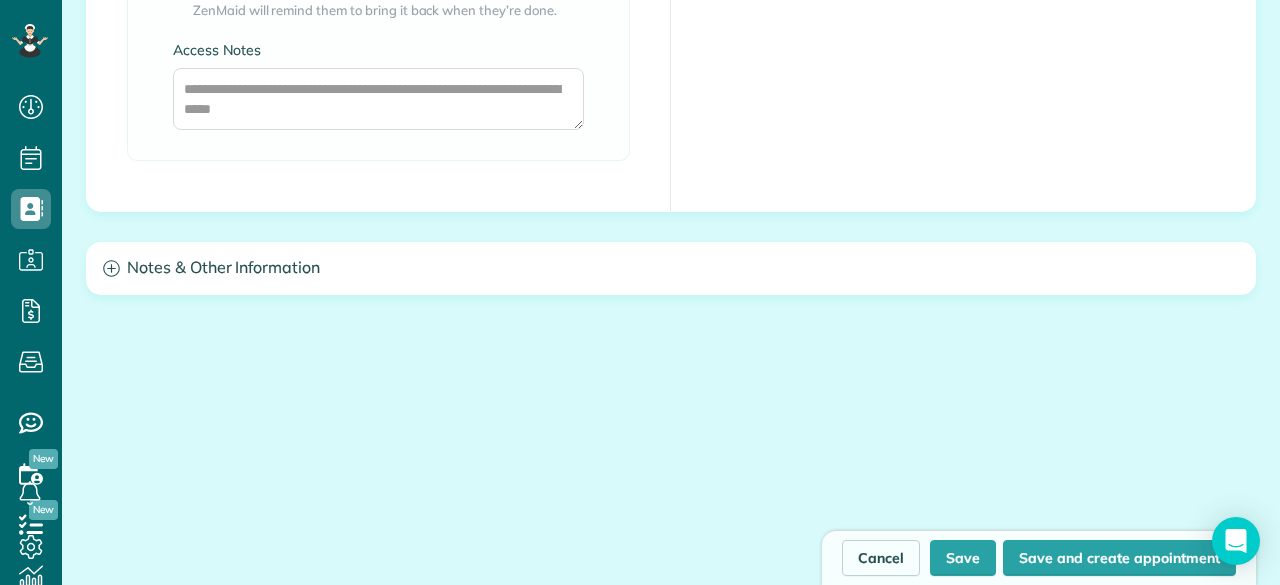type on "*****" 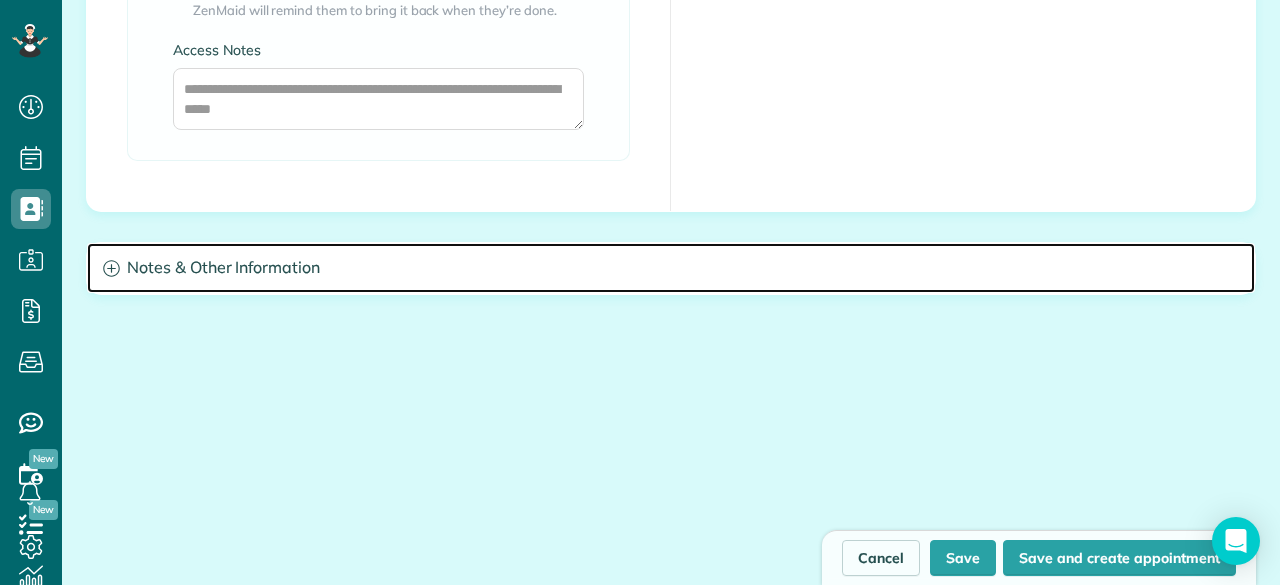 click on "Notes & Other Information" at bounding box center [671, 268] 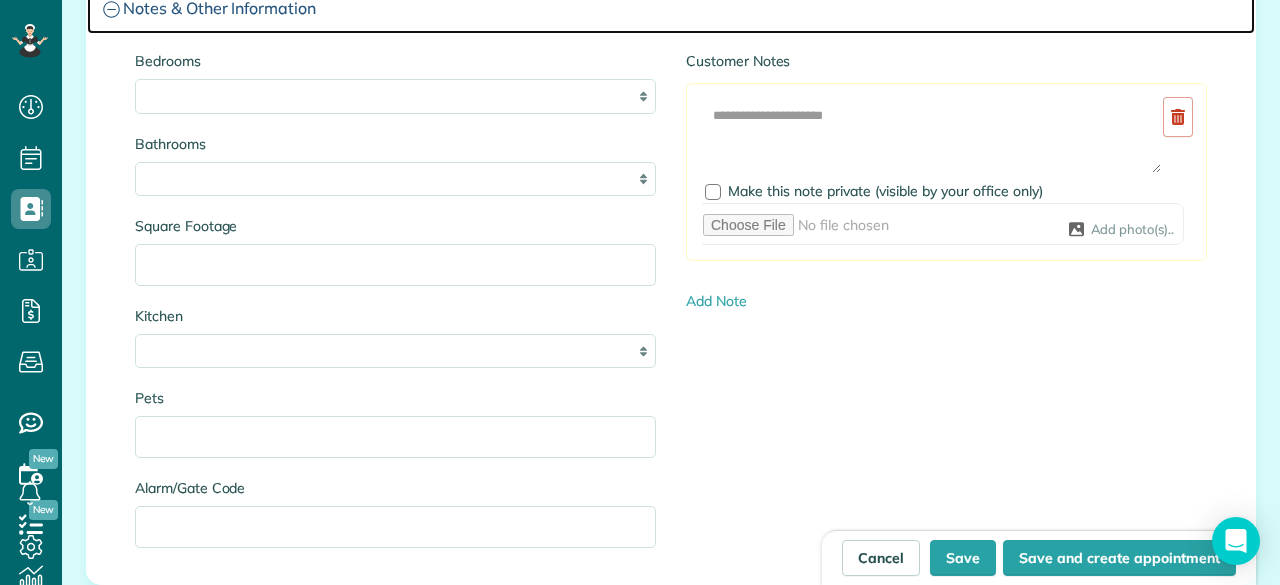 scroll, scrollTop: 2087, scrollLeft: 0, axis: vertical 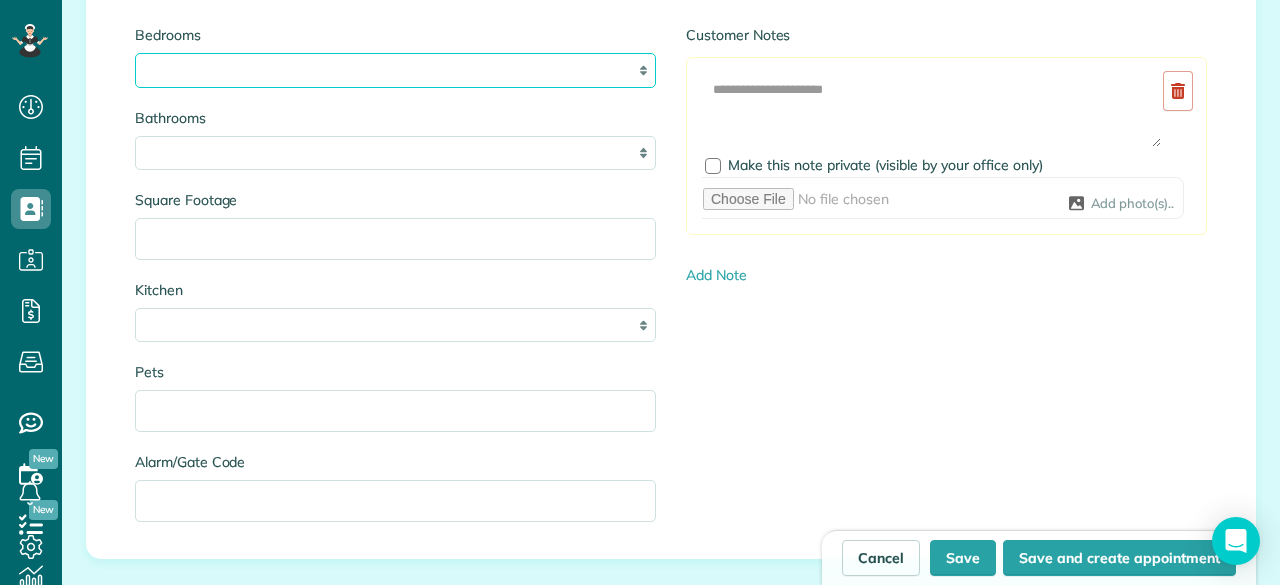 click on "*
*
*
*
**" at bounding box center [395, 70] 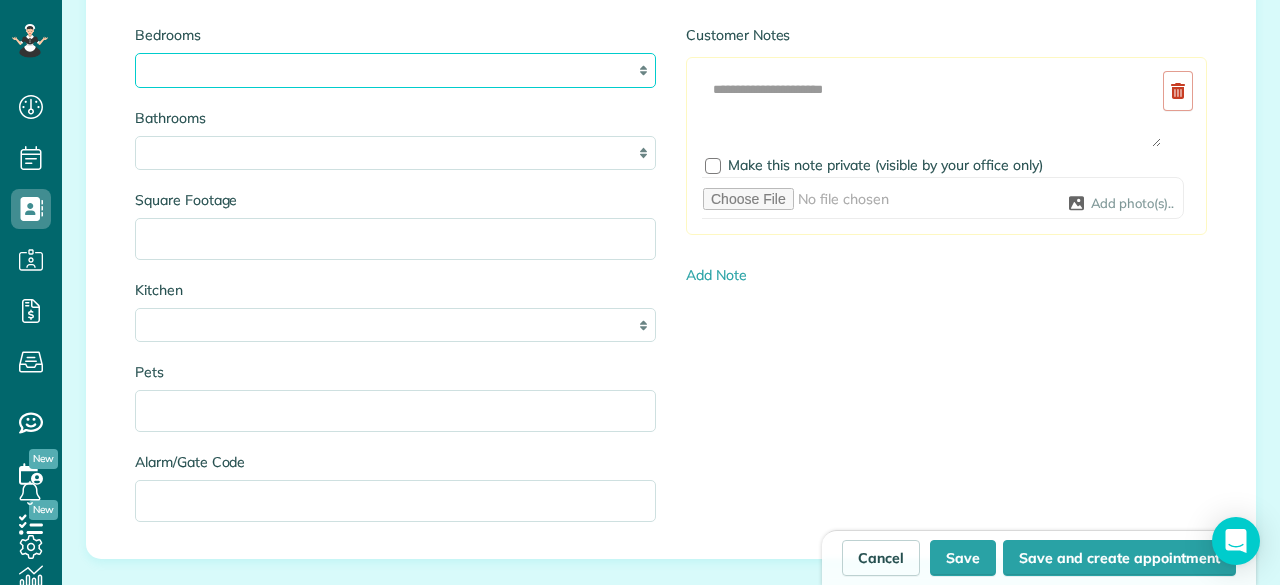 select on "*" 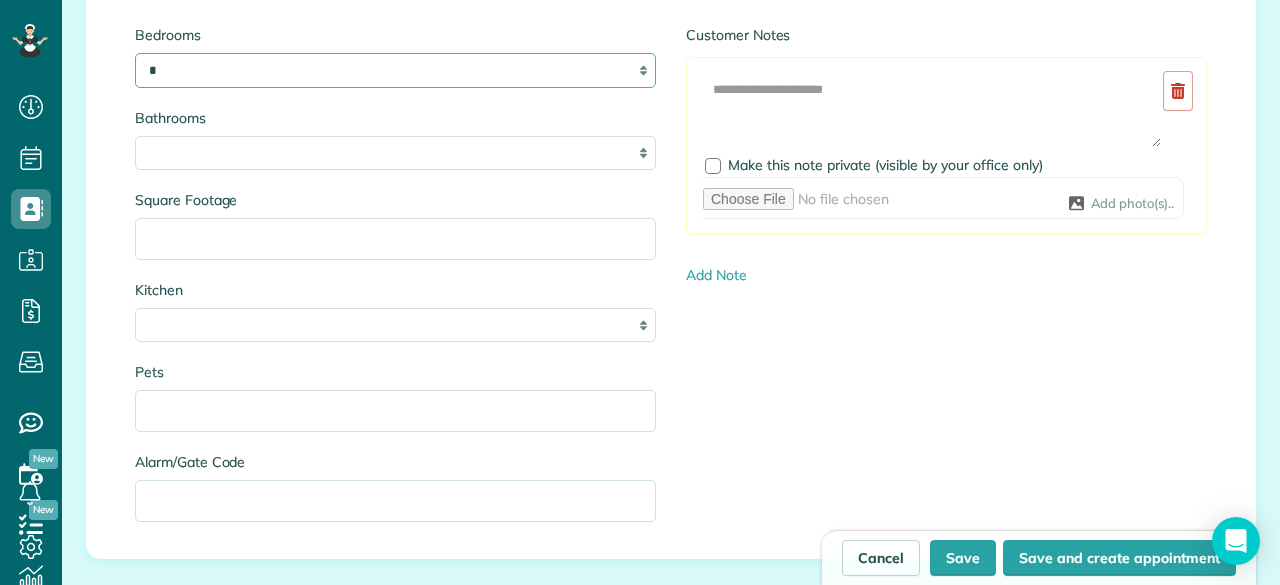 click on "*
*
*
*
**" at bounding box center [395, 70] 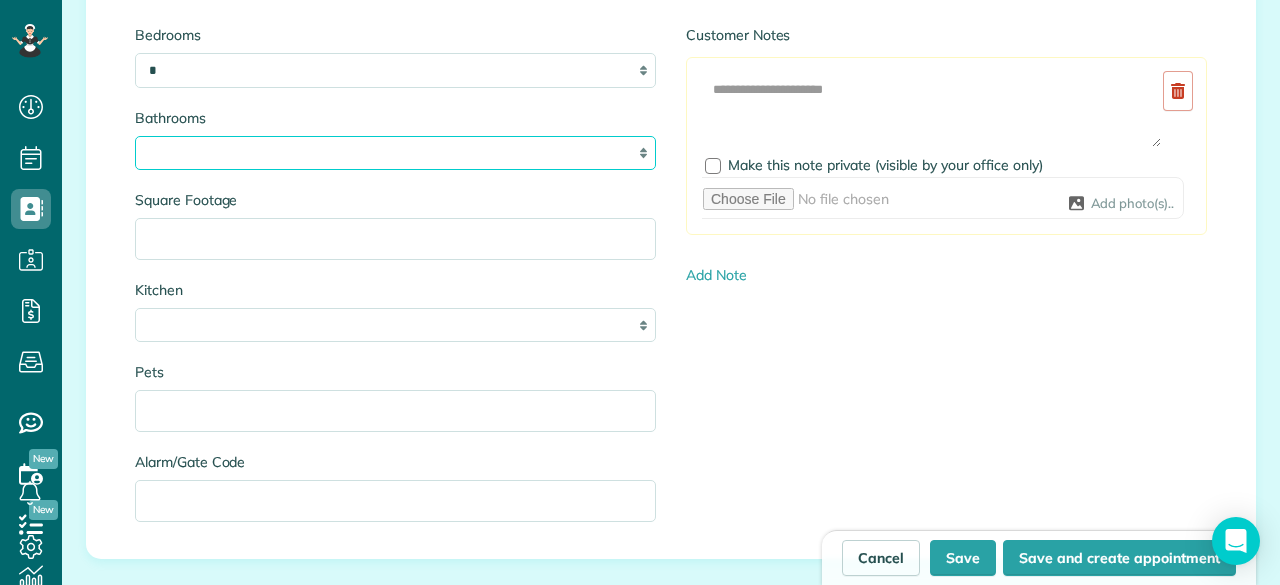 click on "*
***
*
***
*
***
*
***
**" at bounding box center [395, 153] 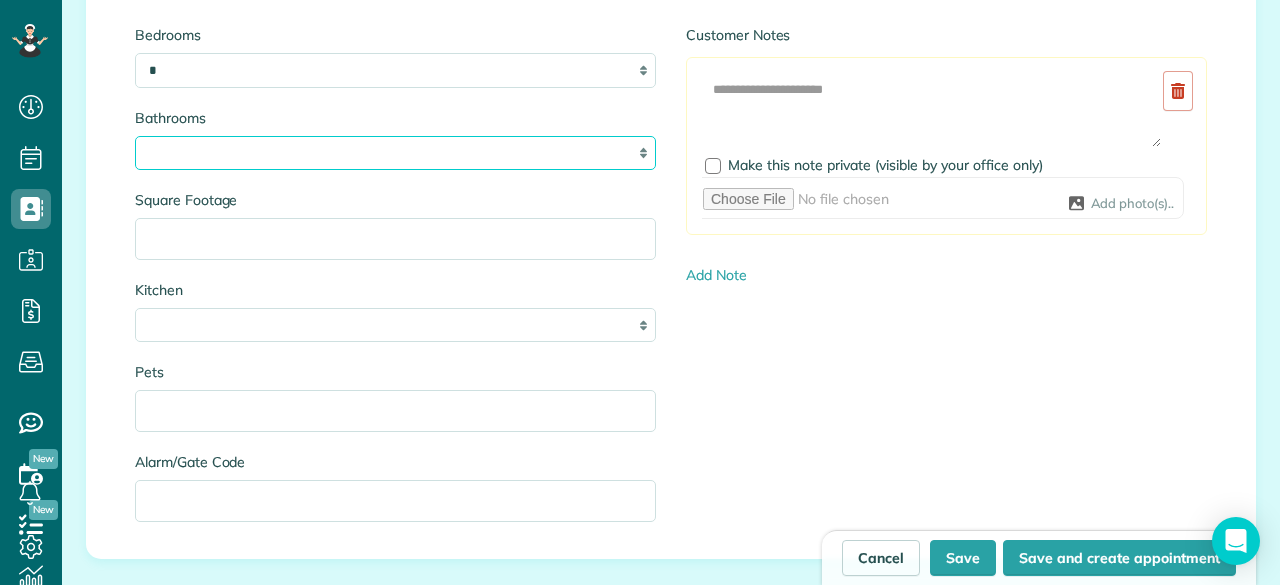 select on "*" 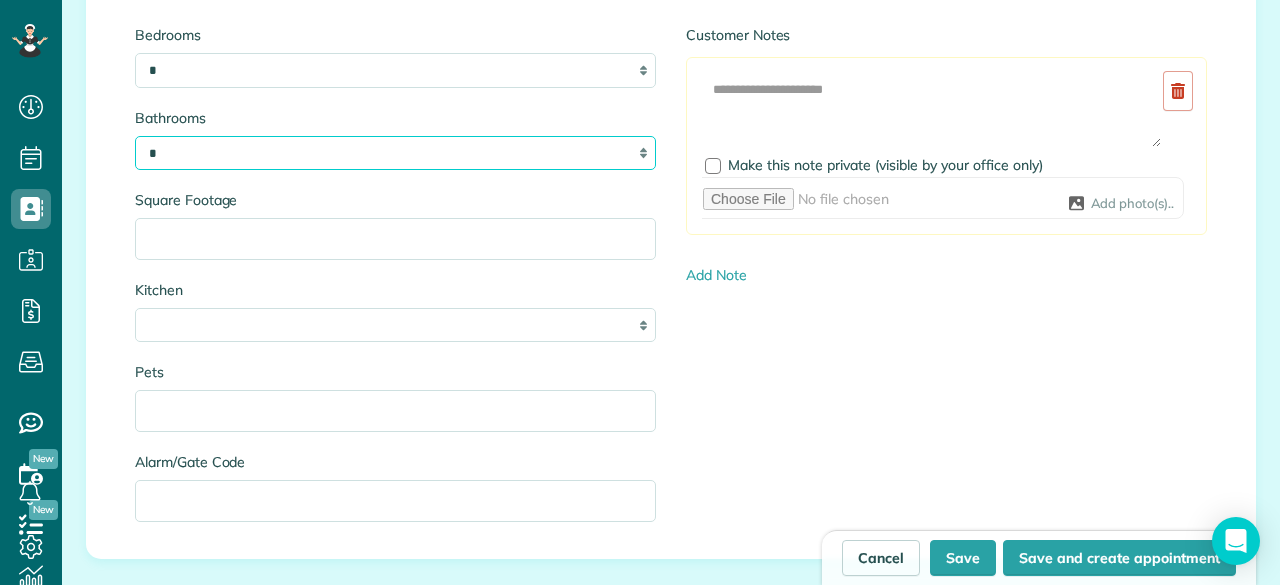 click on "*
***
*
***
*
***
*
***
**" at bounding box center (395, 153) 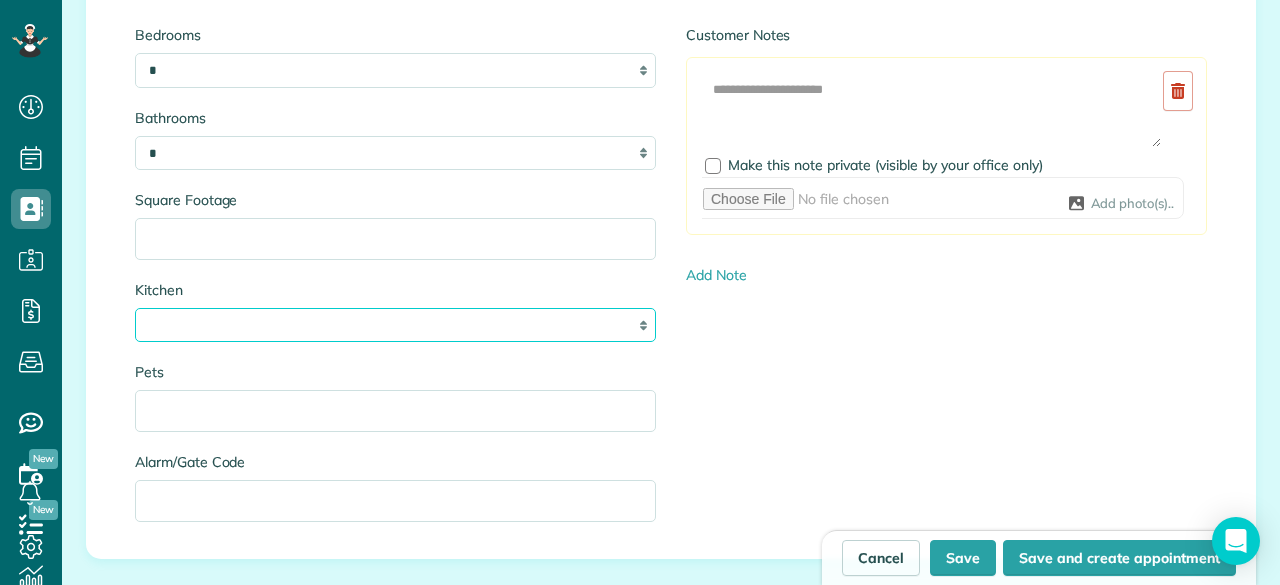 click on "*
*
*
*" at bounding box center [395, 325] 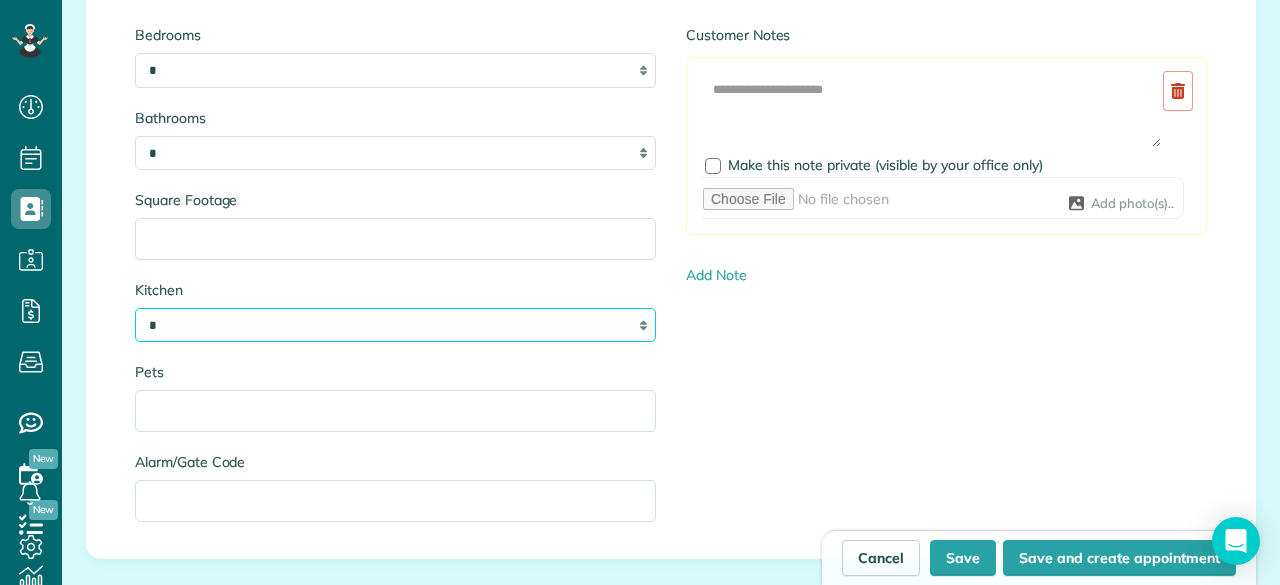 click on "*
*
*
*" at bounding box center [395, 325] 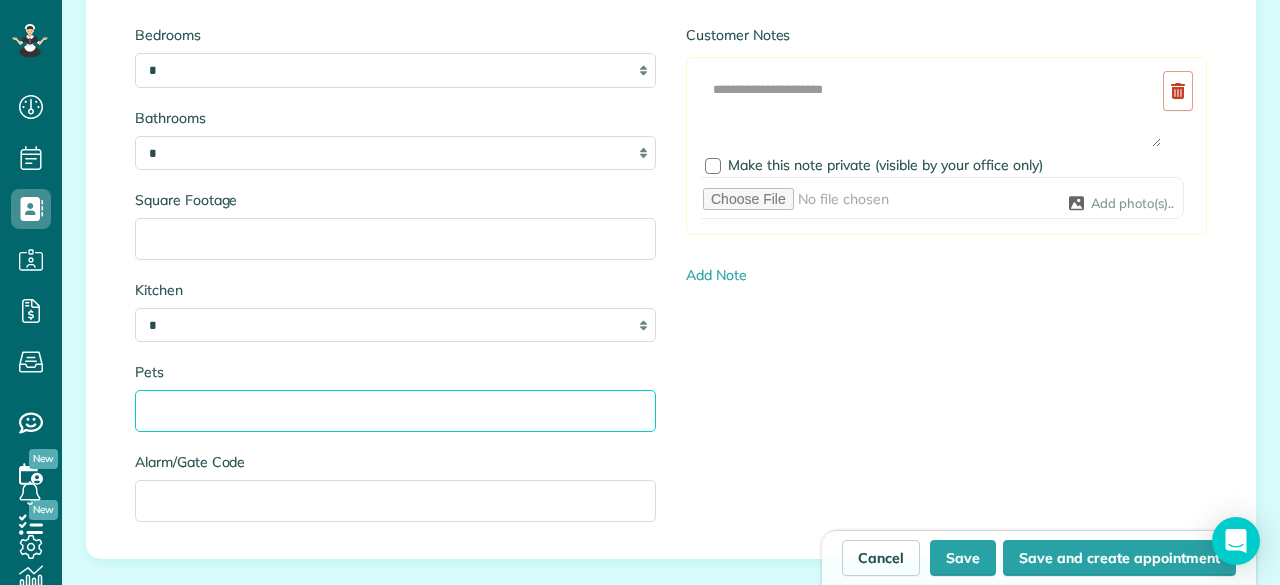 click on "Pets" at bounding box center (395, 411) 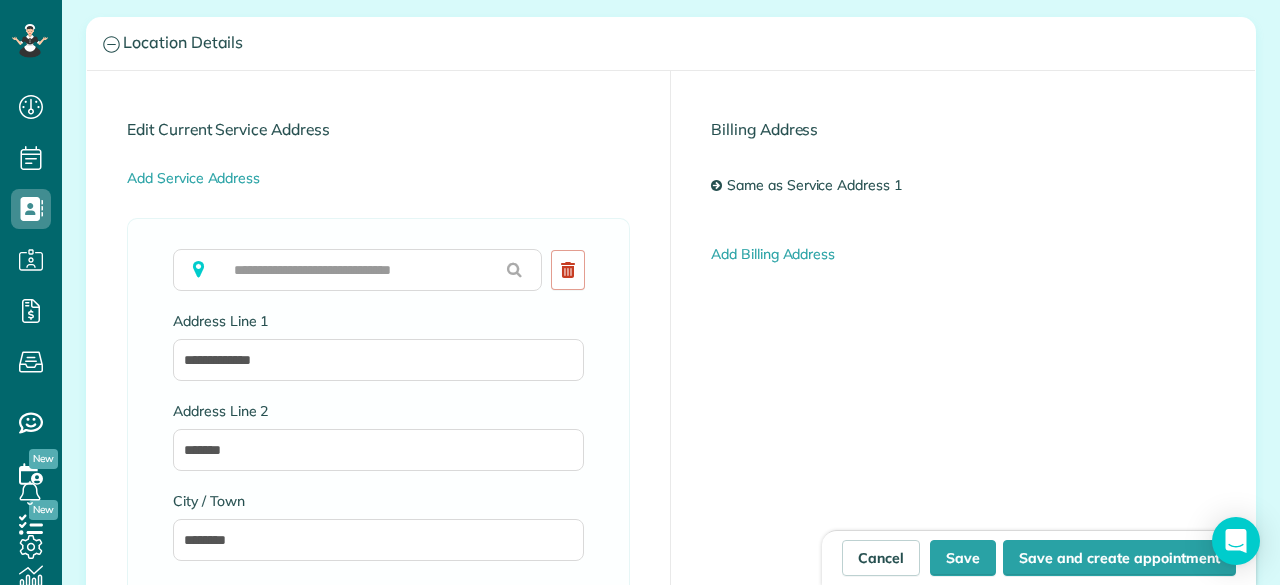 scroll, scrollTop: 901, scrollLeft: 0, axis: vertical 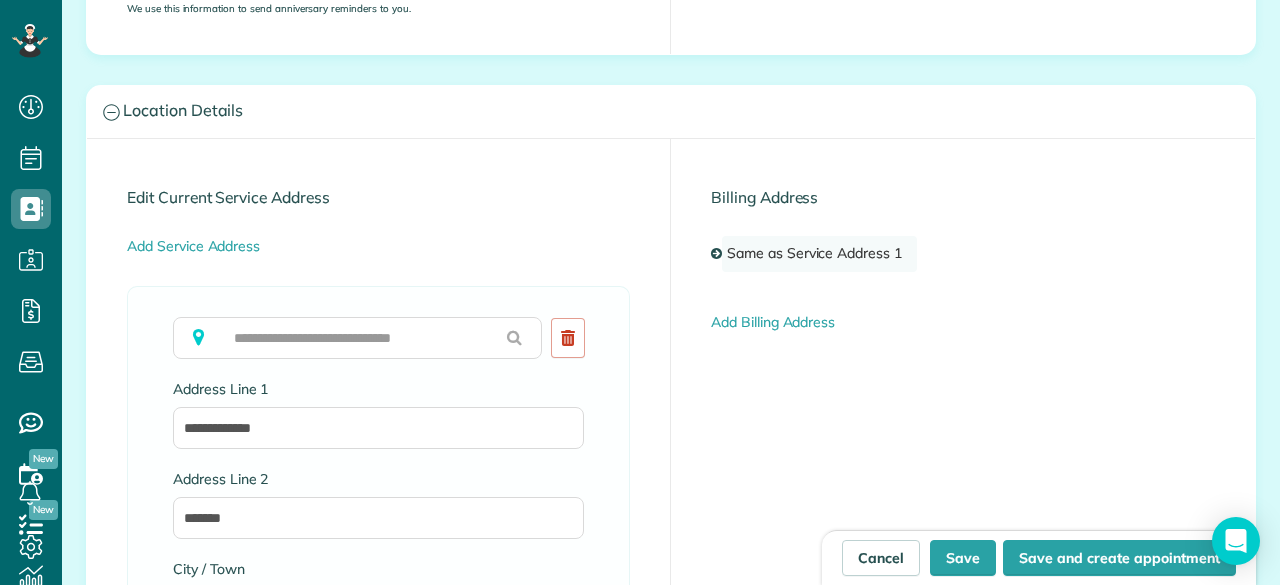 type on "*" 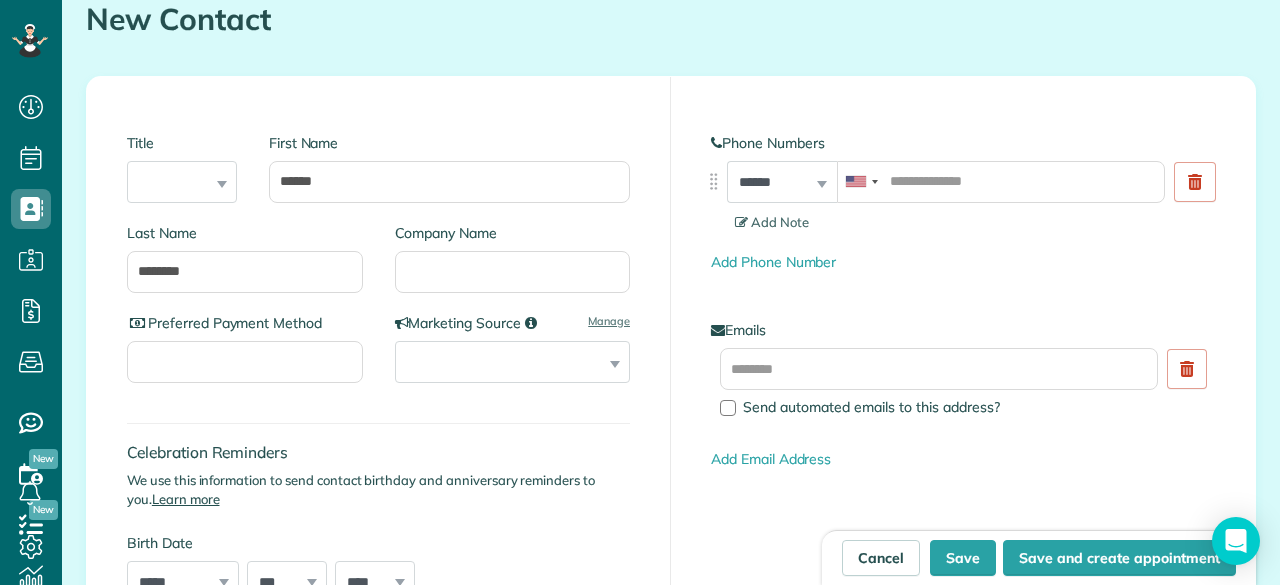 scroll, scrollTop: 187, scrollLeft: 0, axis: vertical 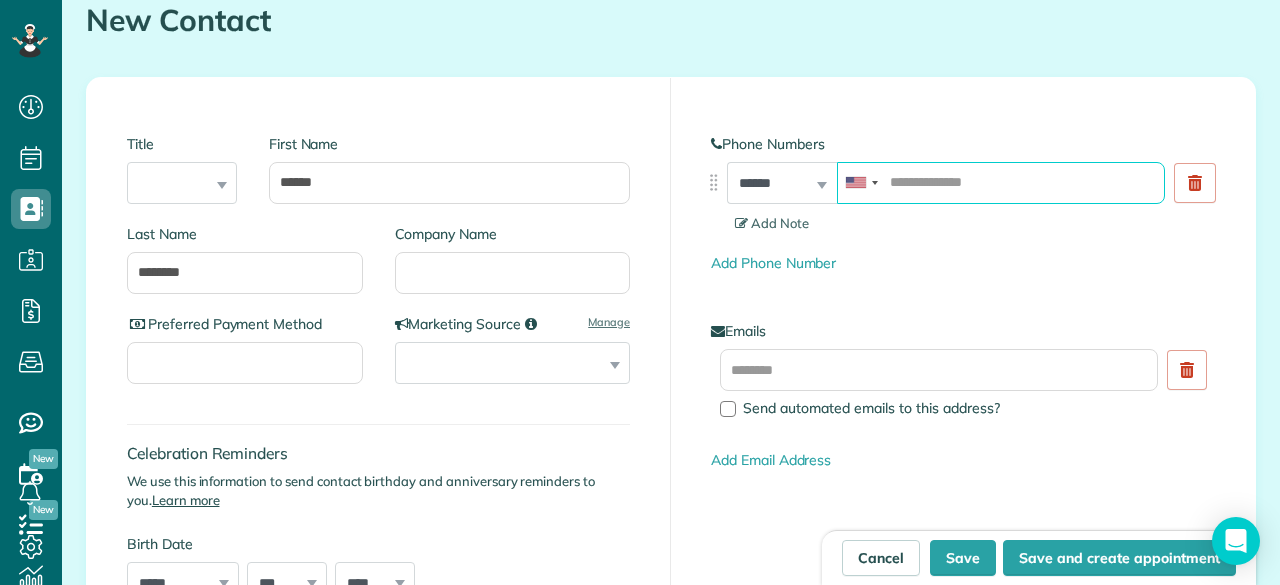 click at bounding box center (1001, 183) 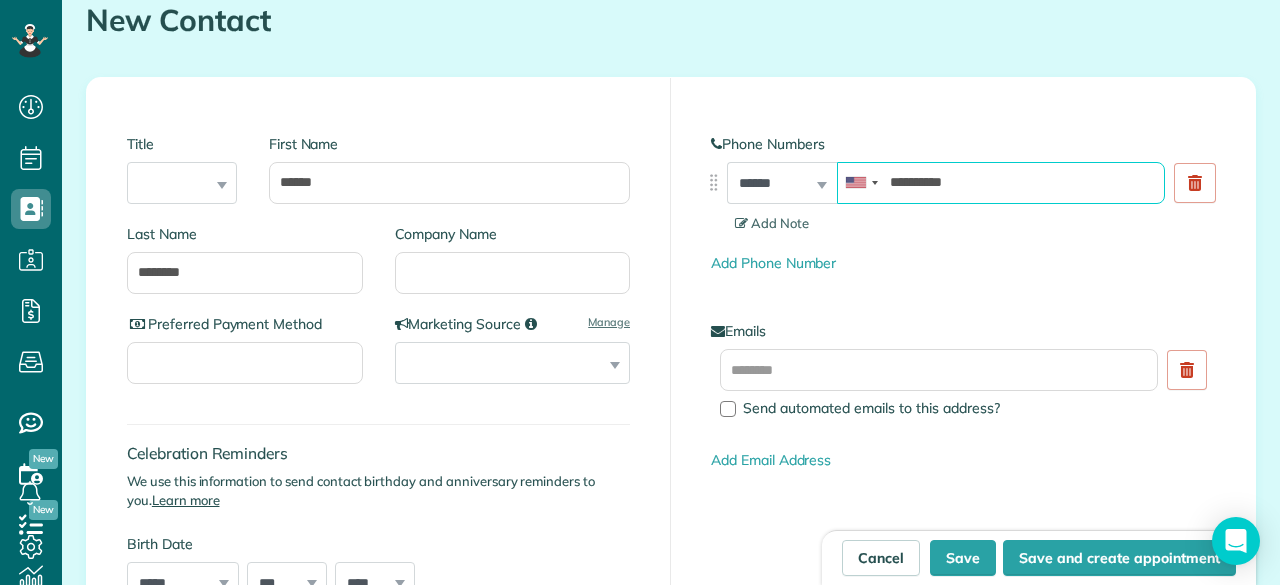 type on "**********" 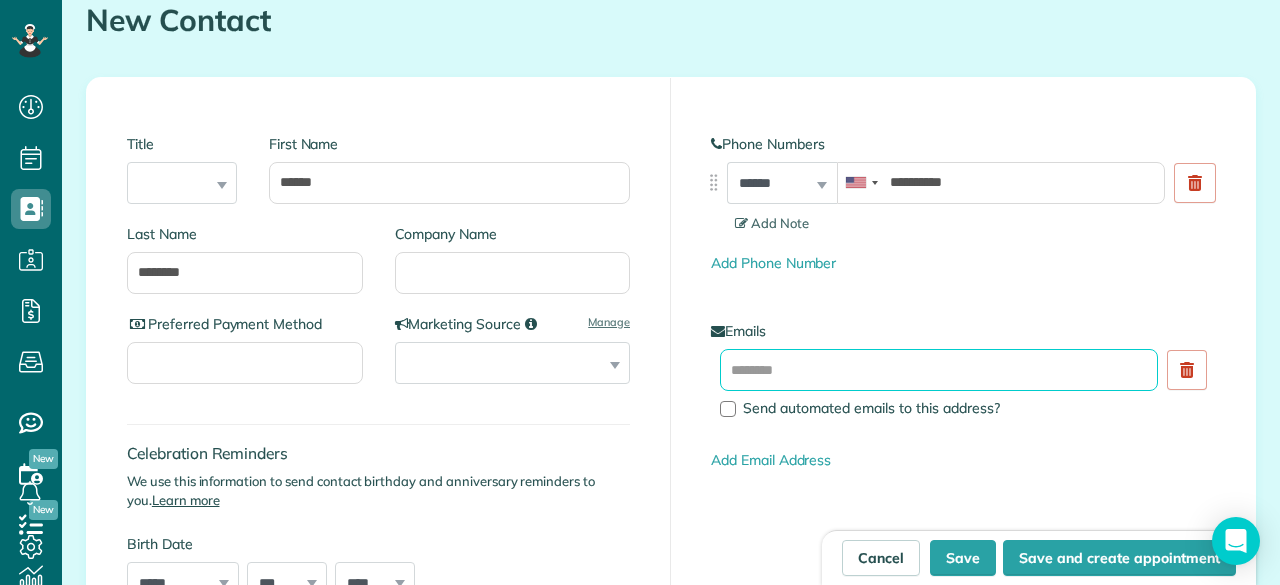 click at bounding box center [939, 370] 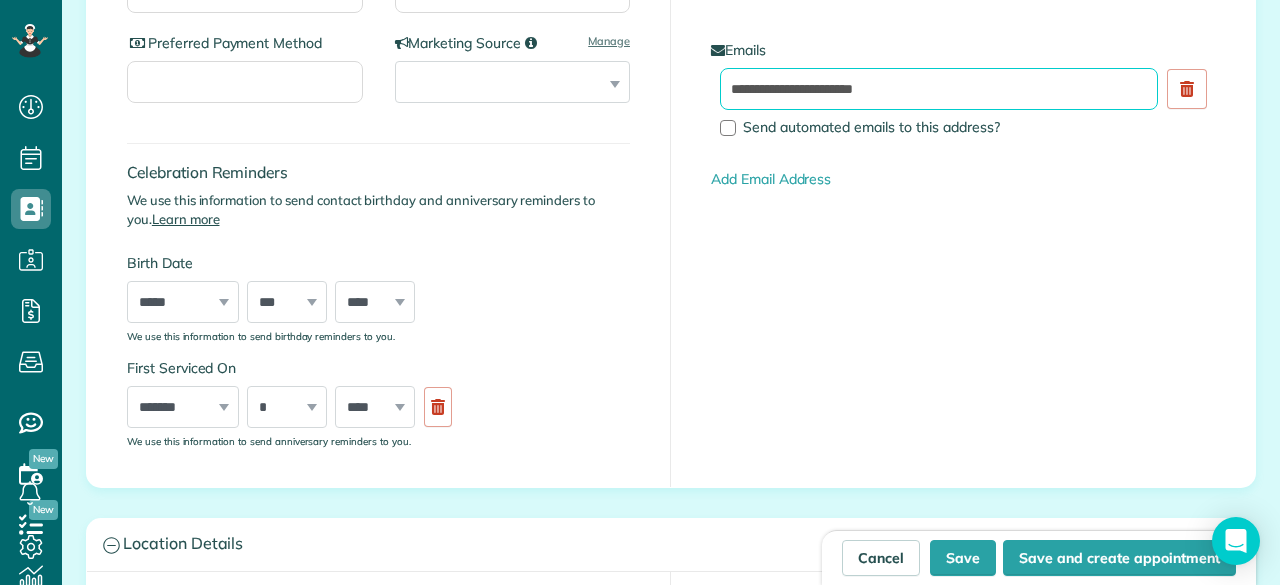 scroll, scrollTop: 489, scrollLeft: 0, axis: vertical 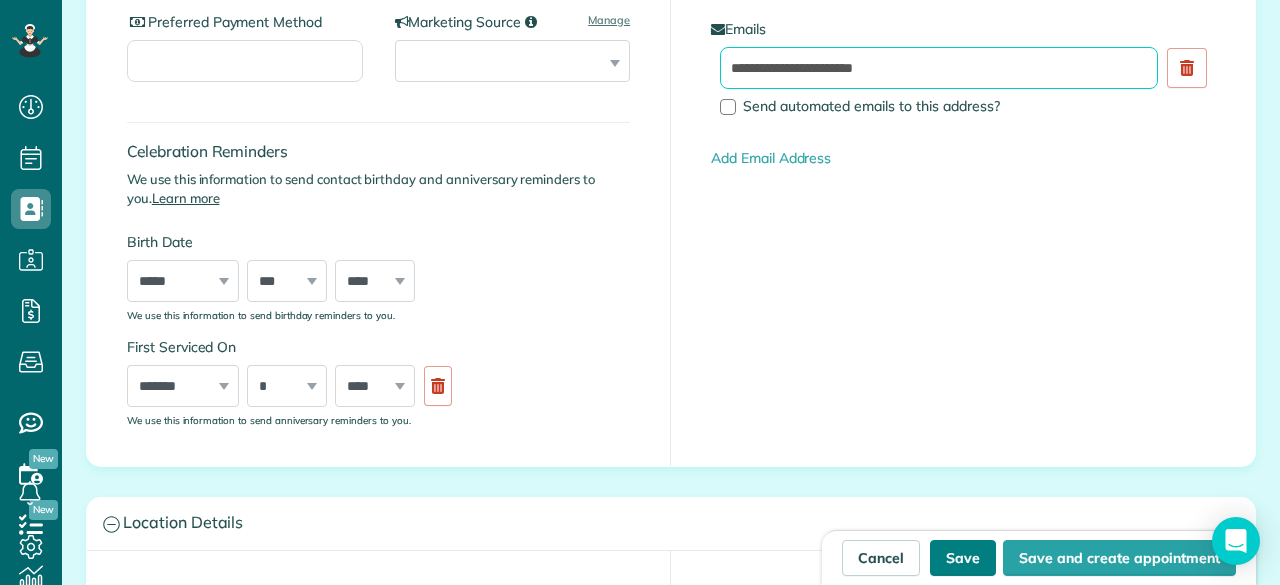 type on "**********" 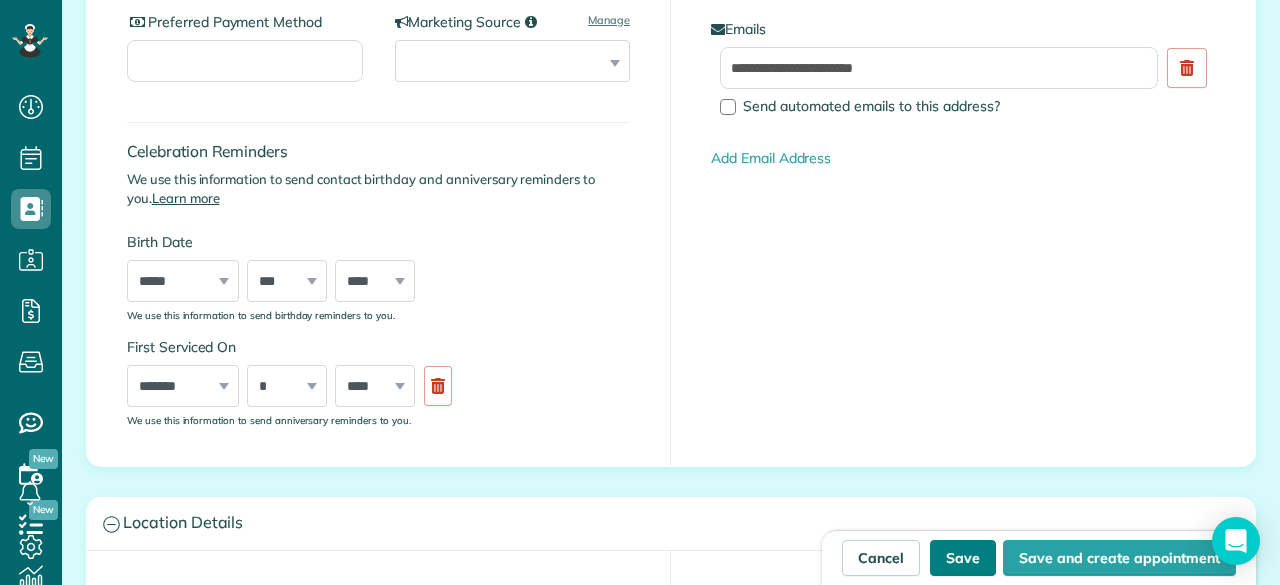 click on "Save" at bounding box center (963, 558) 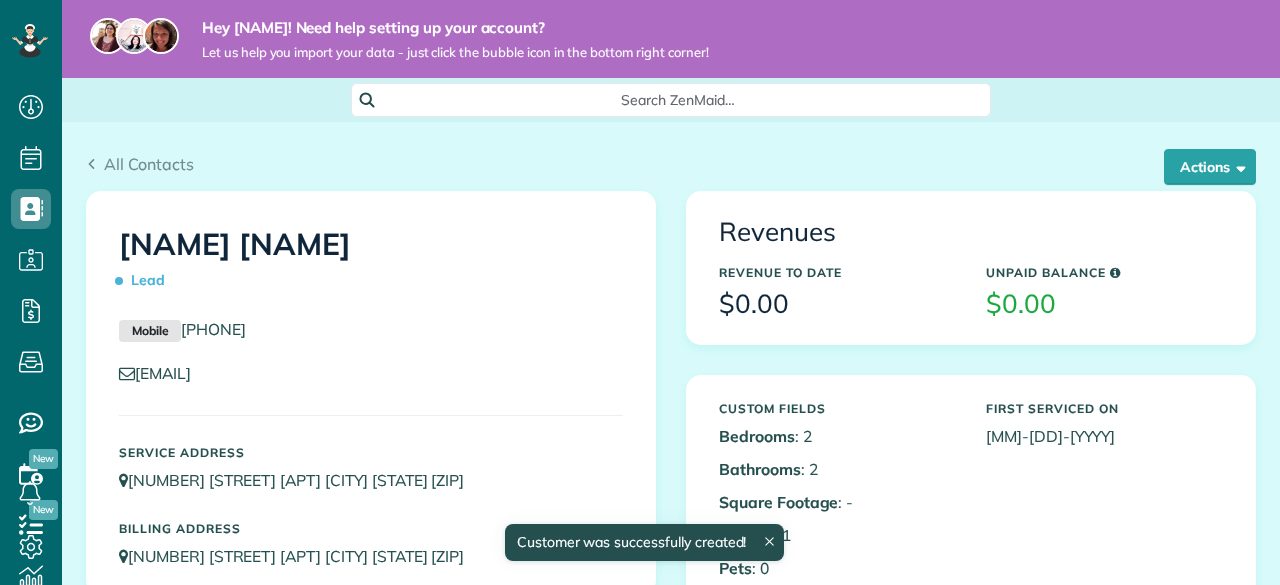 scroll, scrollTop: 0, scrollLeft: 0, axis: both 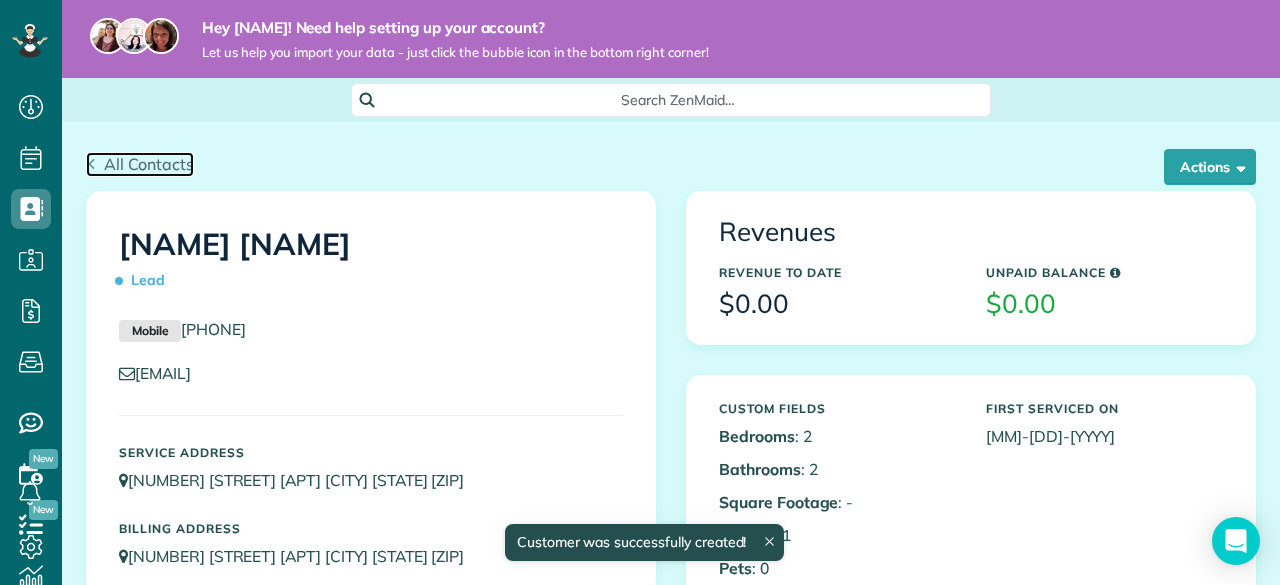 click on "All Contacts" at bounding box center [149, 164] 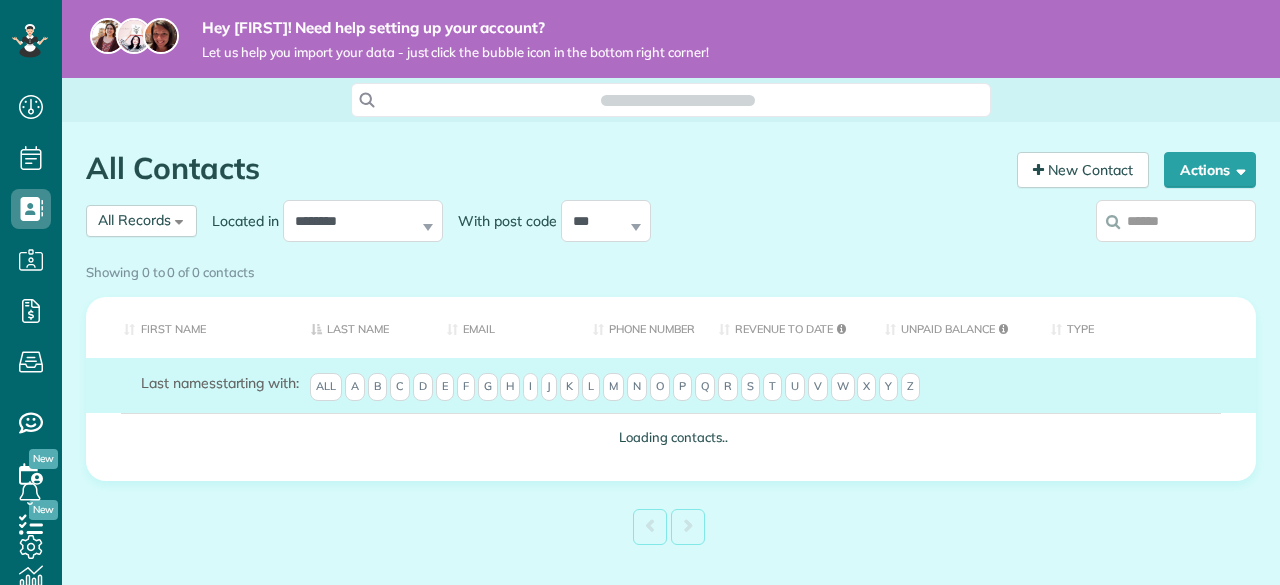scroll, scrollTop: 0, scrollLeft: 0, axis: both 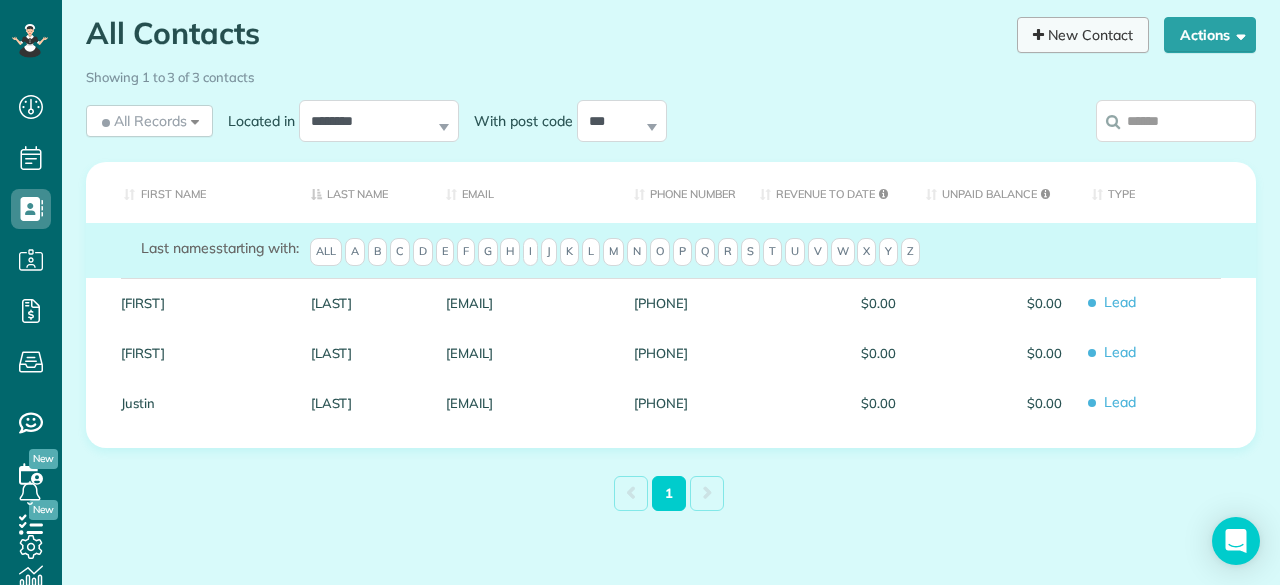 click on "New Contact" at bounding box center [1083, 35] 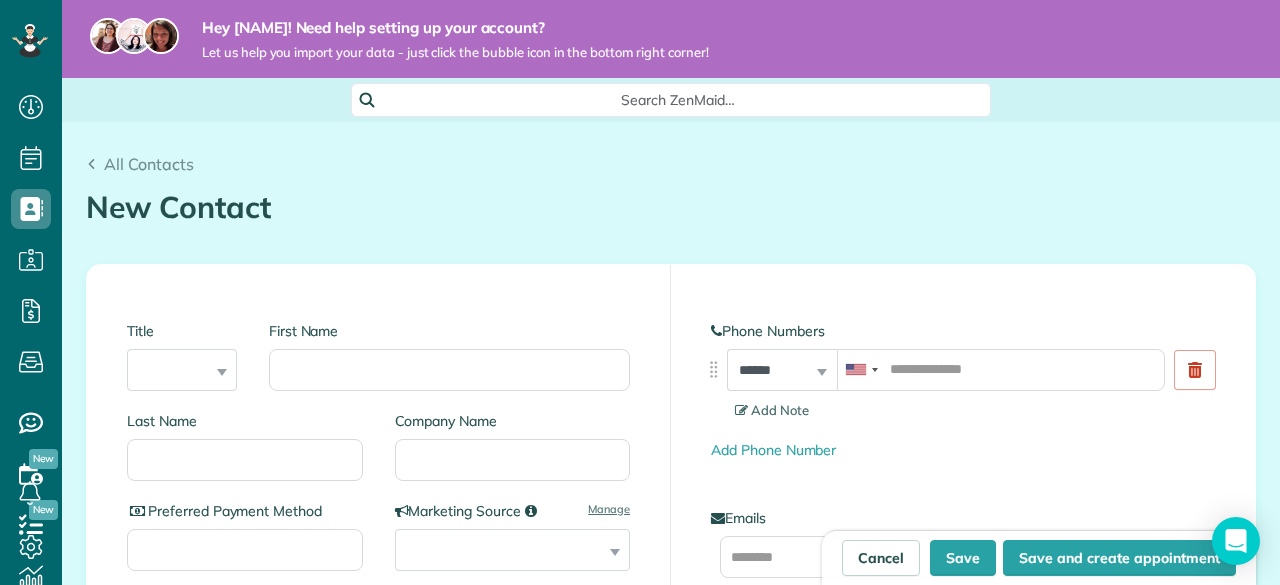 scroll, scrollTop: 0, scrollLeft: 0, axis: both 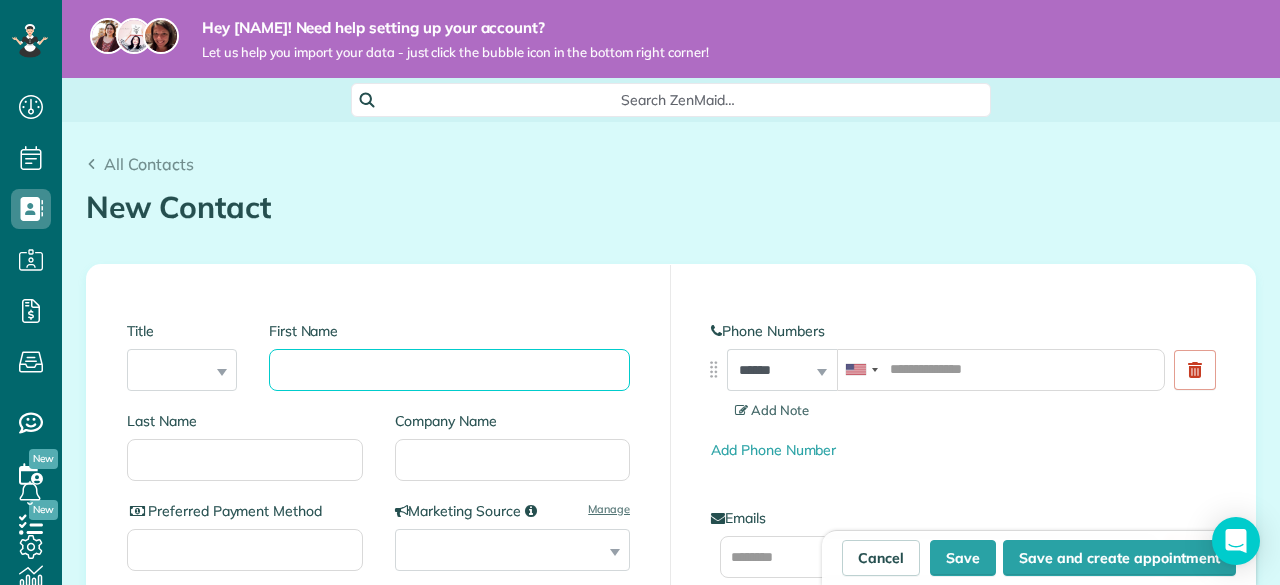 click on "First Name" at bounding box center (449, 370) 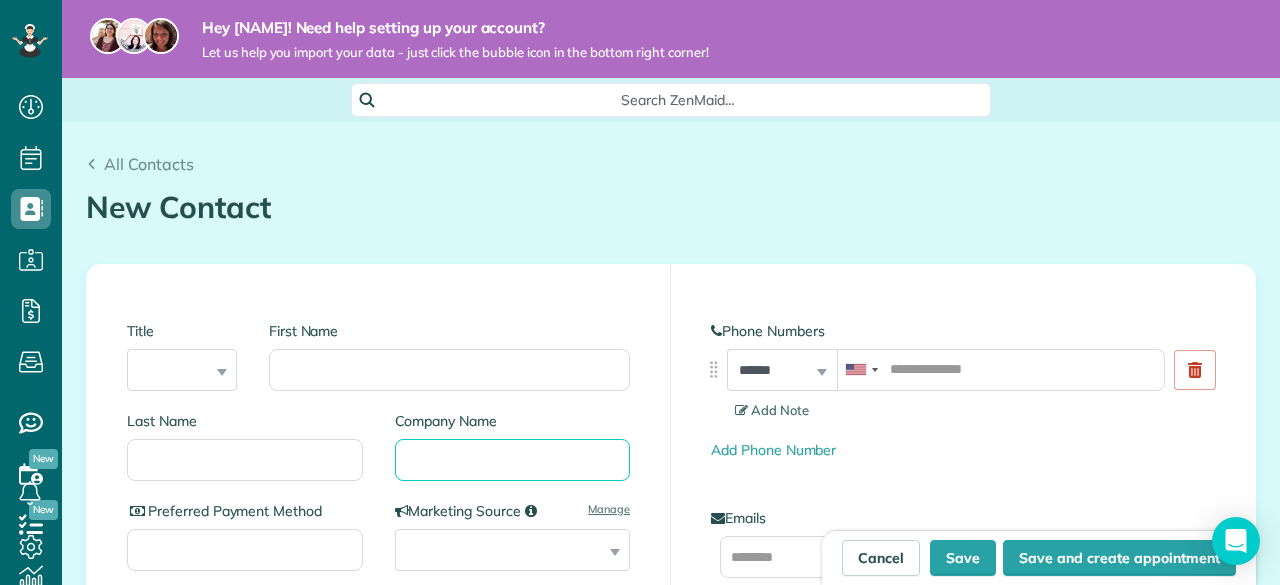 click on "Company Name" at bounding box center (513, 460) 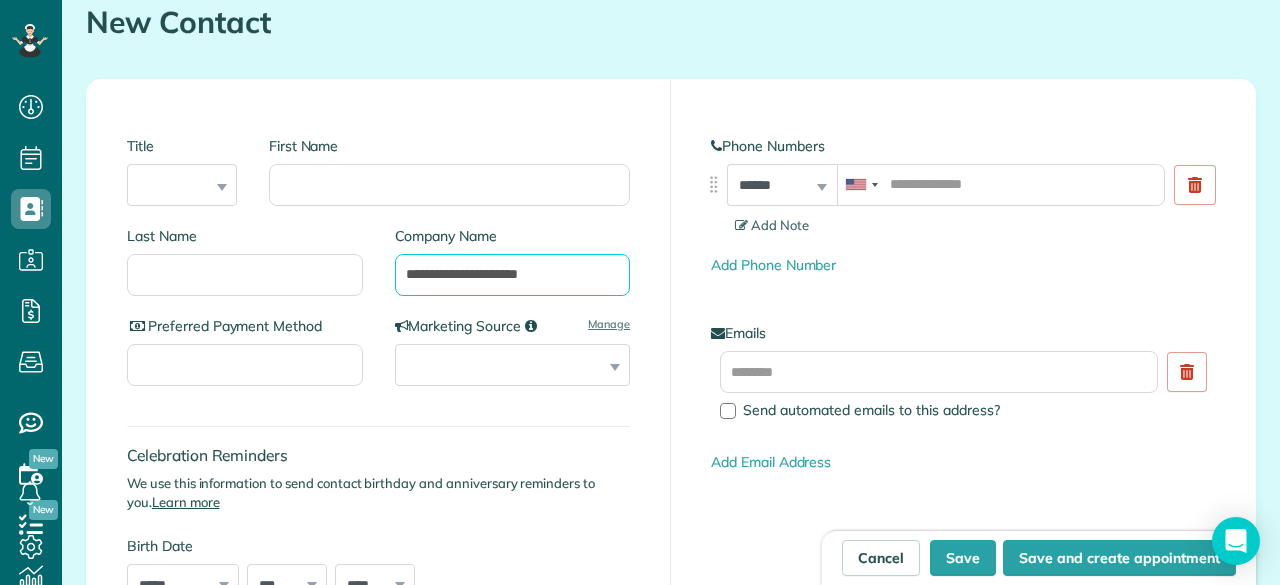 scroll, scrollTop: 190, scrollLeft: 0, axis: vertical 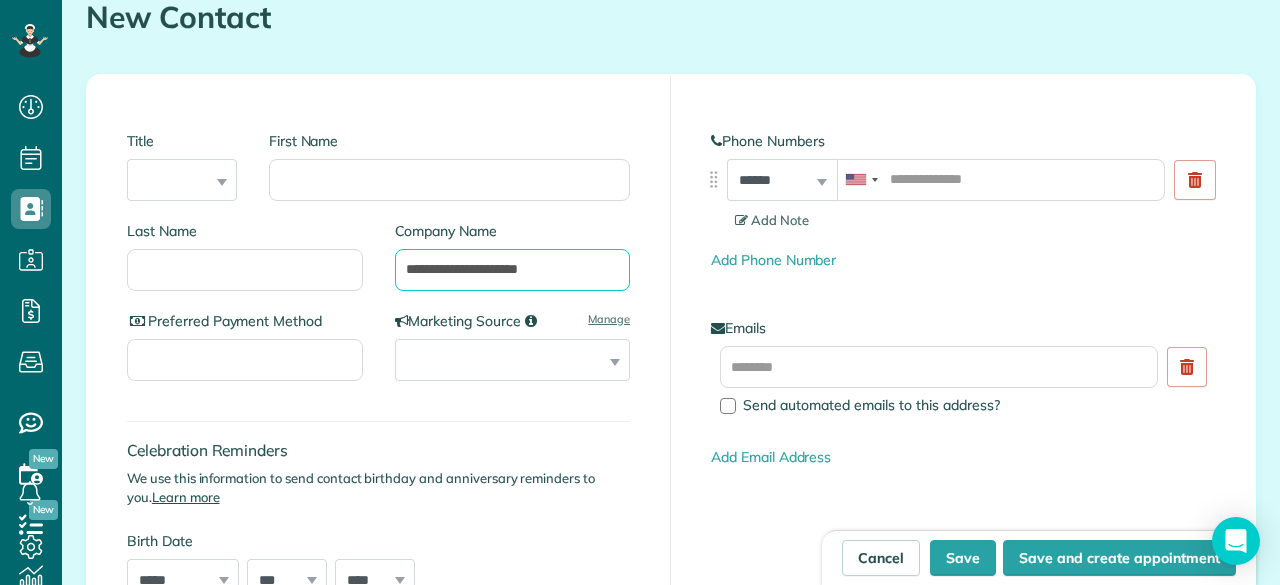 type on "**********" 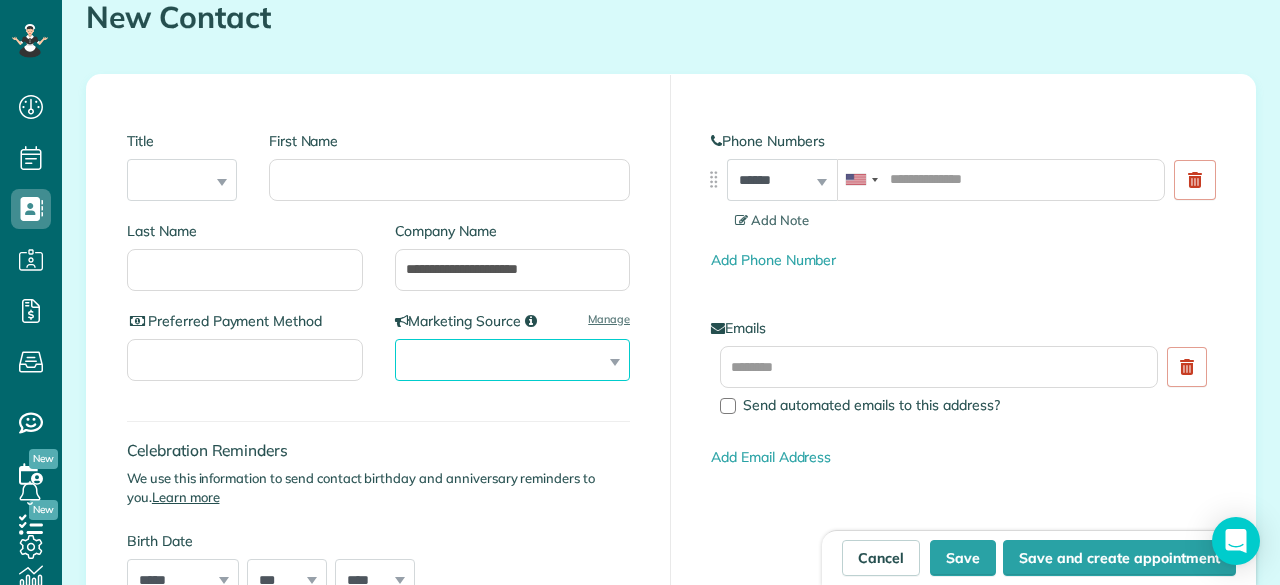 click on "**********" at bounding box center (513, 360) 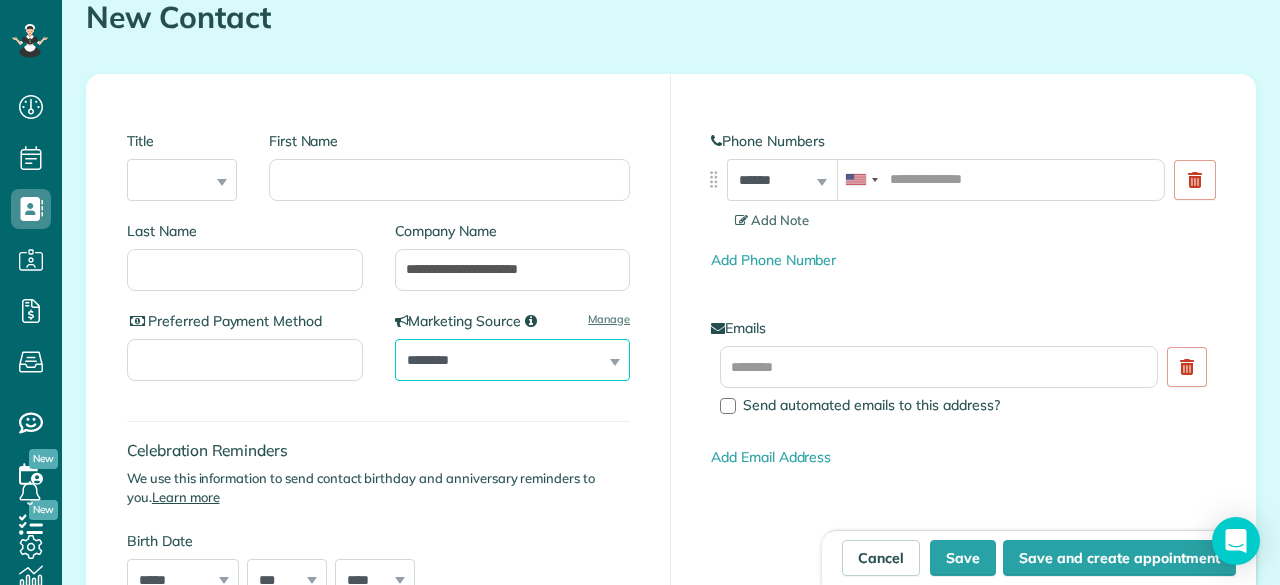 click on "**********" at bounding box center [513, 360] 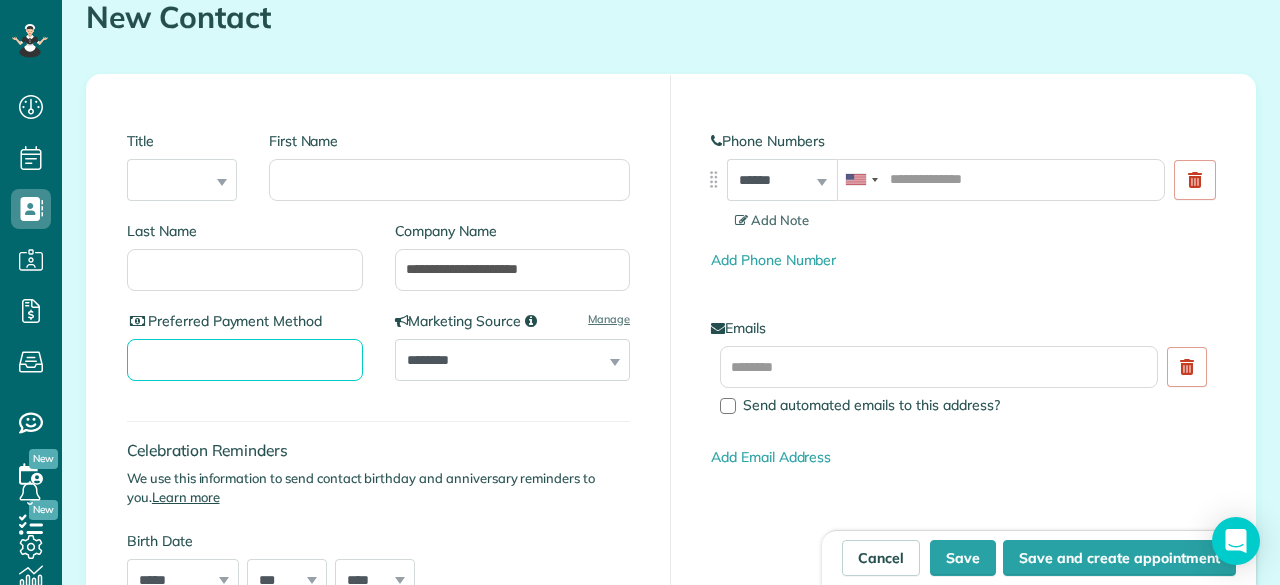 click on "Preferred Payment Method" at bounding box center [245, 360] 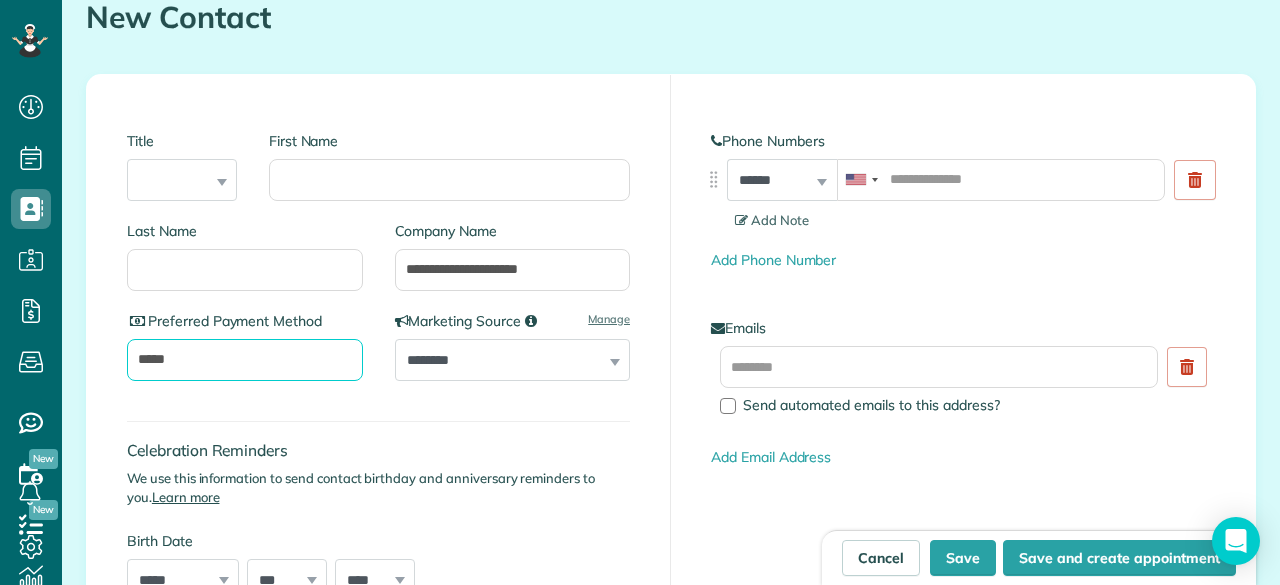 type on "*****" 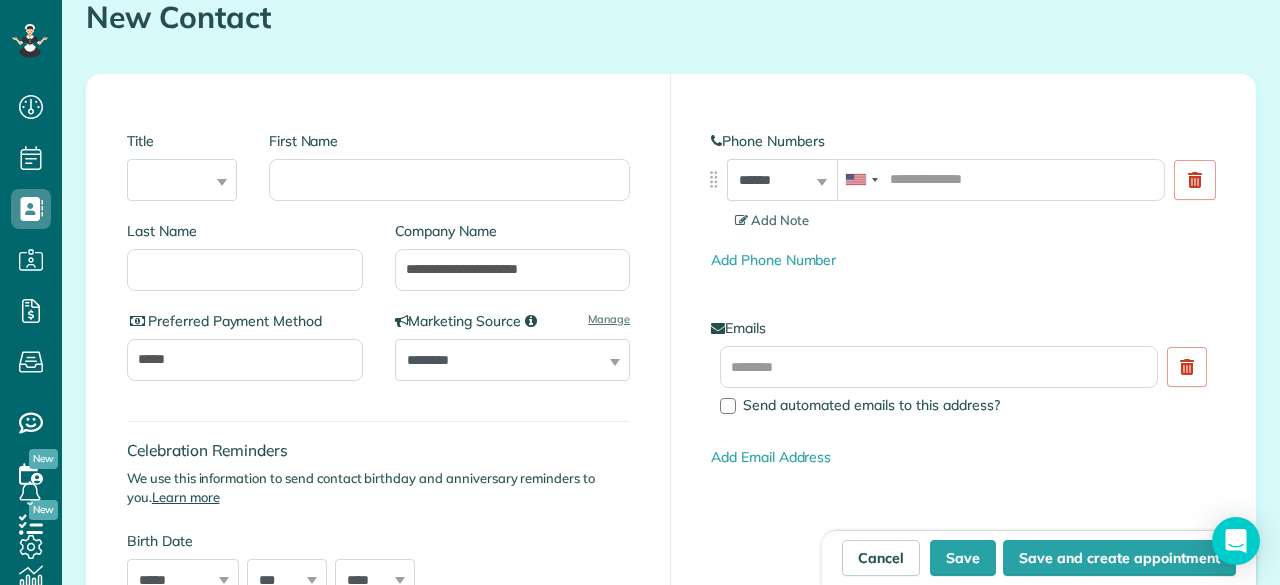 click on "Celebration Reminders
We use this information to send contact birthday and anniversary reminders to you.
Learn more
Birth Date
*****
*******
********
*****
*****
***
****
****
******
*********
*******
********
********
***
*
*
*
*
*
*
*
*
*
**
**
**
**
**
**
**
**
**
**
**
**
**
**
**
**
**
**
**
**
**
**
****
****
****
****
****
****
****
****
****
****
****
****
****
****
****
****
****
****
****
****
****
****
****
****
****
****
****
****
****
****
****
****
****
****
****
****
****
****
****
****
****
****
****
****
****
****
****
****
****
****
****
****
****
****
****
****
****
****
****
****
****" at bounding box center (378, 510) 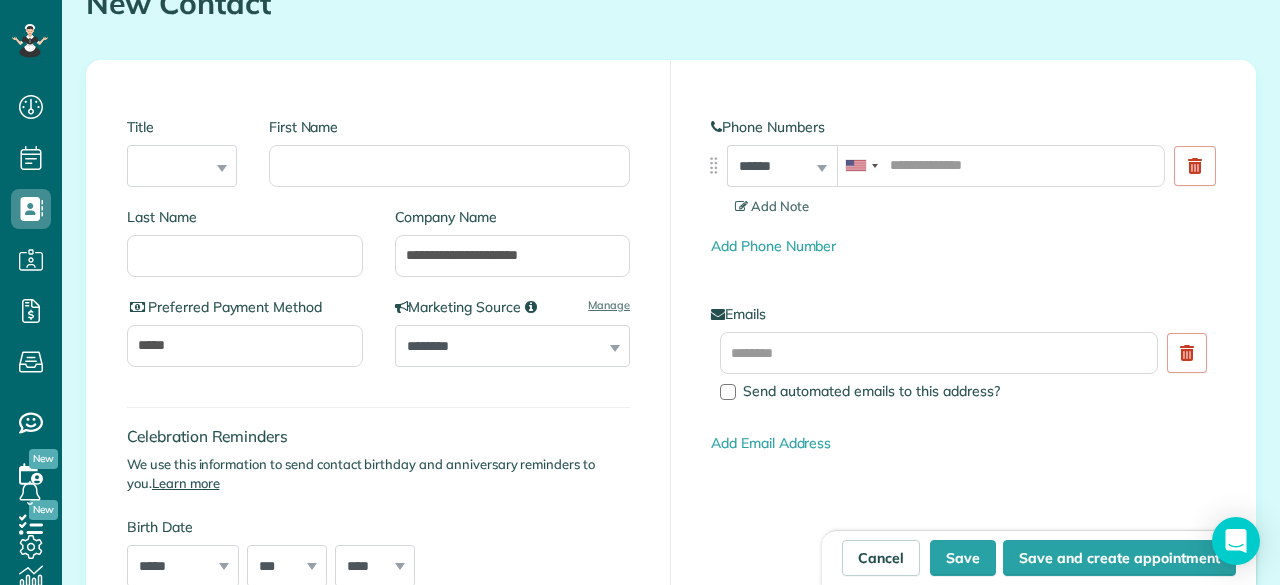 scroll, scrollTop: 205, scrollLeft: 0, axis: vertical 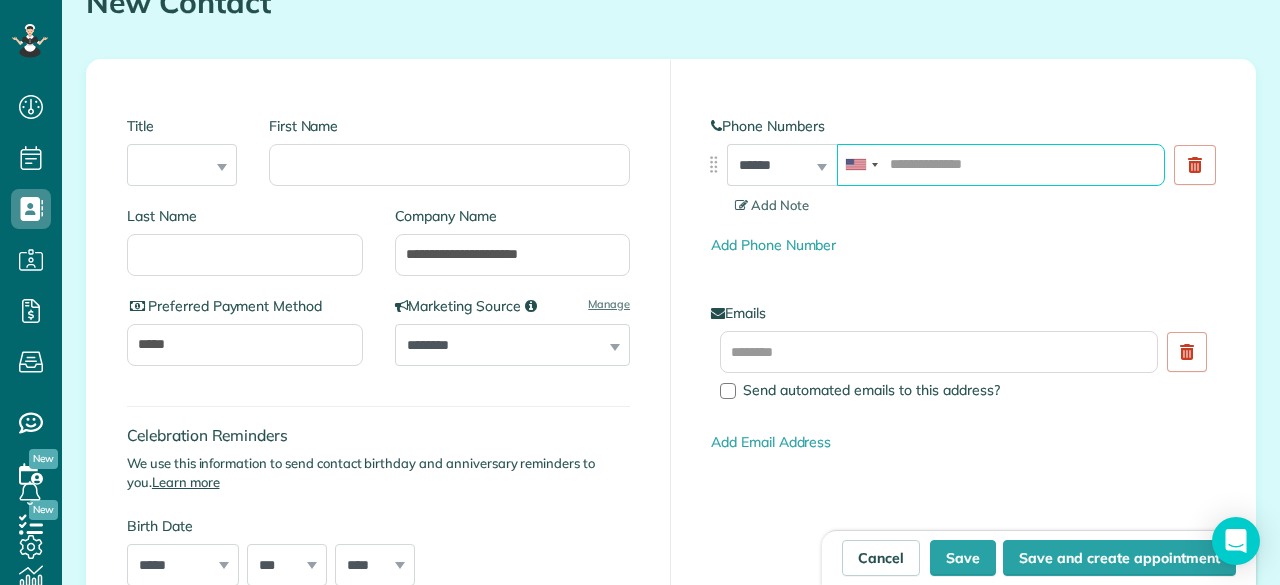 click at bounding box center (1001, 165) 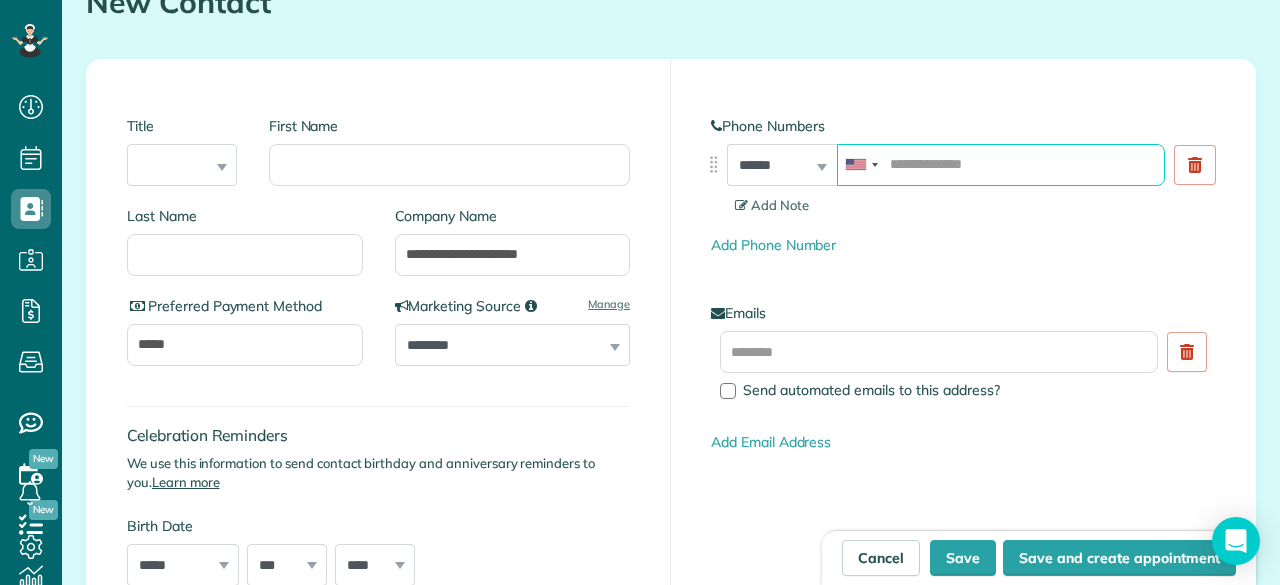 click at bounding box center (1001, 165) 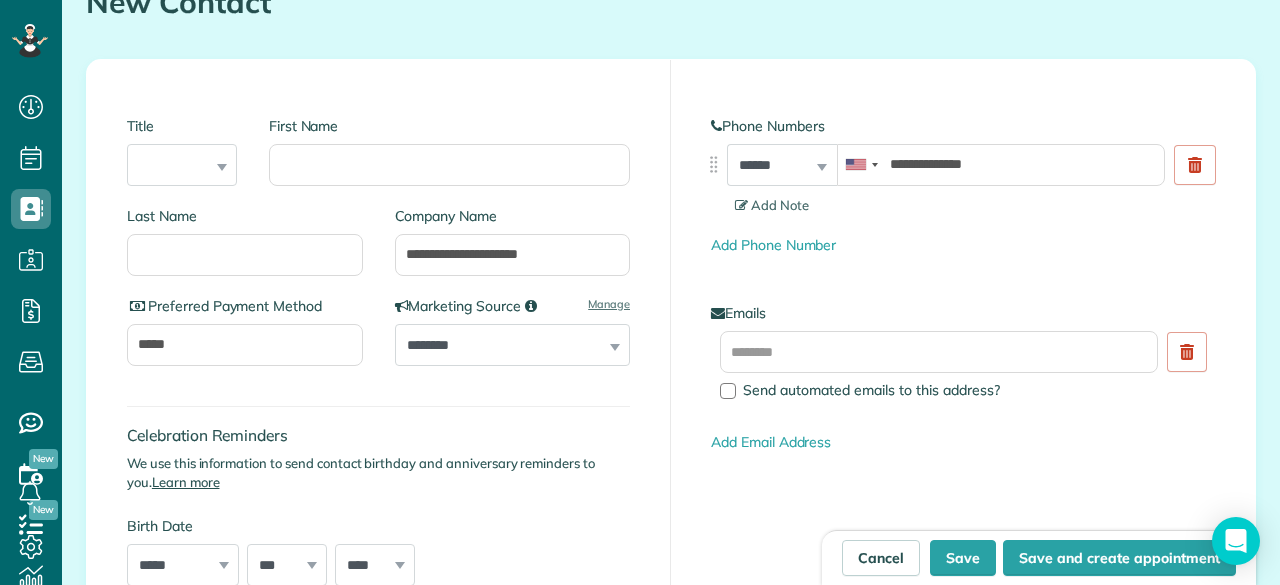 click on "Add Phone Number" at bounding box center [963, 245] 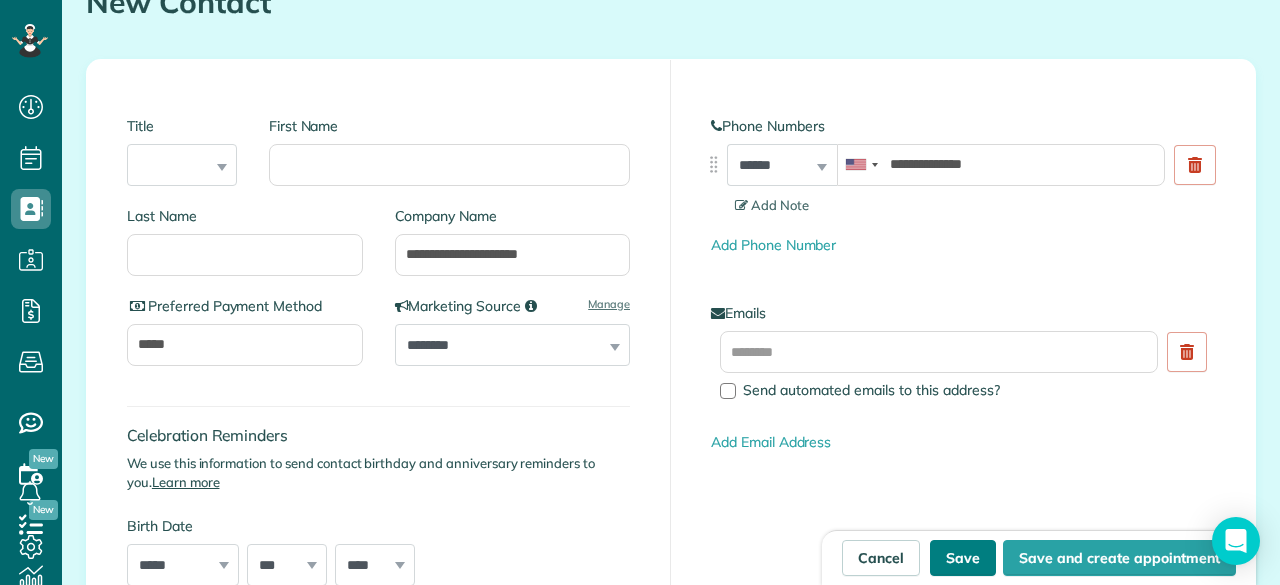 click on "Save" at bounding box center (963, 558) 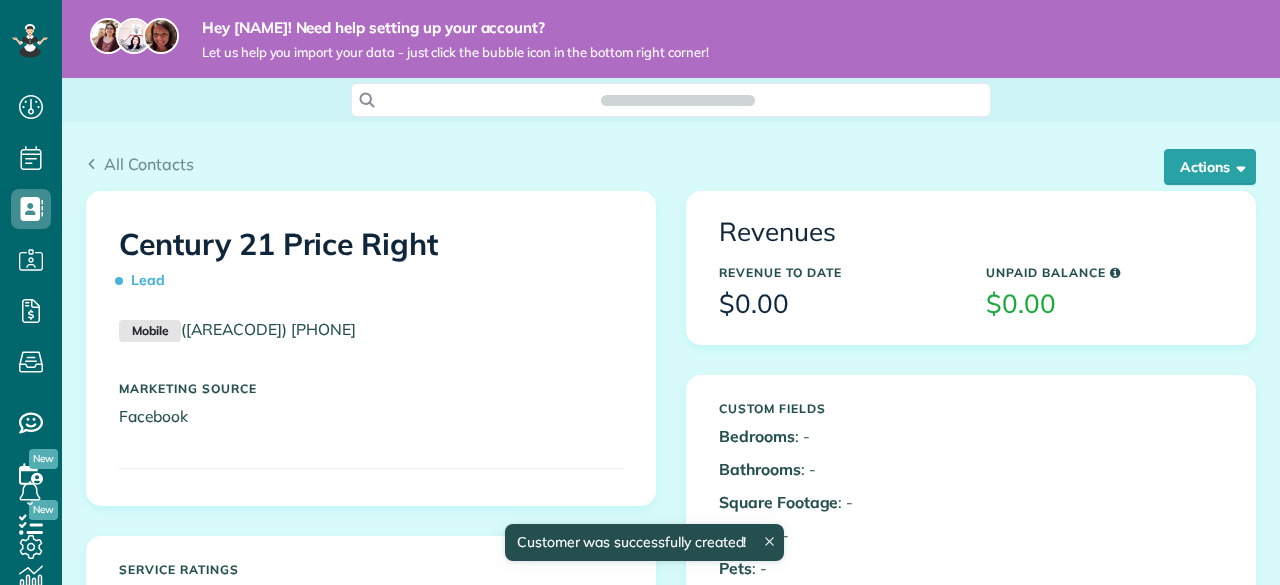 scroll, scrollTop: 0, scrollLeft: 0, axis: both 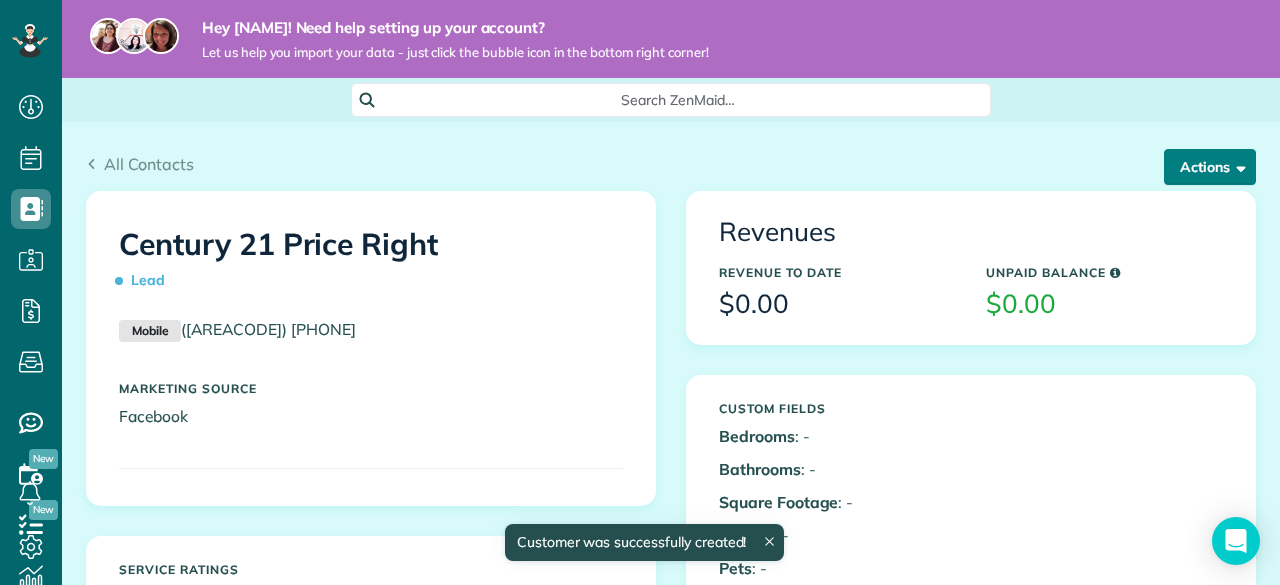 click at bounding box center (1237, 166) 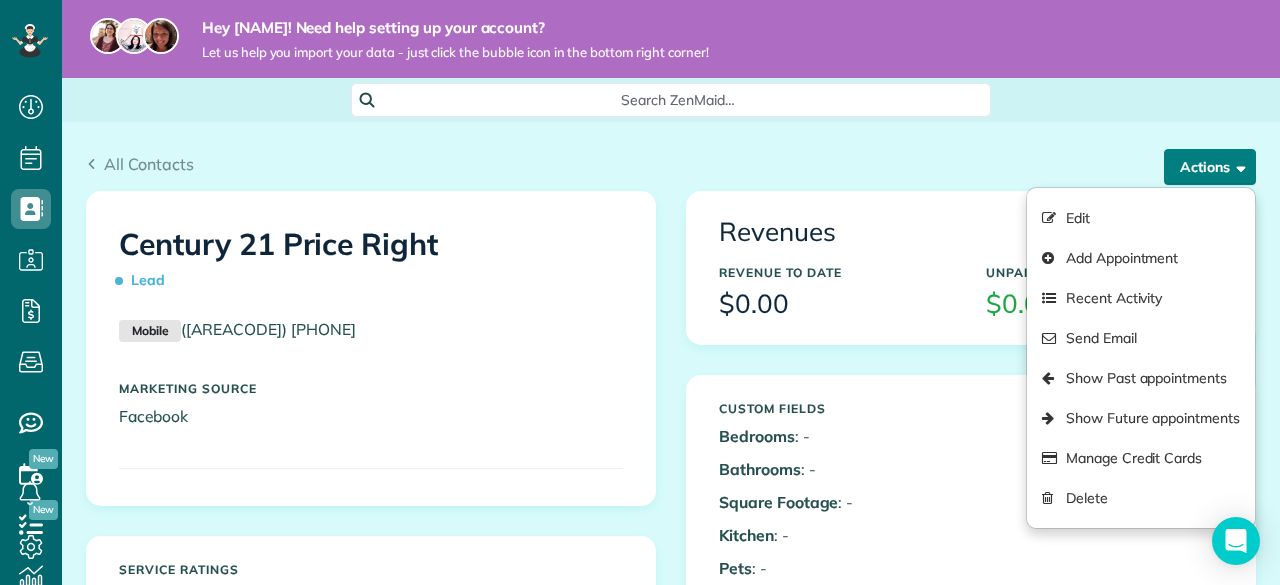 click at bounding box center [1237, 166] 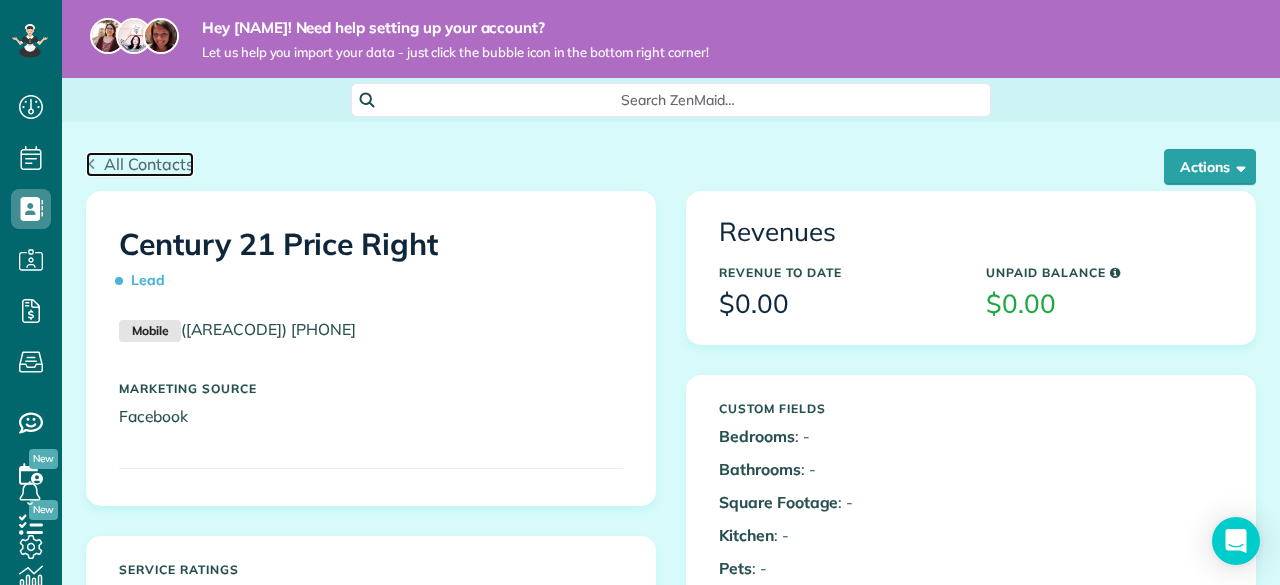click on "All Contacts" at bounding box center [149, 164] 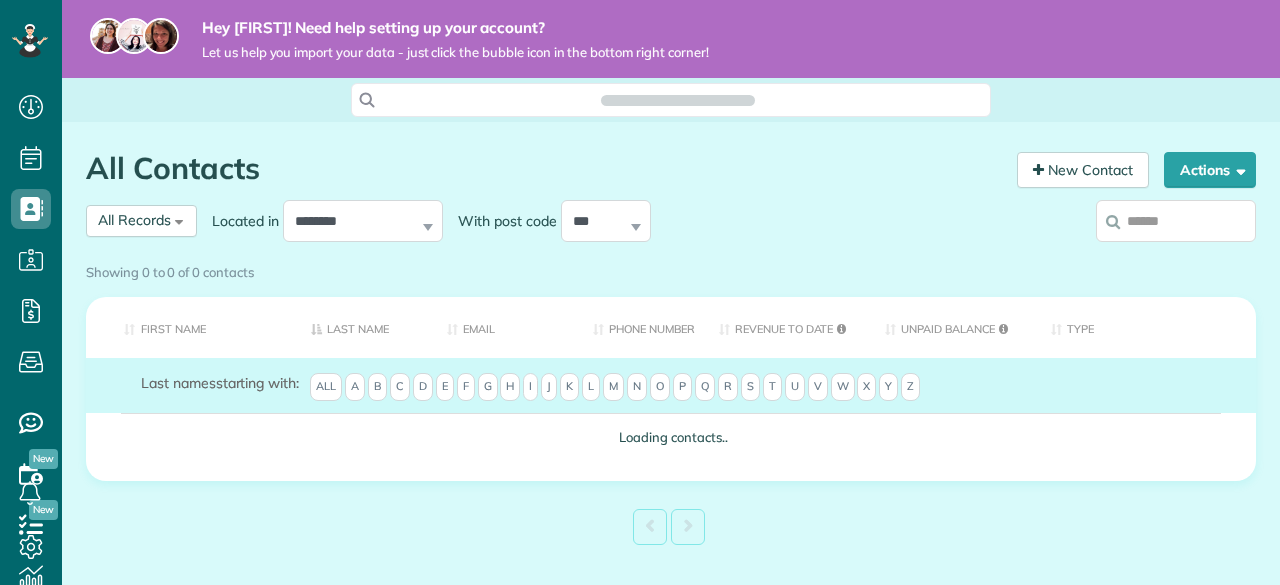 scroll, scrollTop: 0, scrollLeft: 0, axis: both 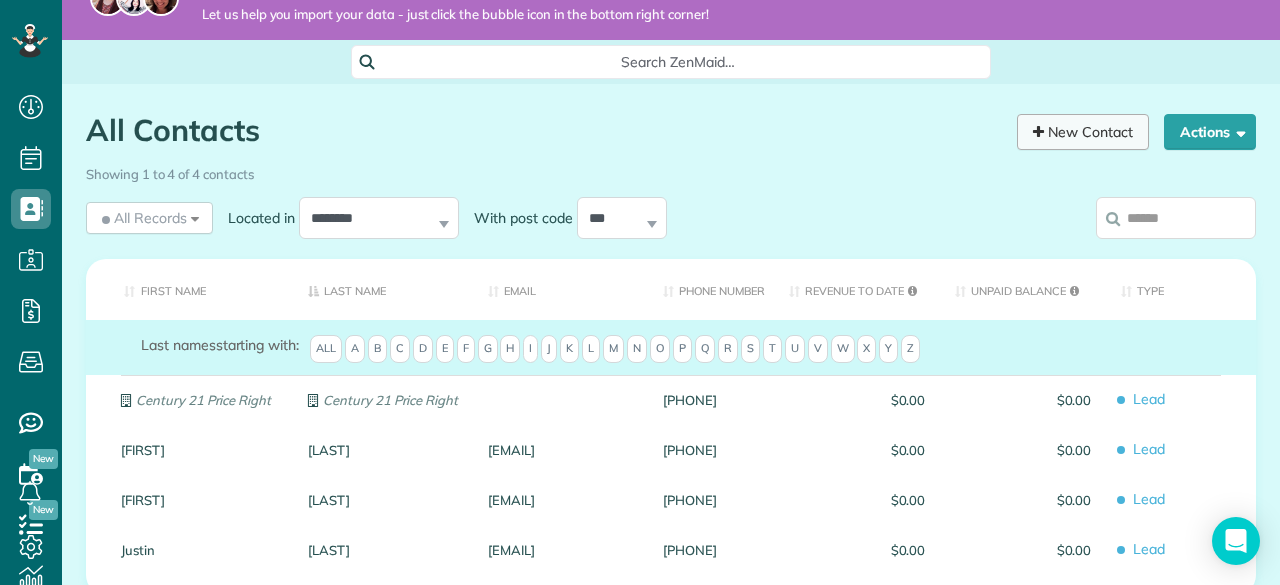 click on "New Contact" at bounding box center (1083, 132) 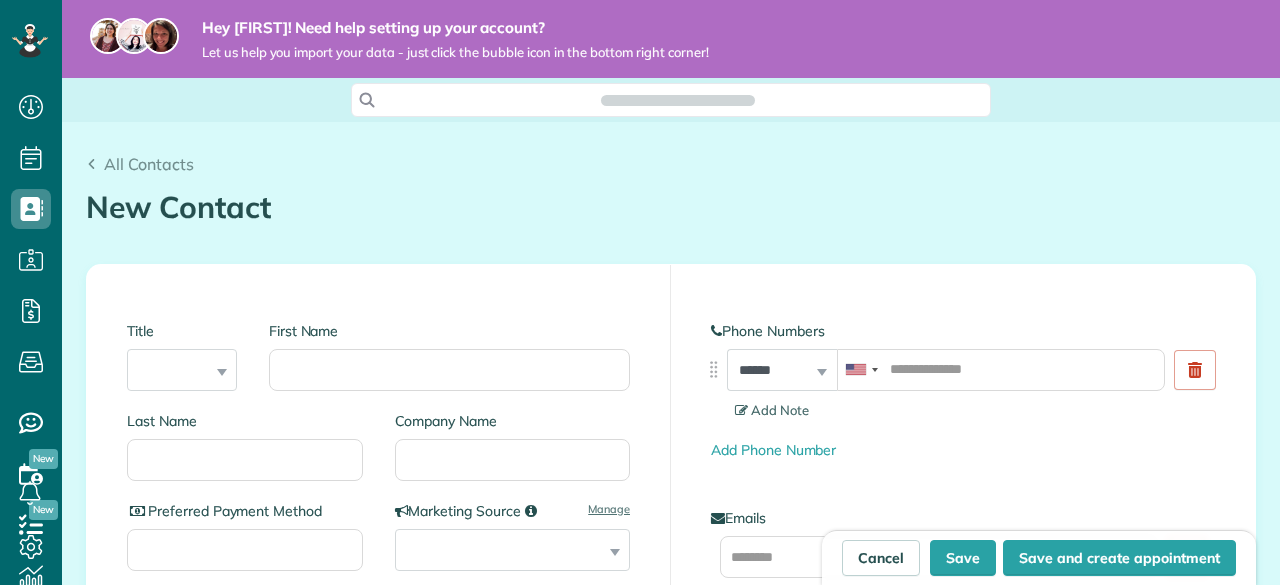 scroll, scrollTop: 0, scrollLeft: 0, axis: both 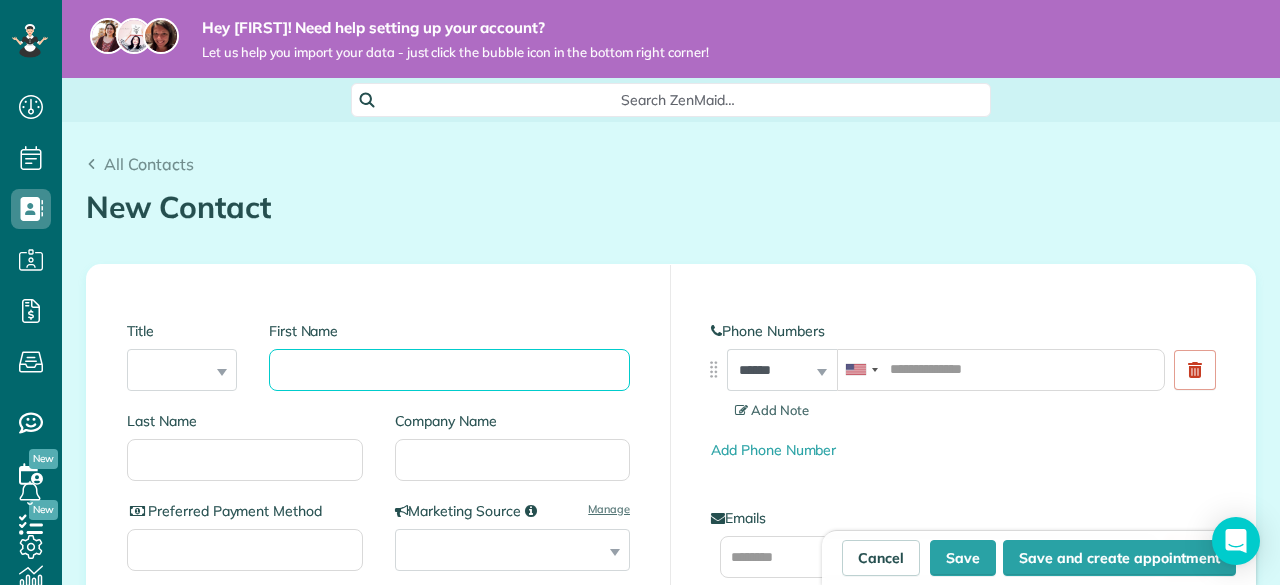 click on "First Name" at bounding box center (449, 370) 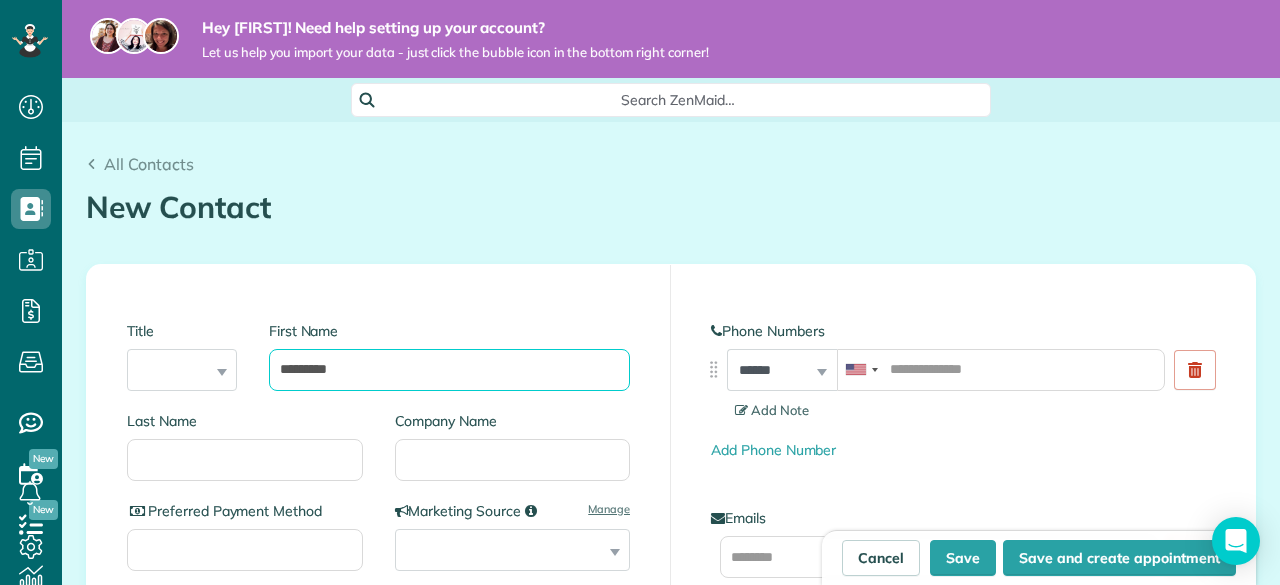 type on "*********" 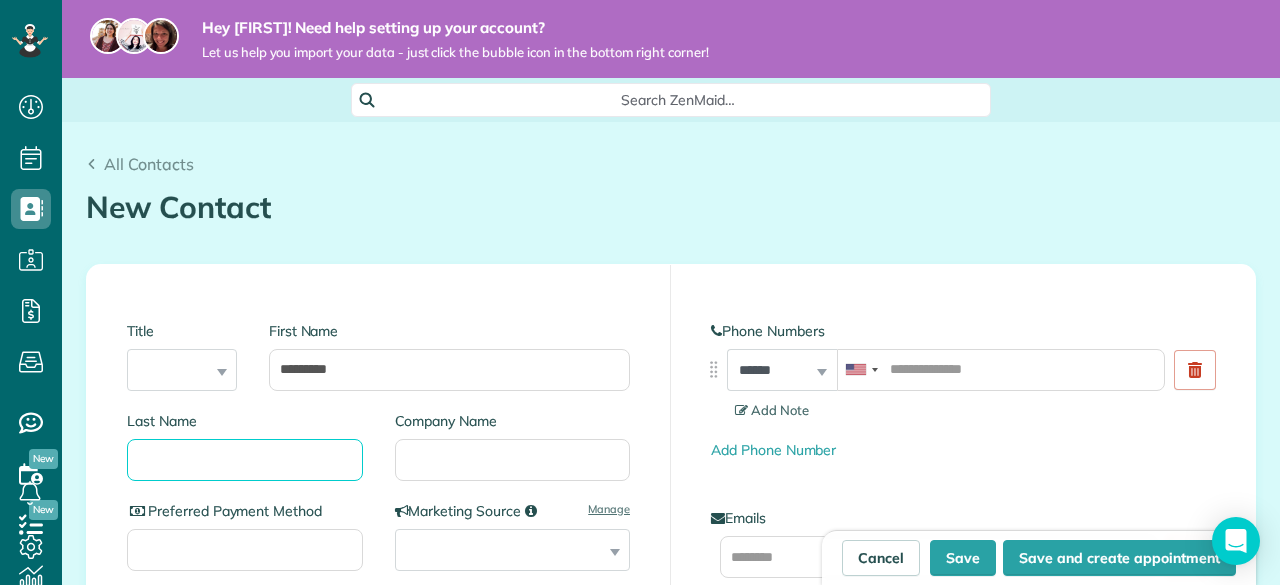 click on "Last Name" at bounding box center [245, 460] 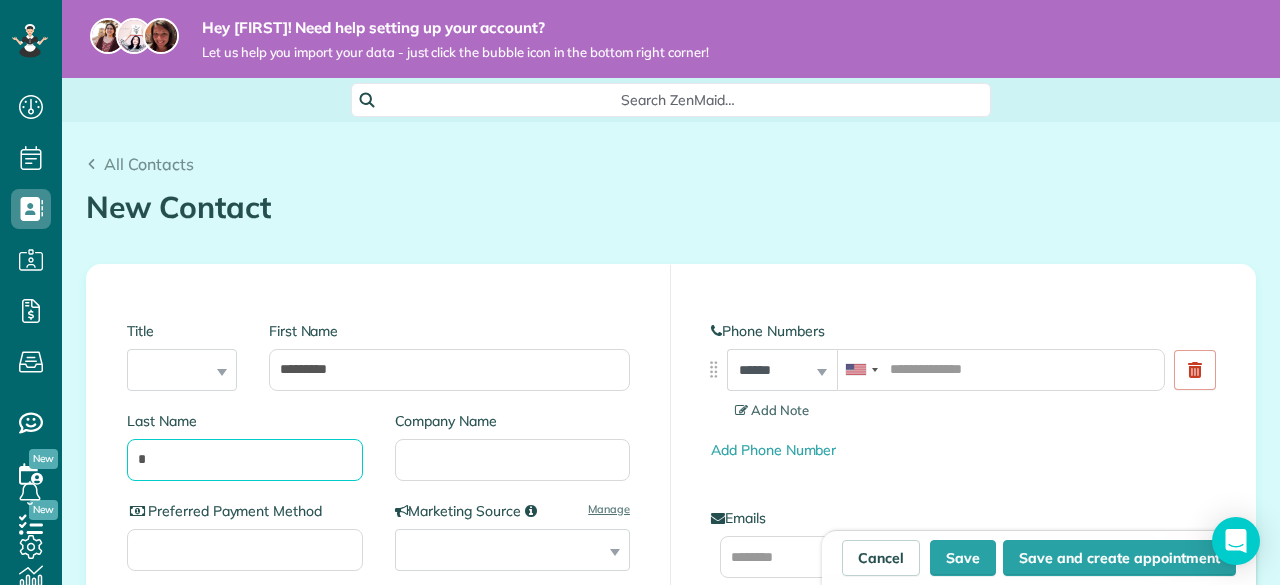 type on "*" 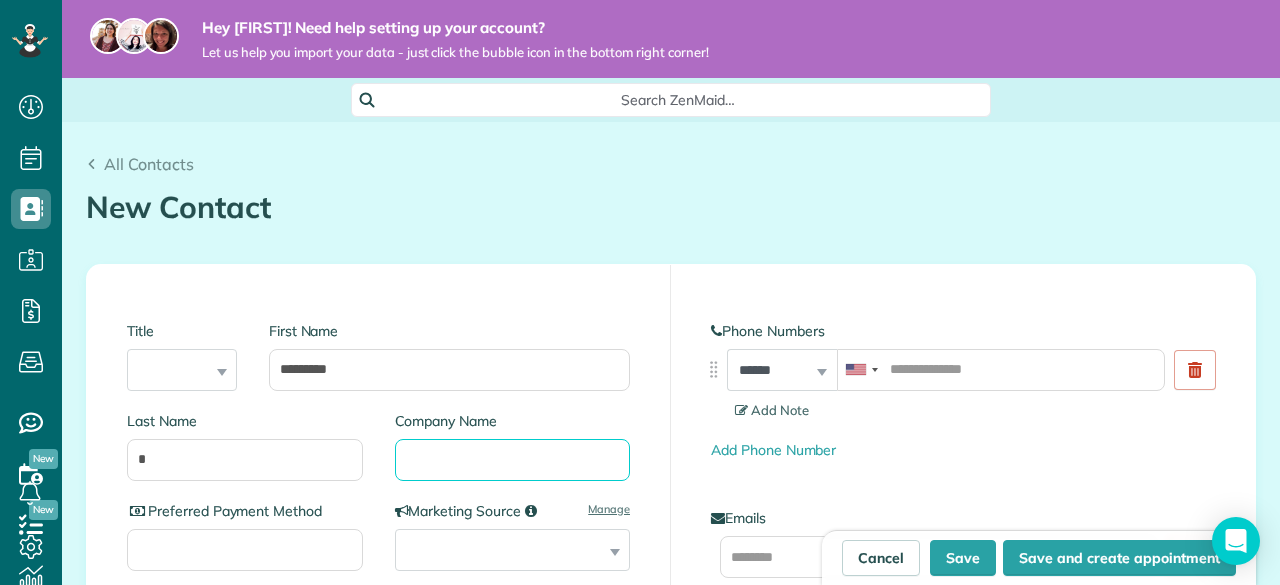 click on "Company Name" at bounding box center [513, 460] 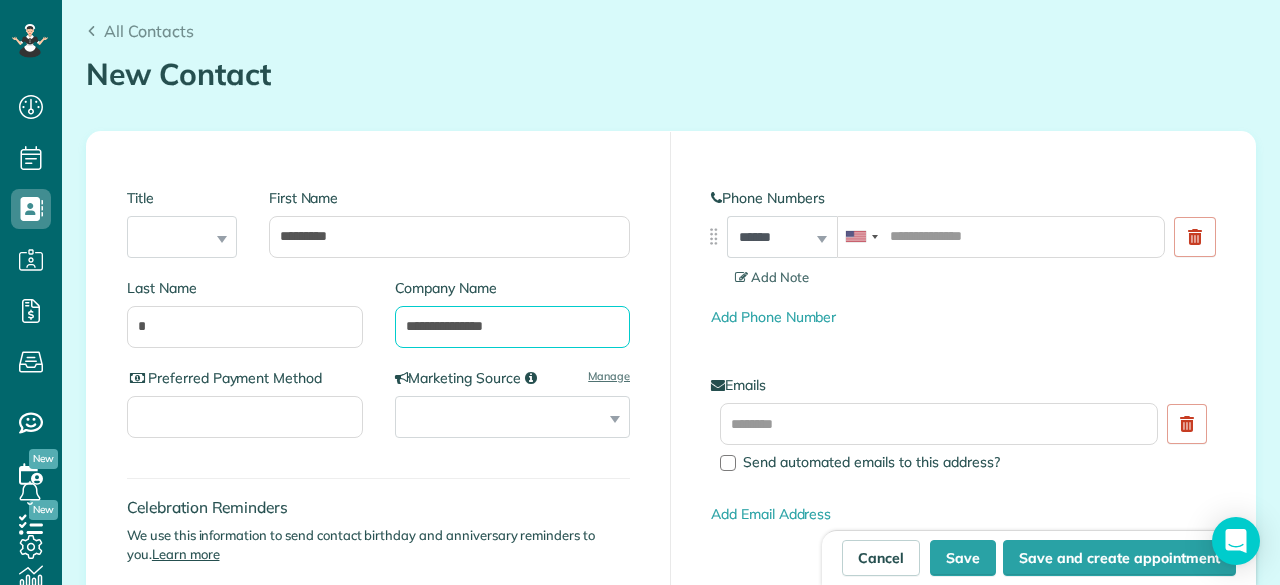 scroll, scrollTop: 149, scrollLeft: 0, axis: vertical 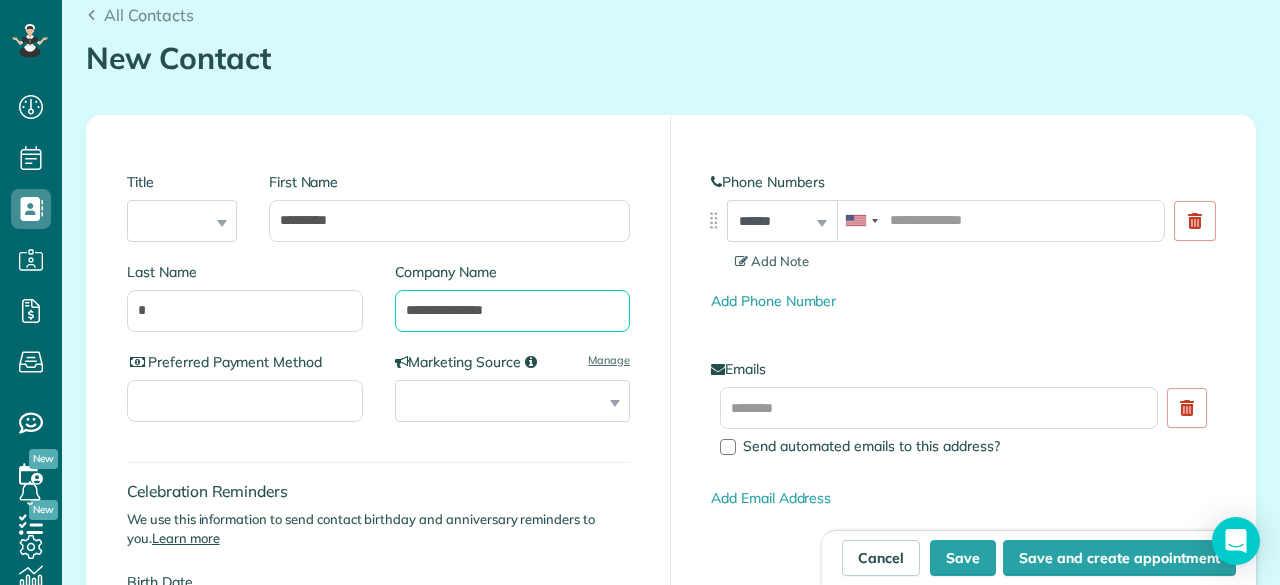 type on "**********" 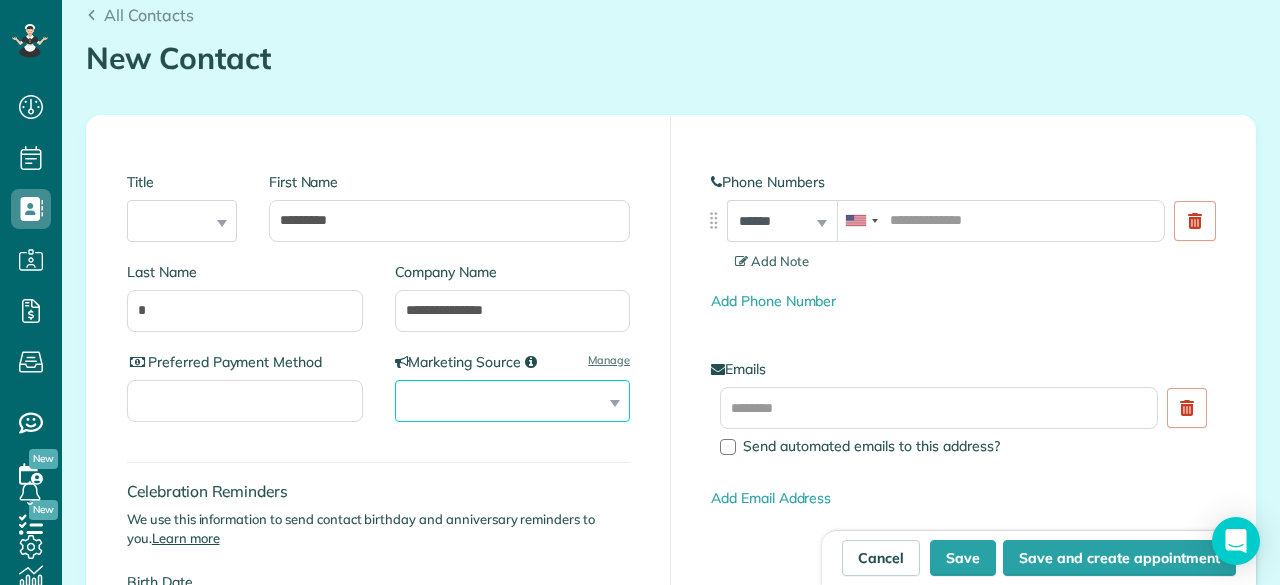 click on "**********" at bounding box center [513, 401] 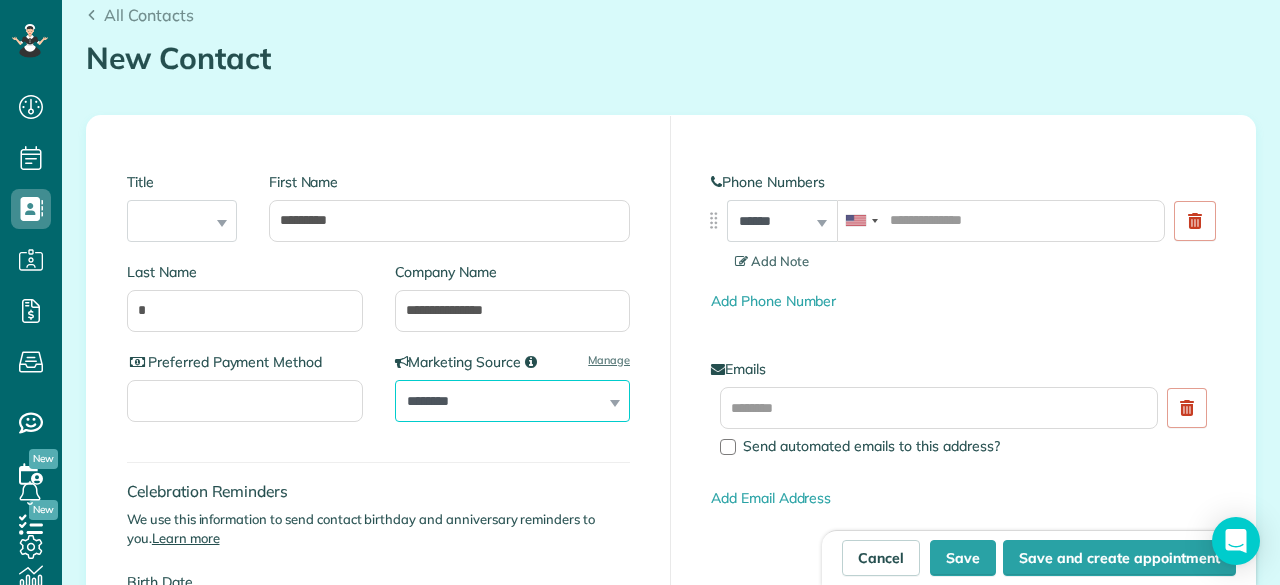 click on "**********" at bounding box center [513, 401] 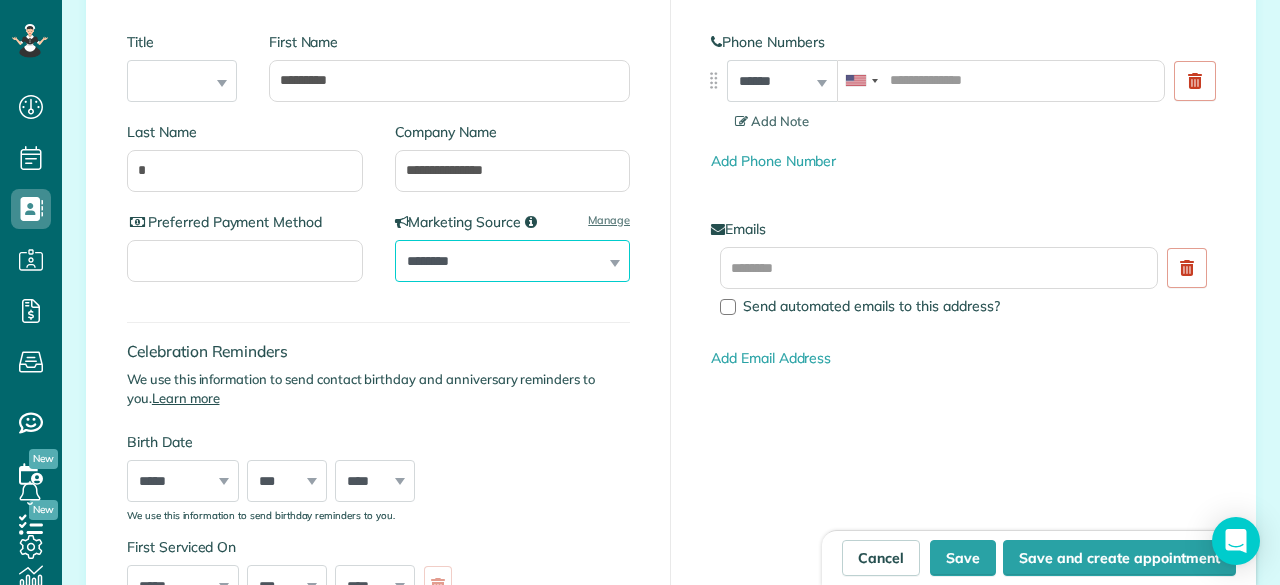 scroll, scrollTop: 253, scrollLeft: 0, axis: vertical 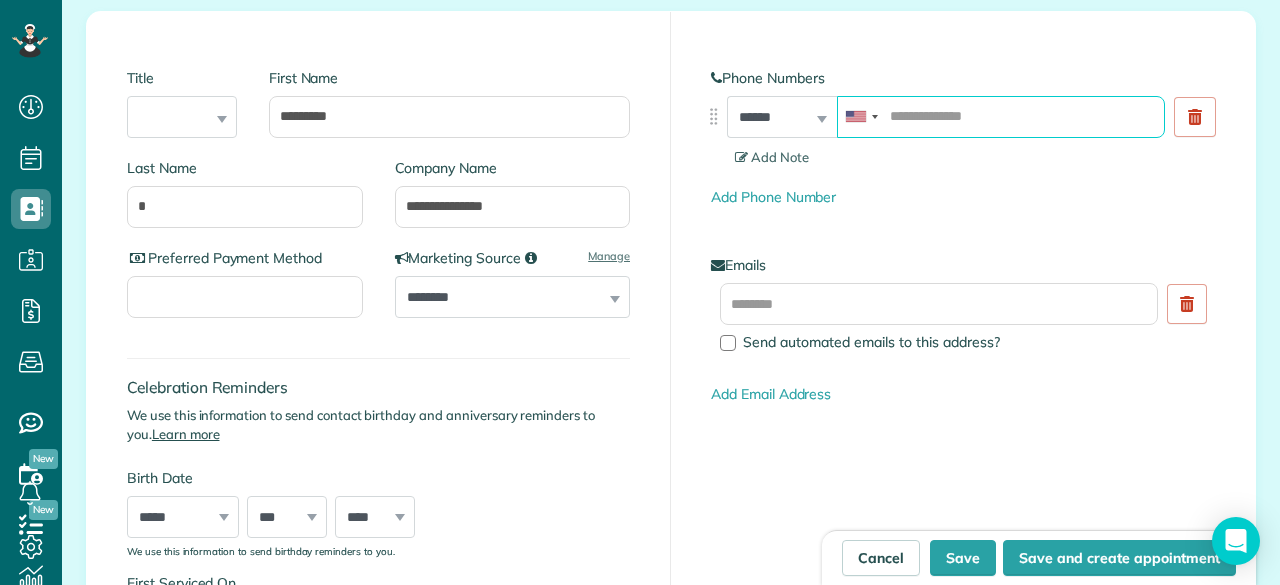 click at bounding box center [1001, 117] 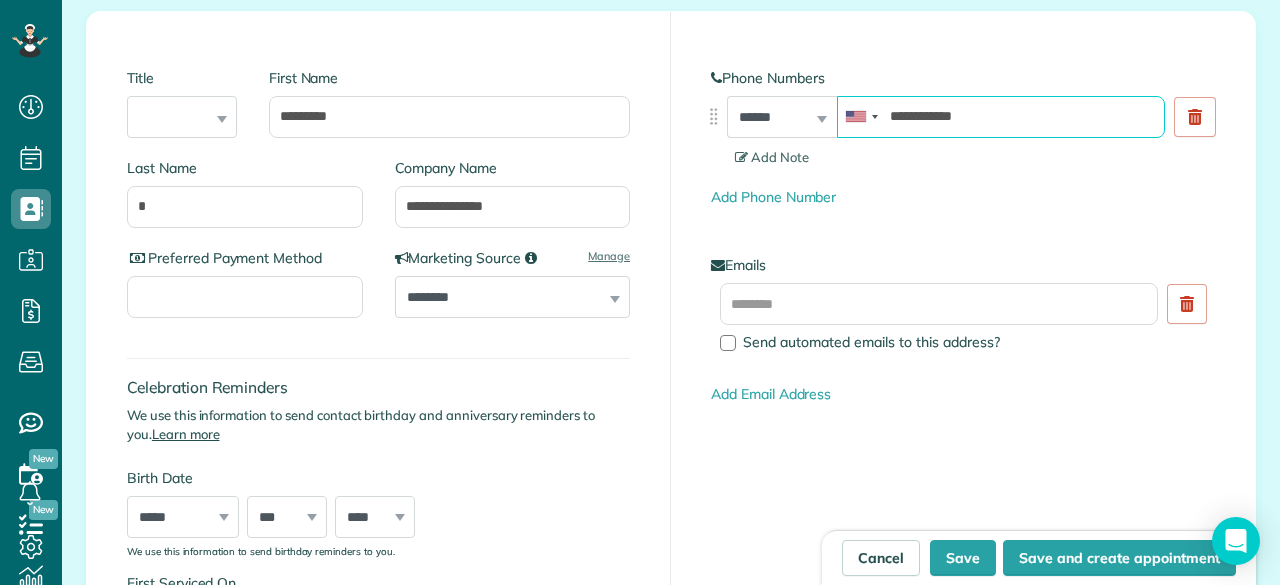 type on "**********" 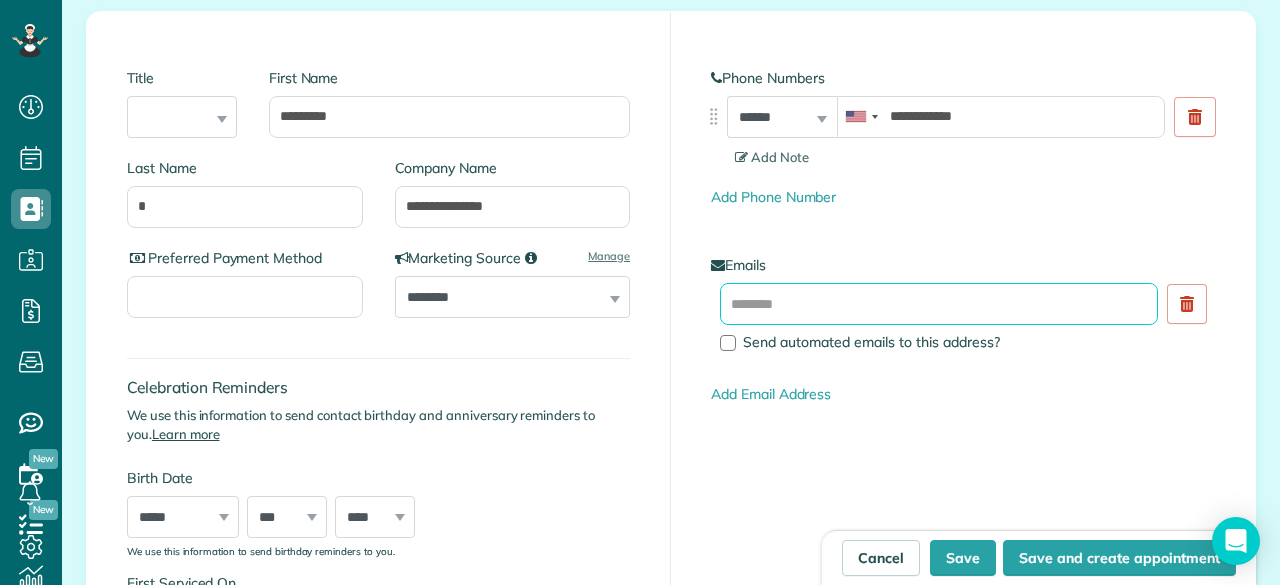 click at bounding box center [939, 304] 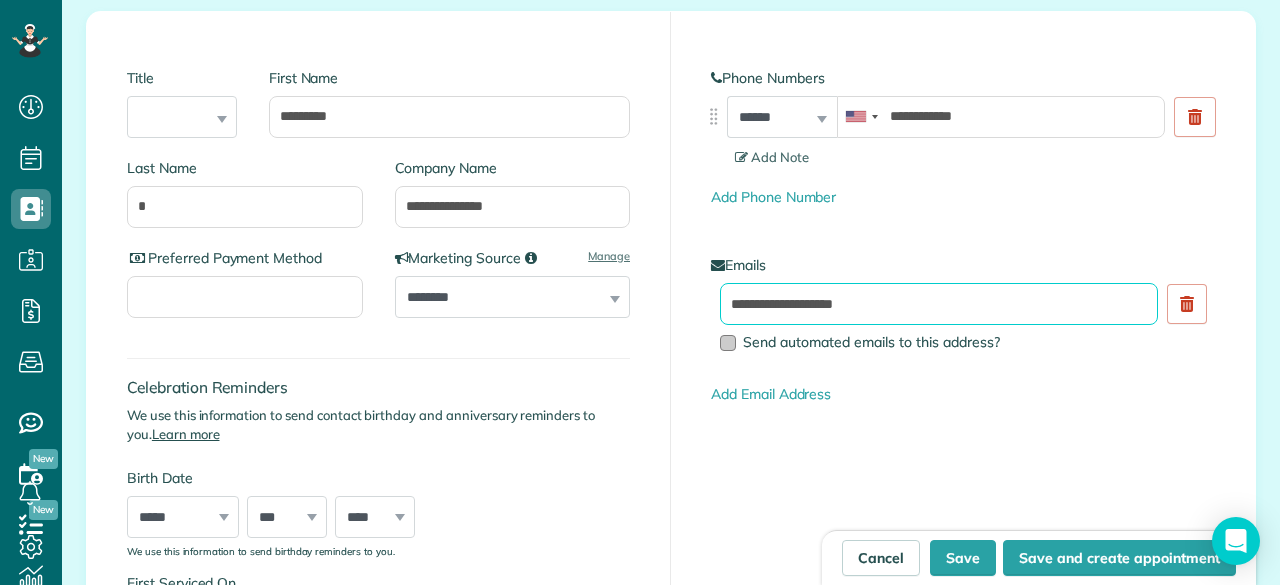 type on "**********" 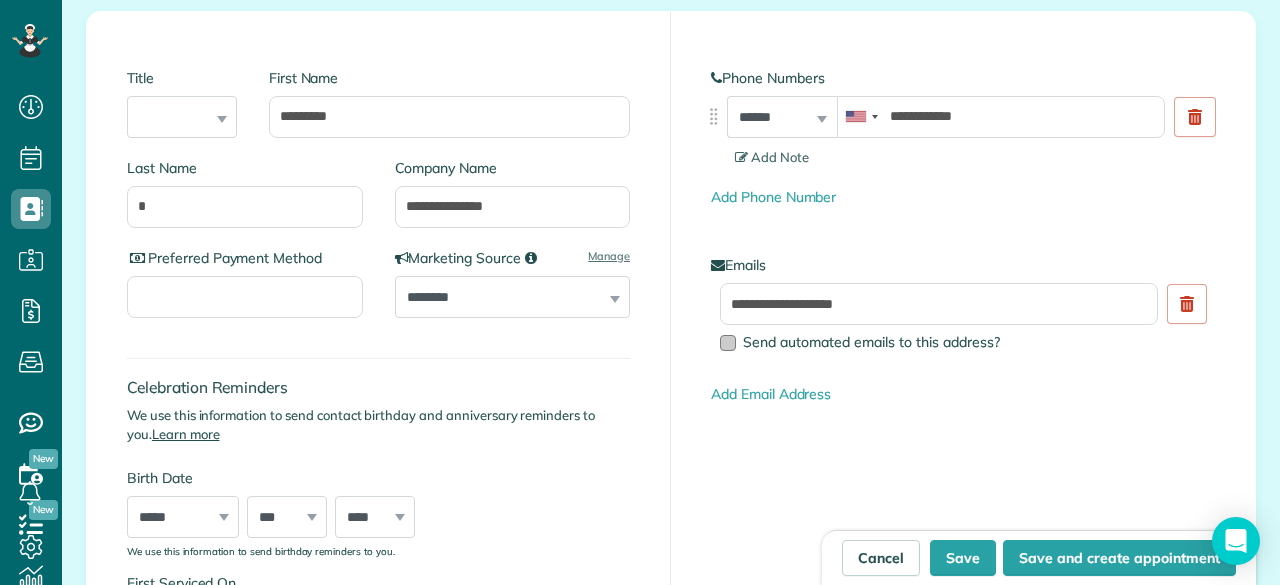 click at bounding box center [728, 343] 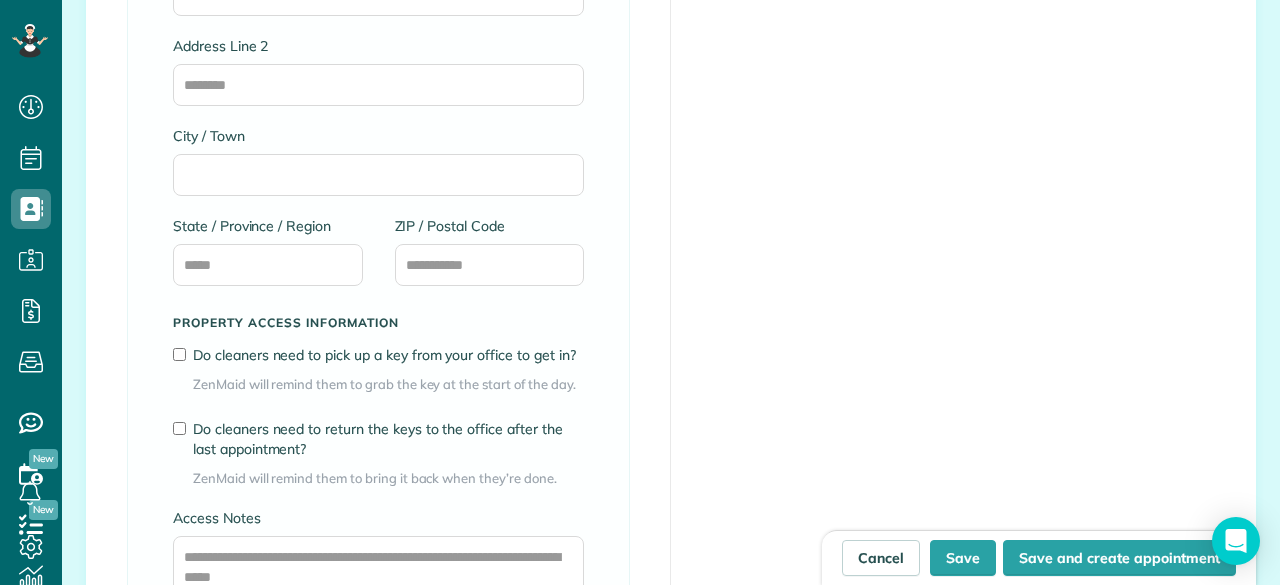 scroll, scrollTop: 1337, scrollLeft: 0, axis: vertical 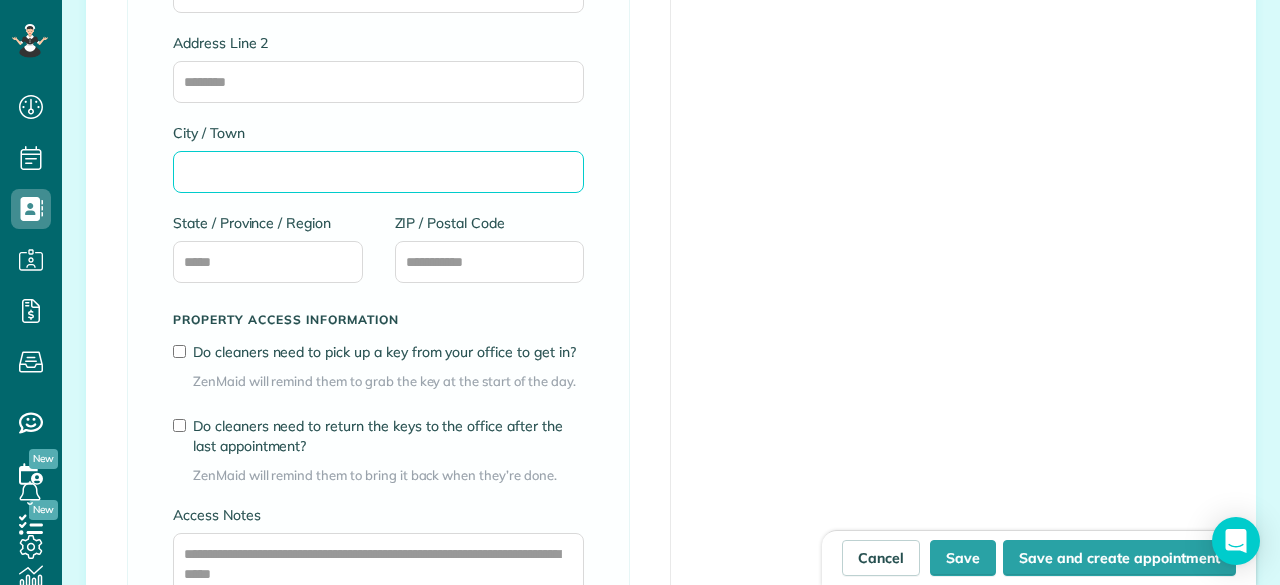 click on "City / Town" at bounding box center [378, 172] 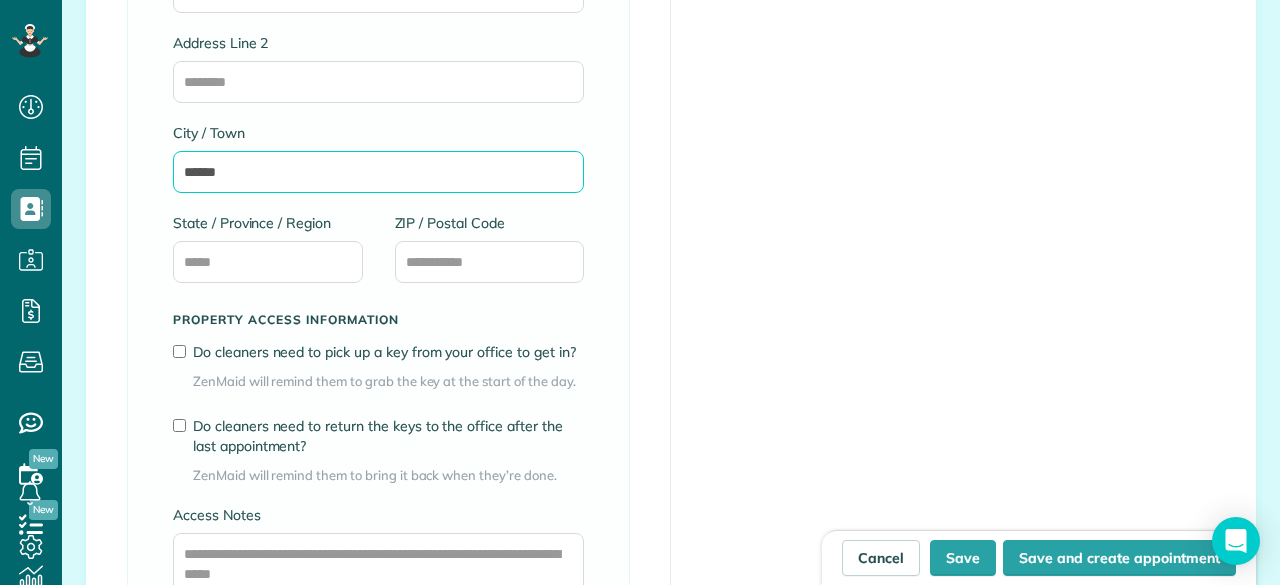 type on "******" 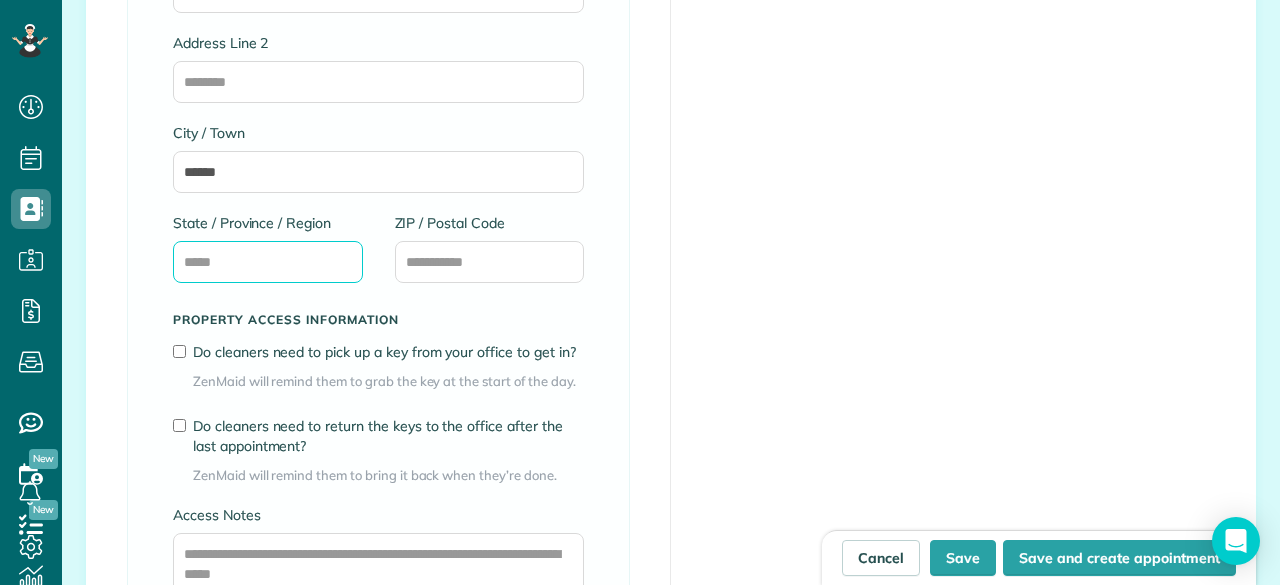 click on "State / Province / Region" at bounding box center [268, 262] 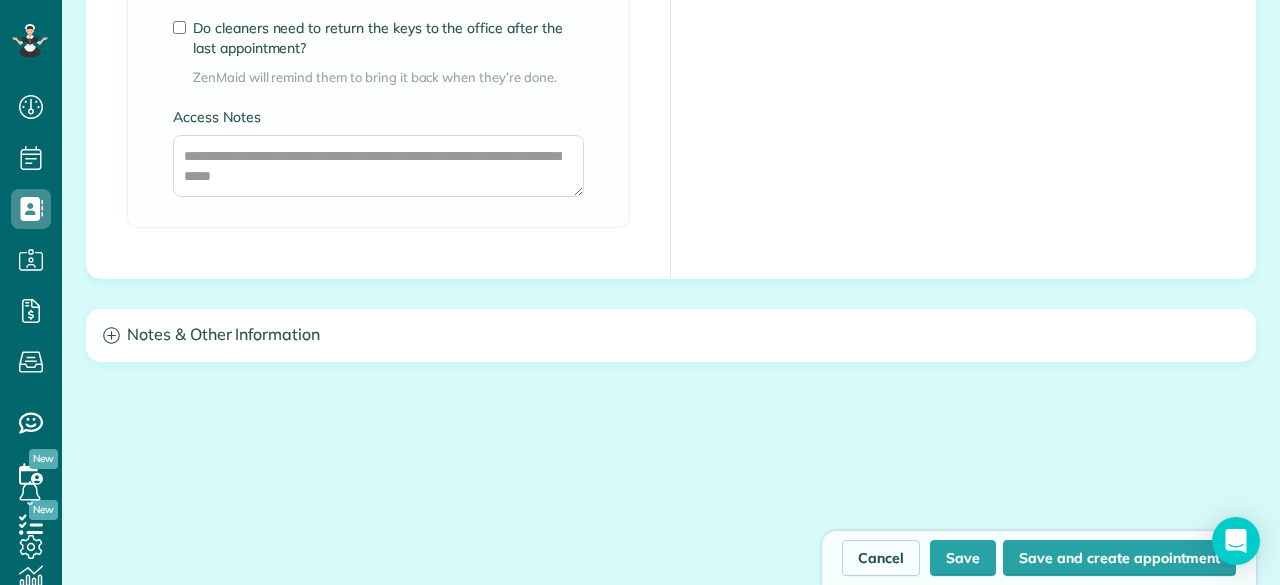 scroll, scrollTop: 1736, scrollLeft: 0, axis: vertical 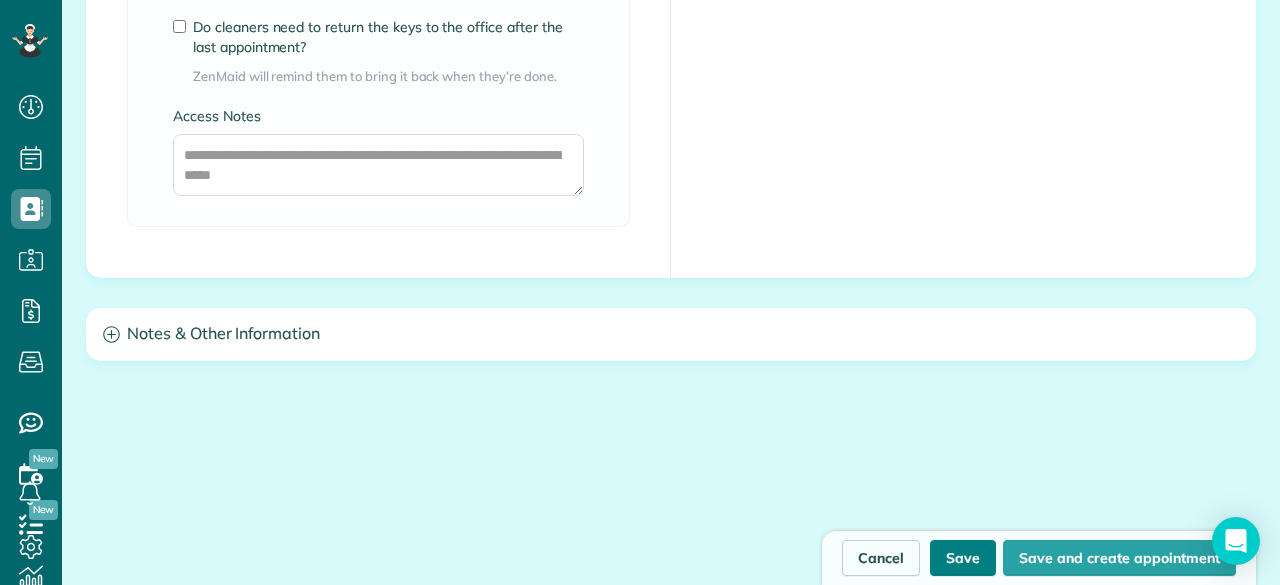 type on "**" 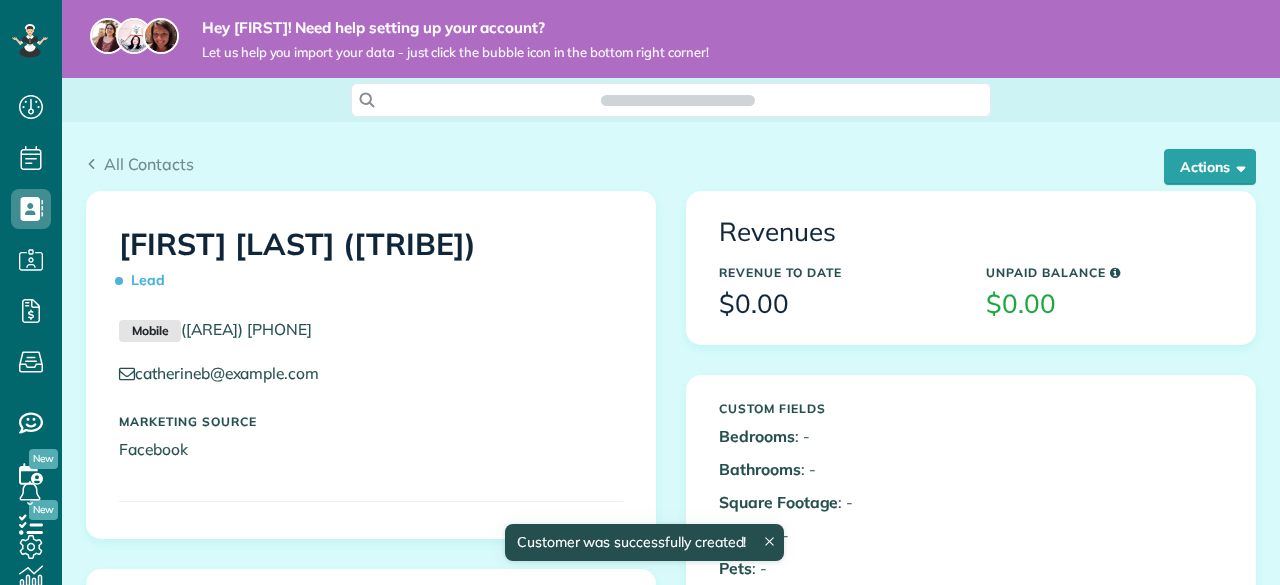 scroll, scrollTop: 0, scrollLeft: 0, axis: both 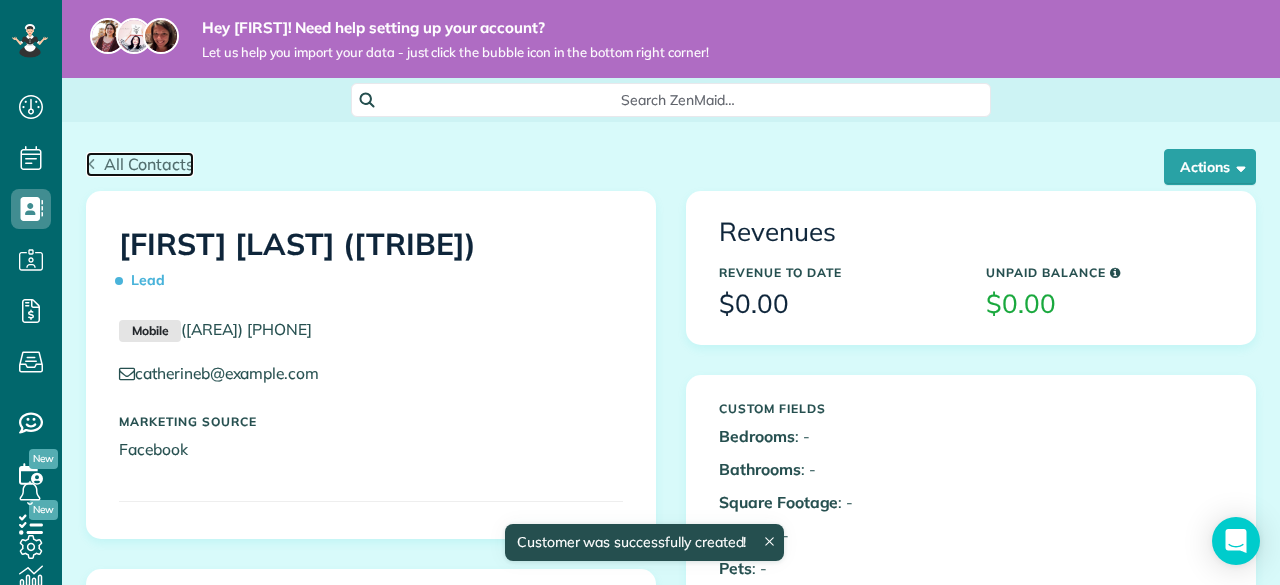click on "All Contacts" at bounding box center (149, 164) 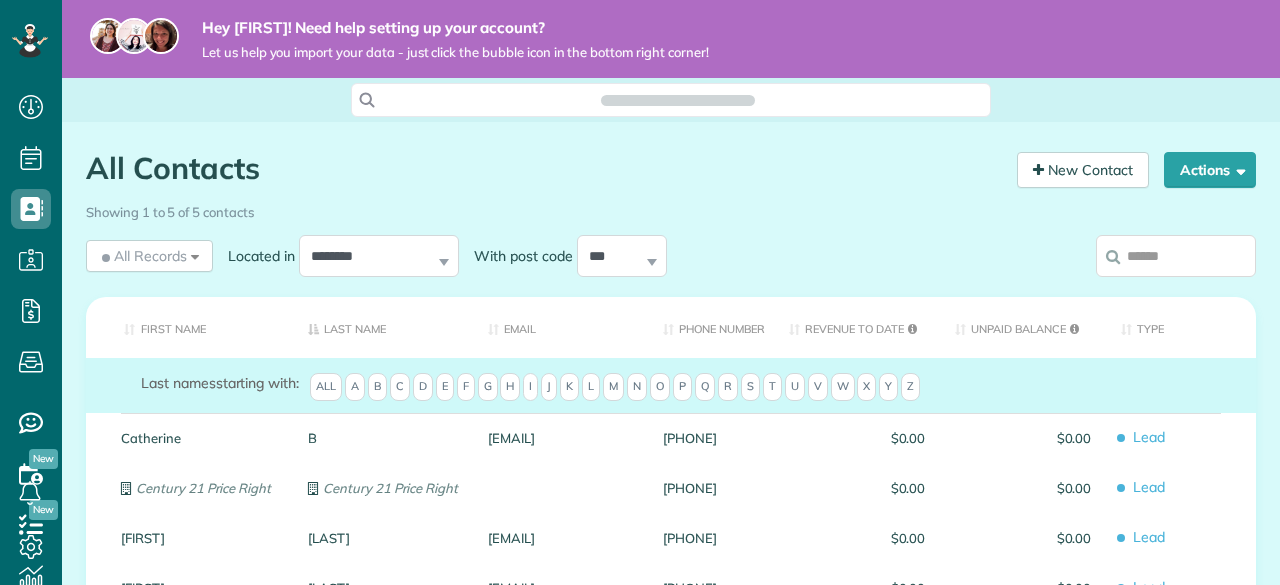 scroll, scrollTop: 0, scrollLeft: 0, axis: both 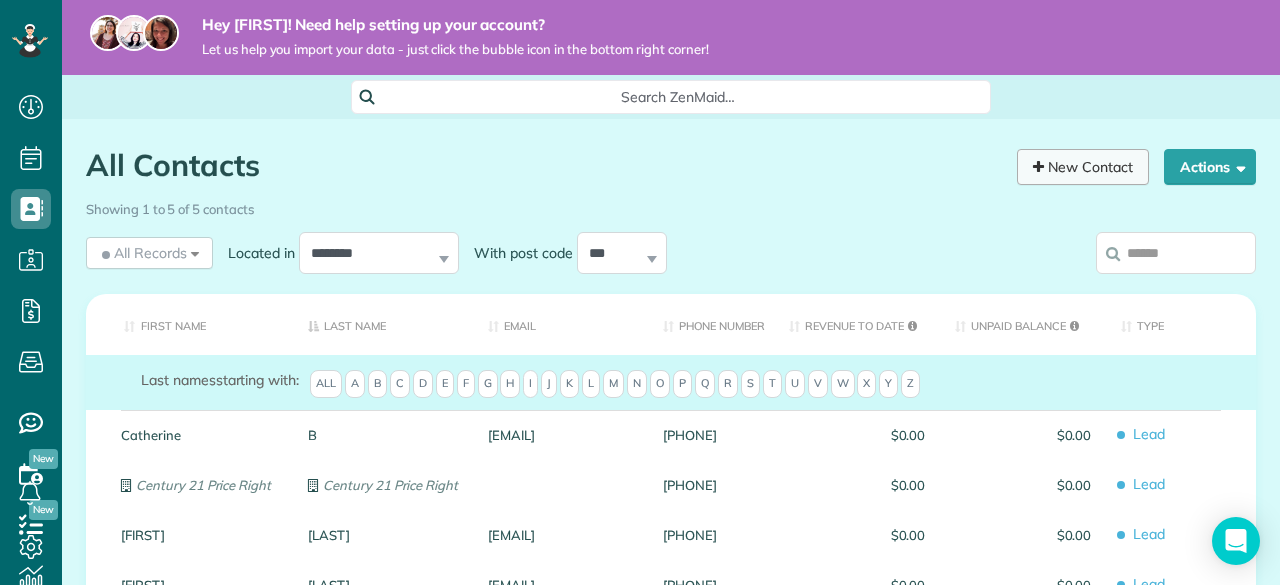 click on "New Contact" at bounding box center [1083, 167] 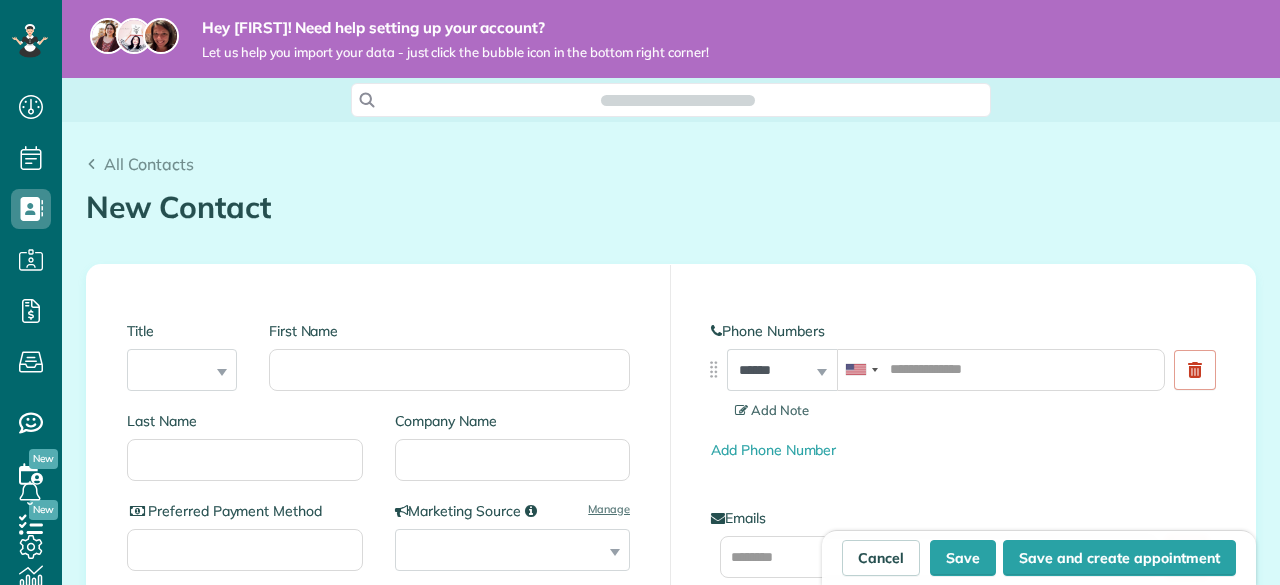 scroll, scrollTop: 0, scrollLeft: 0, axis: both 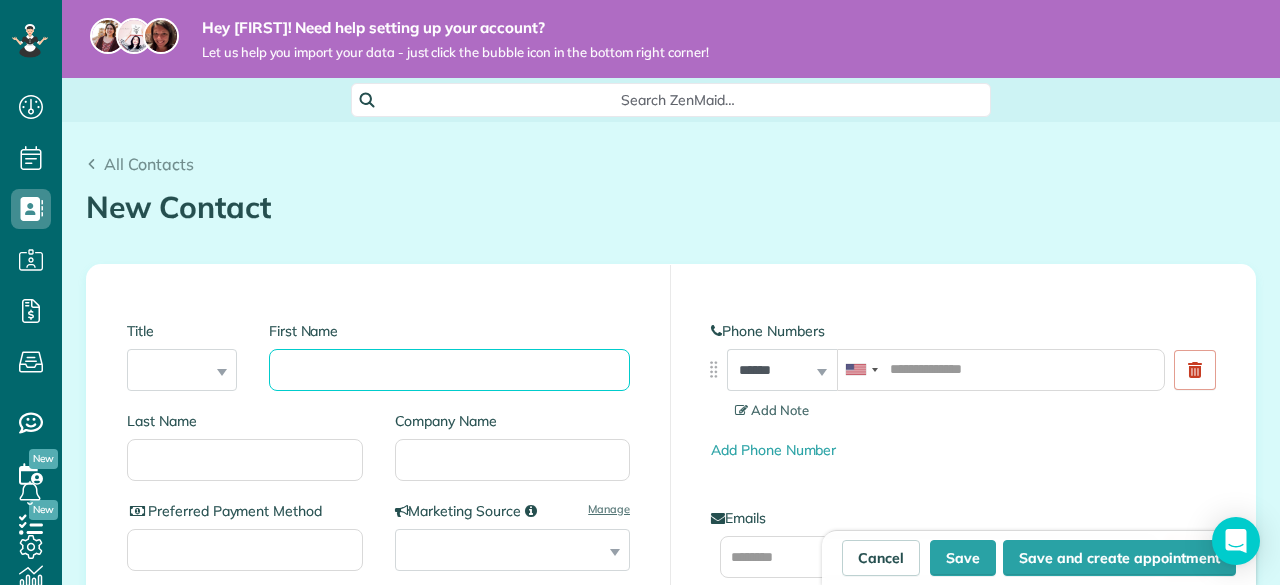 click on "First Name" at bounding box center [449, 370] 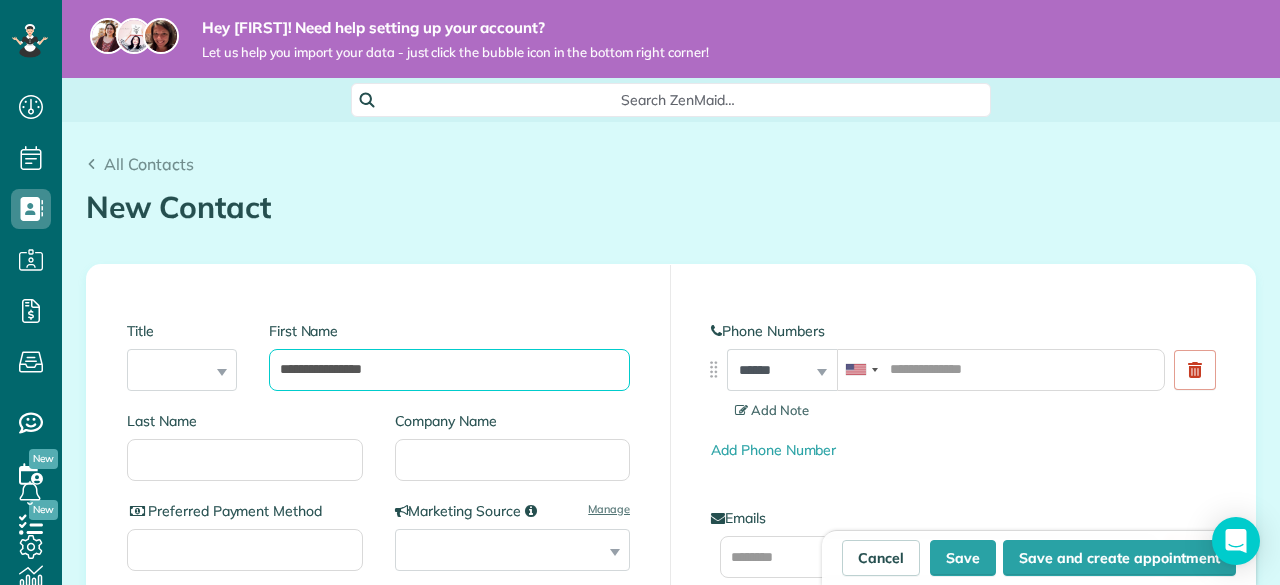 type on "**********" 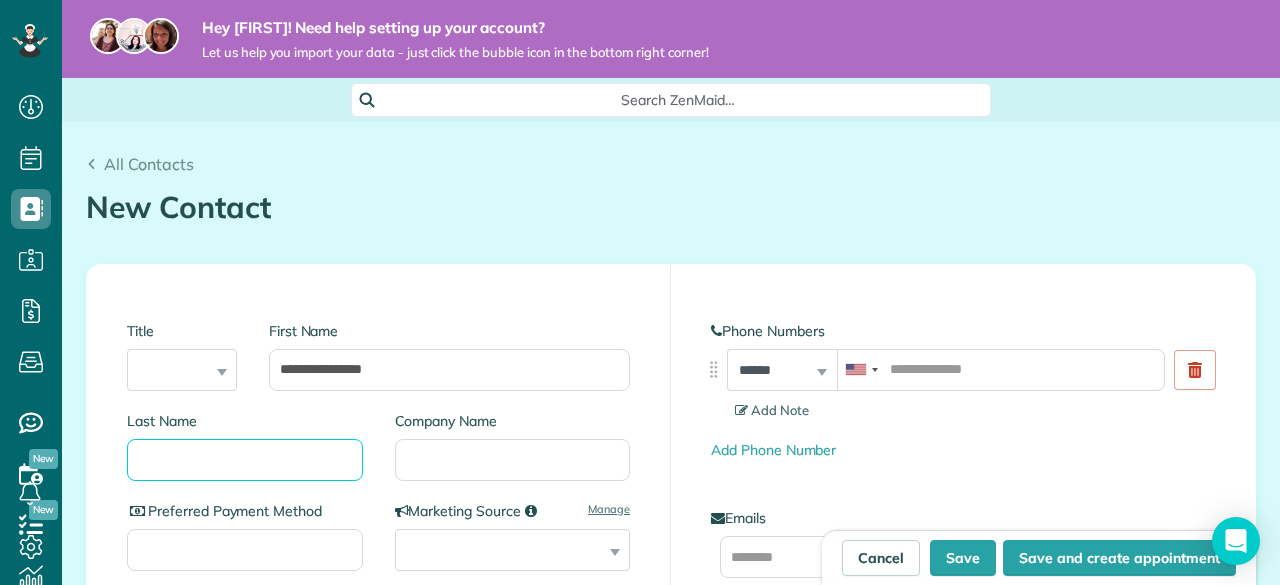 click on "Last Name" at bounding box center [245, 460] 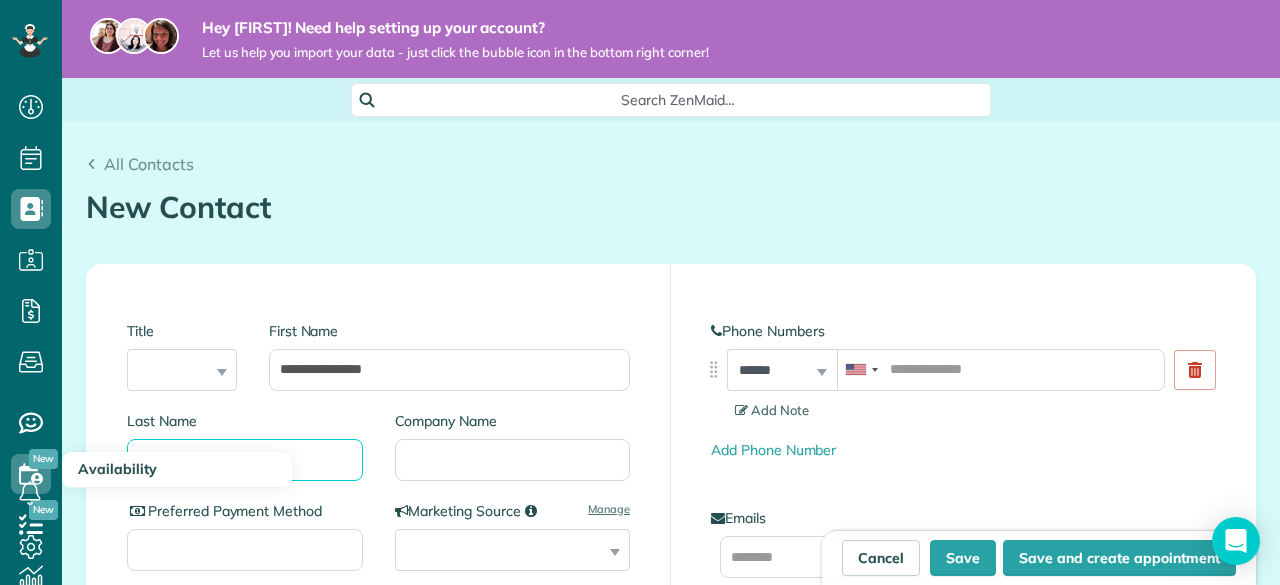drag, startPoint x: 177, startPoint y: 462, endPoint x: 4, endPoint y: 462, distance: 173 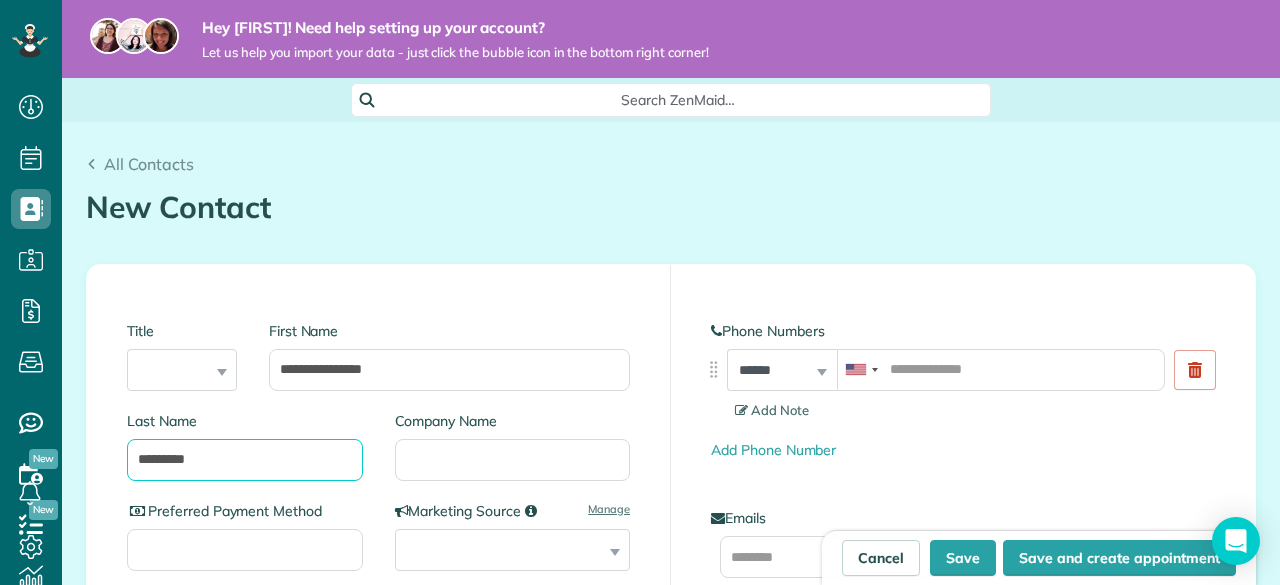 type on "*********" 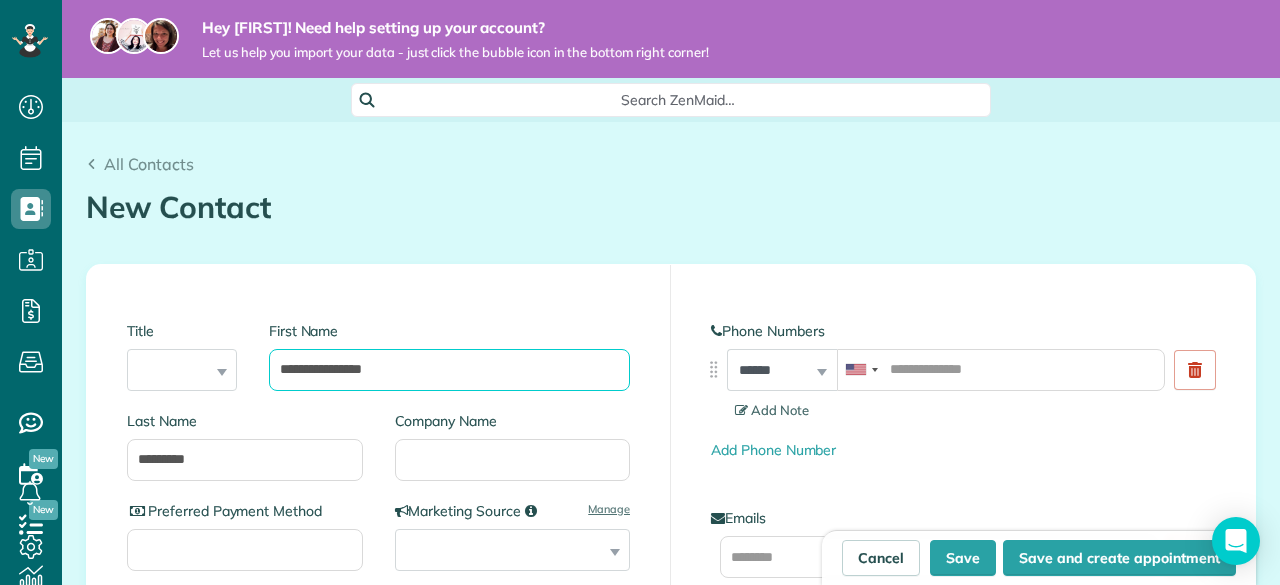 drag, startPoint x: 317, startPoint y: 368, endPoint x: 732, endPoint y: 363, distance: 415.03012 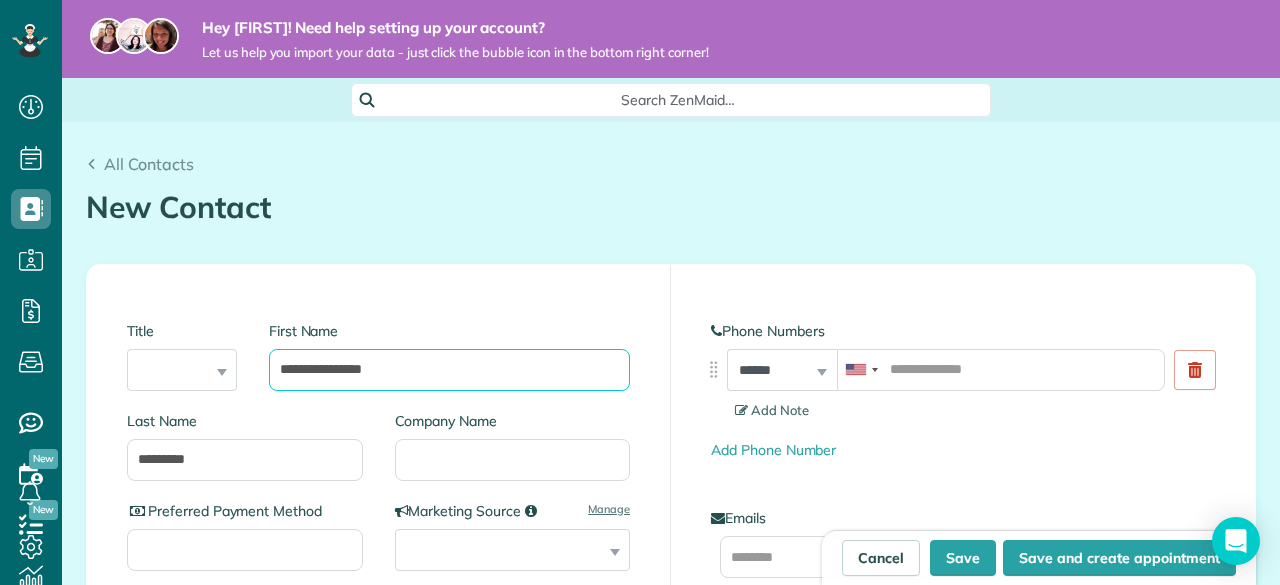 click on "**********" at bounding box center (671, 610) 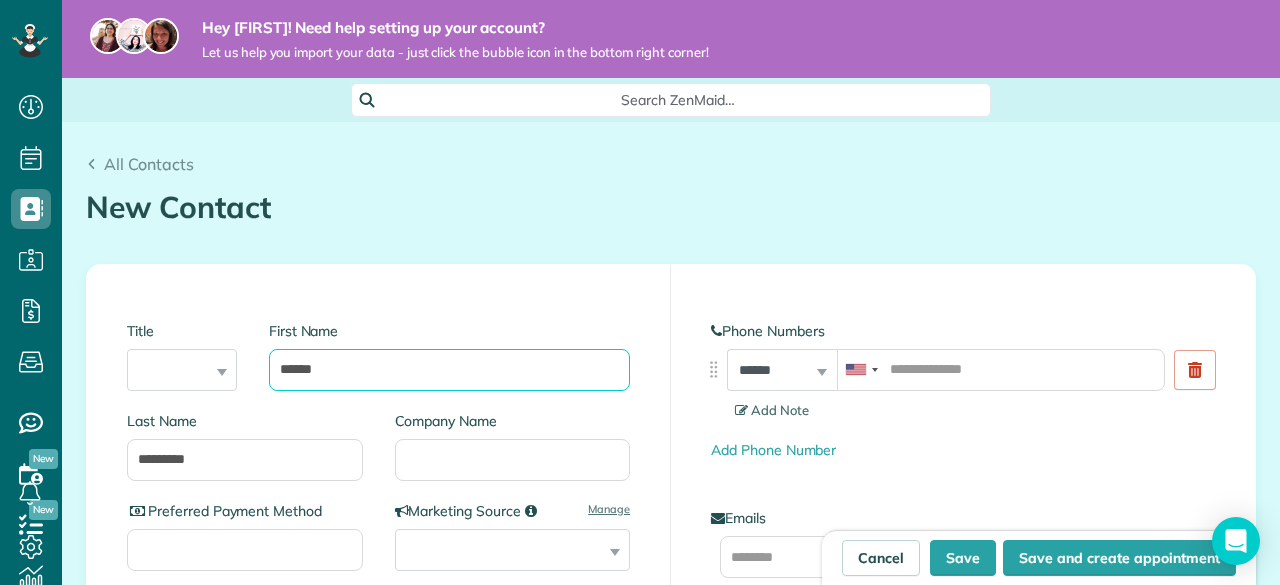 scroll, scrollTop: 183, scrollLeft: 0, axis: vertical 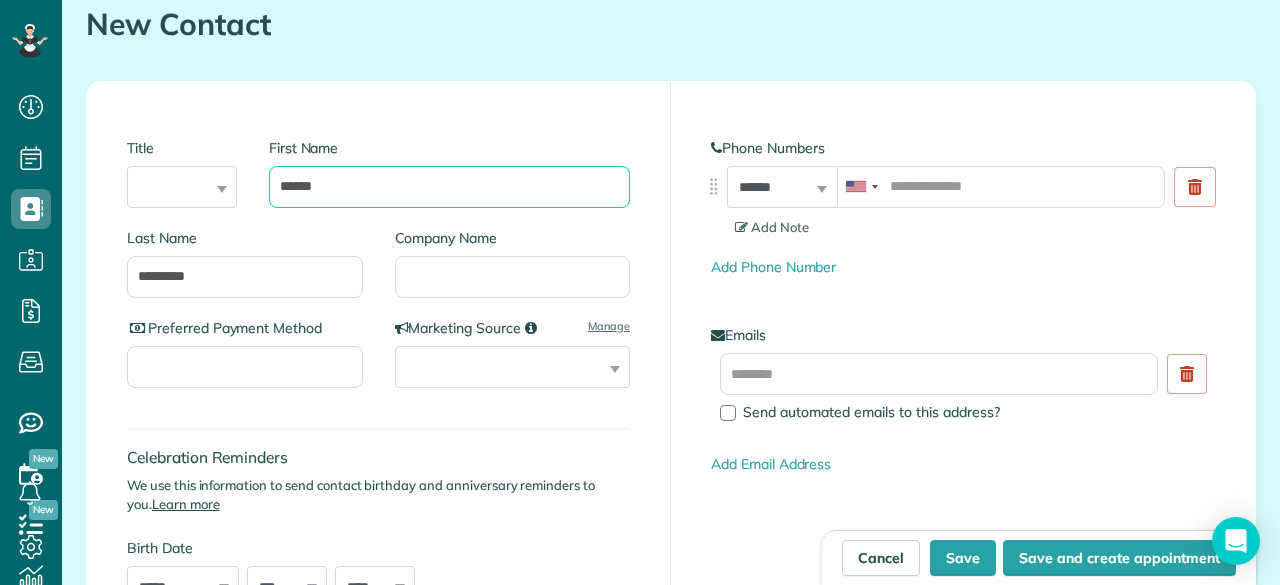 type on "******" 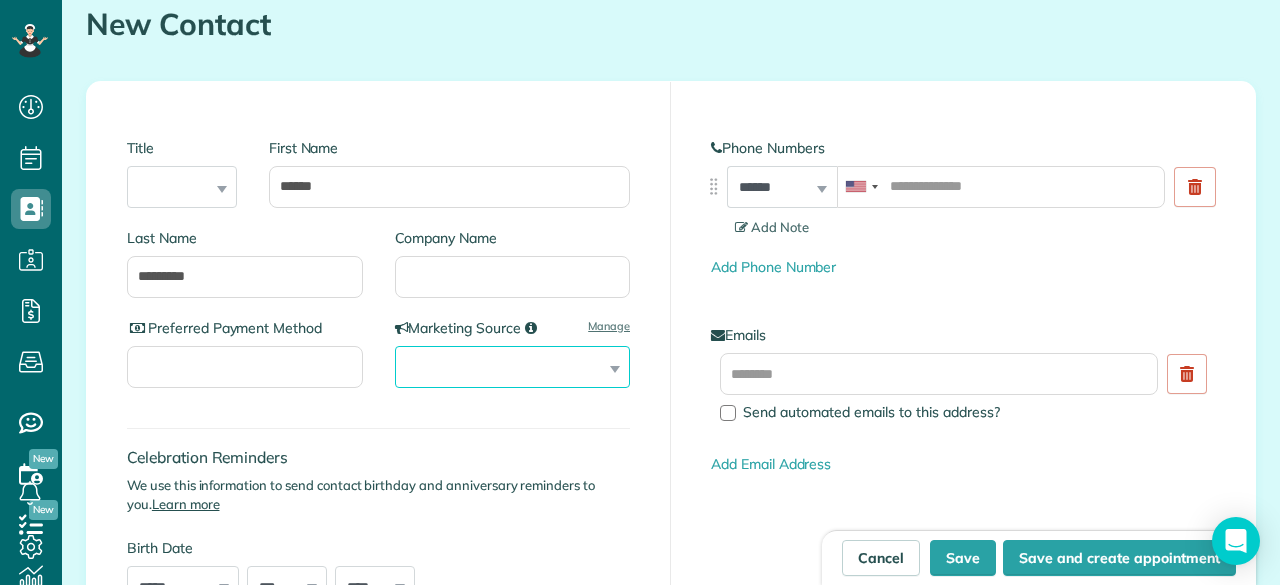 click on "**********" at bounding box center [513, 367] 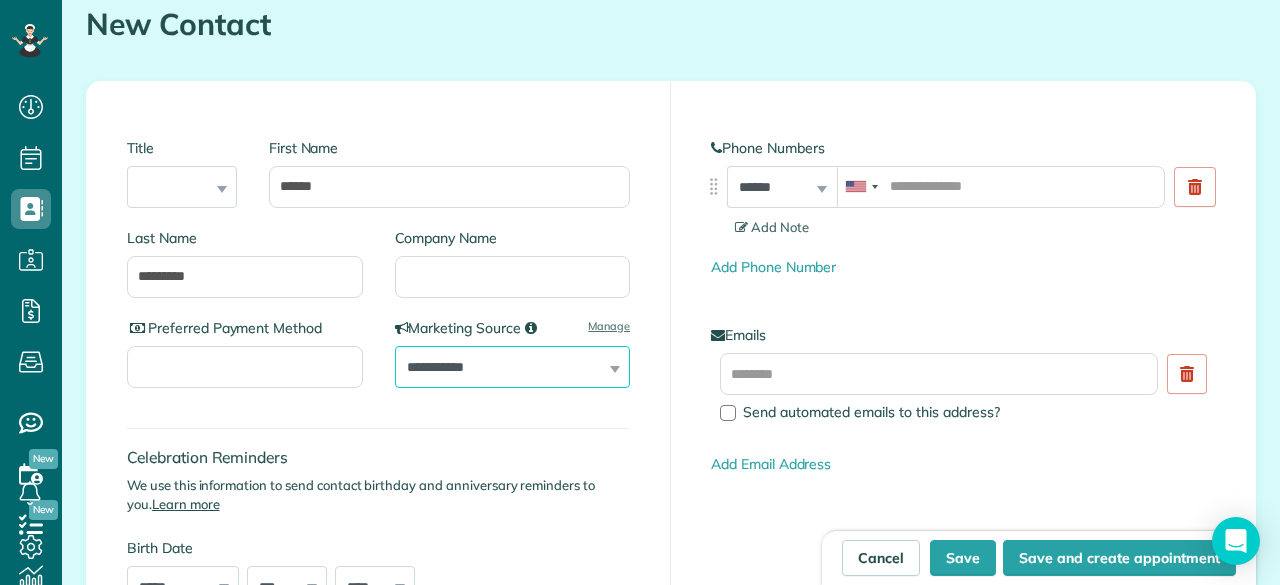 click on "**********" at bounding box center (513, 367) 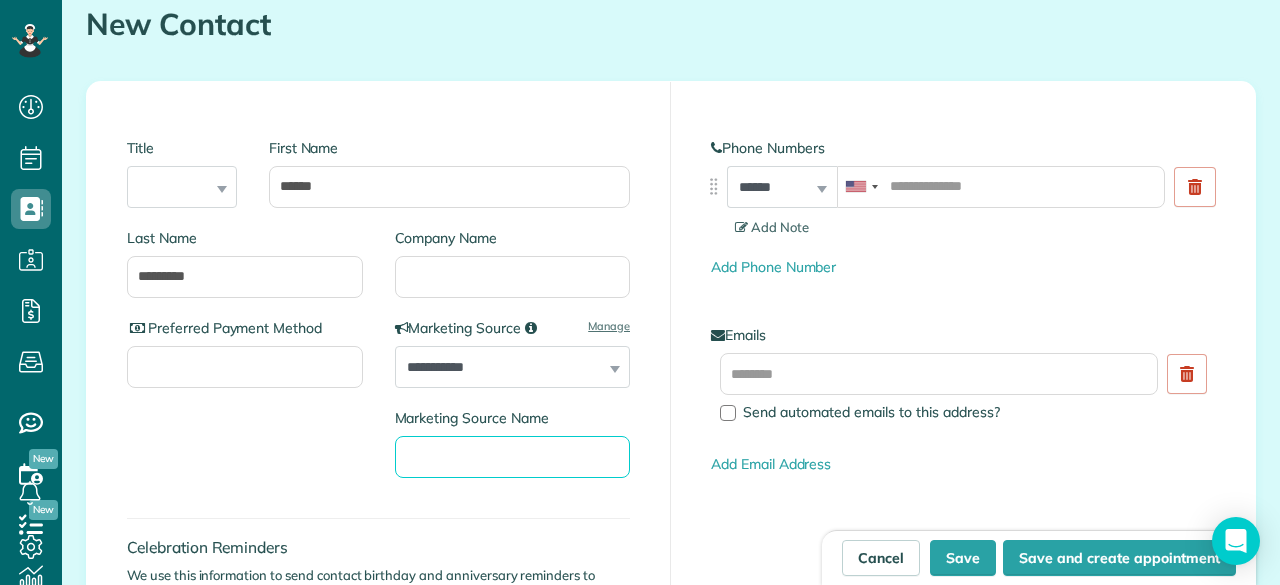 click on "Marketing Source Name" at bounding box center (513, 457) 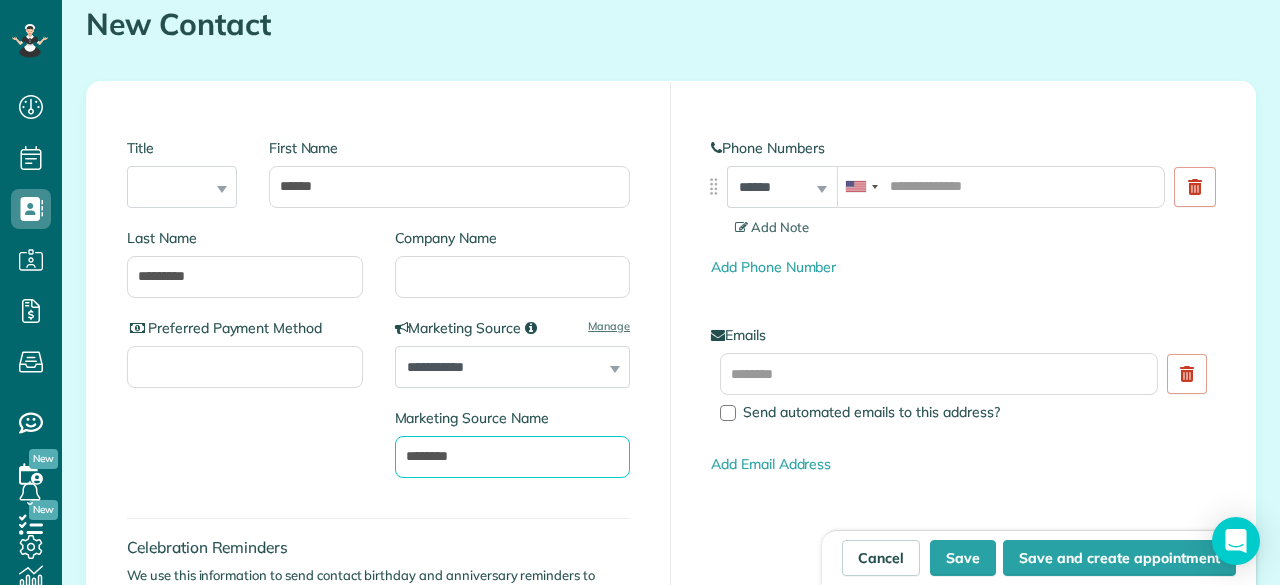 type on "********" 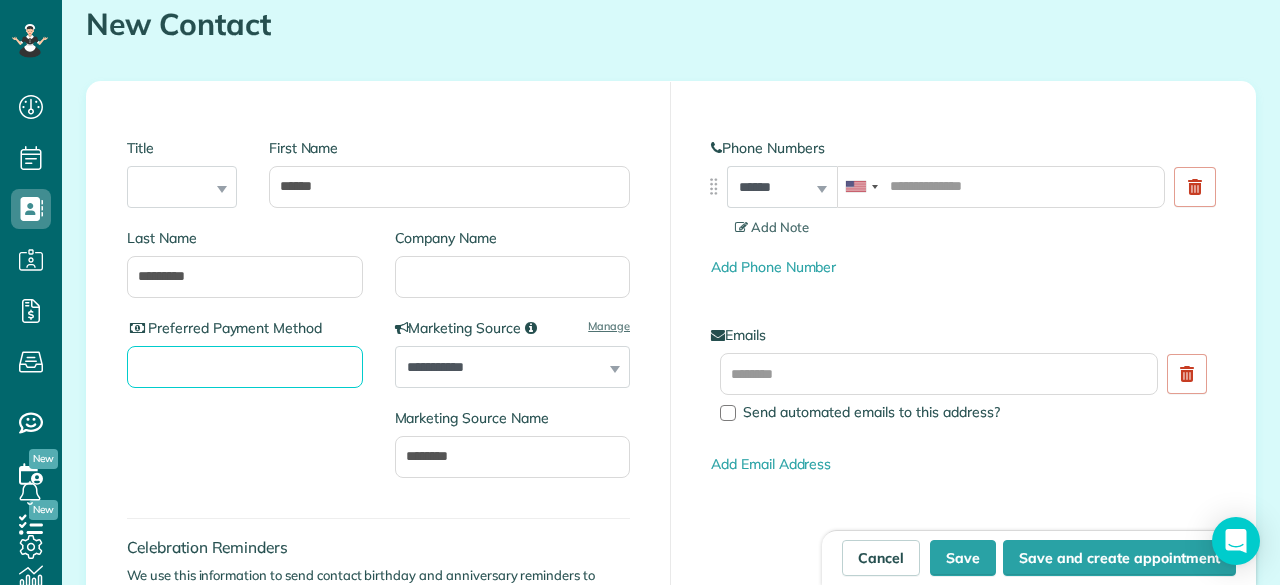 click on "Preferred Payment Method" at bounding box center (245, 367) 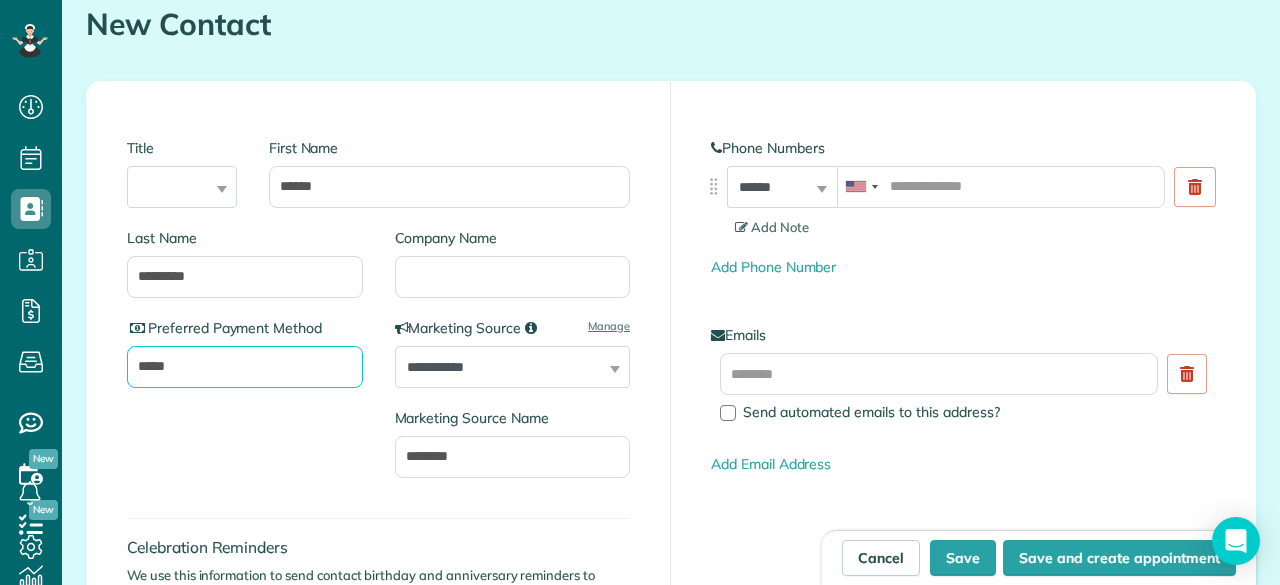 type on "*****" 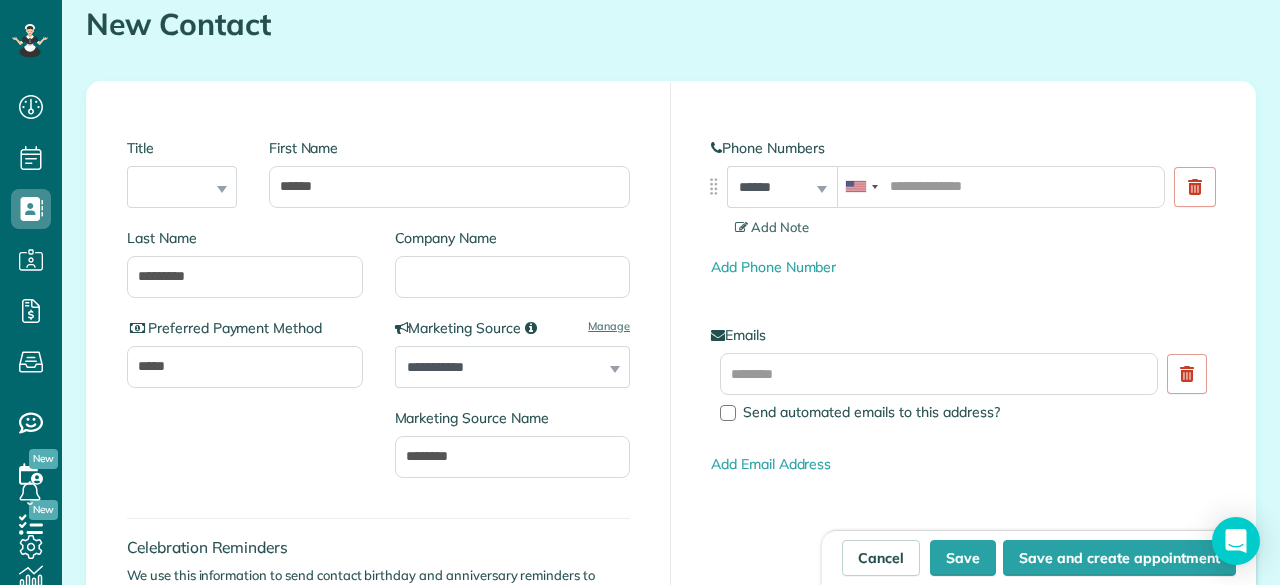 click on "**********" at bounding box center [378, 408] 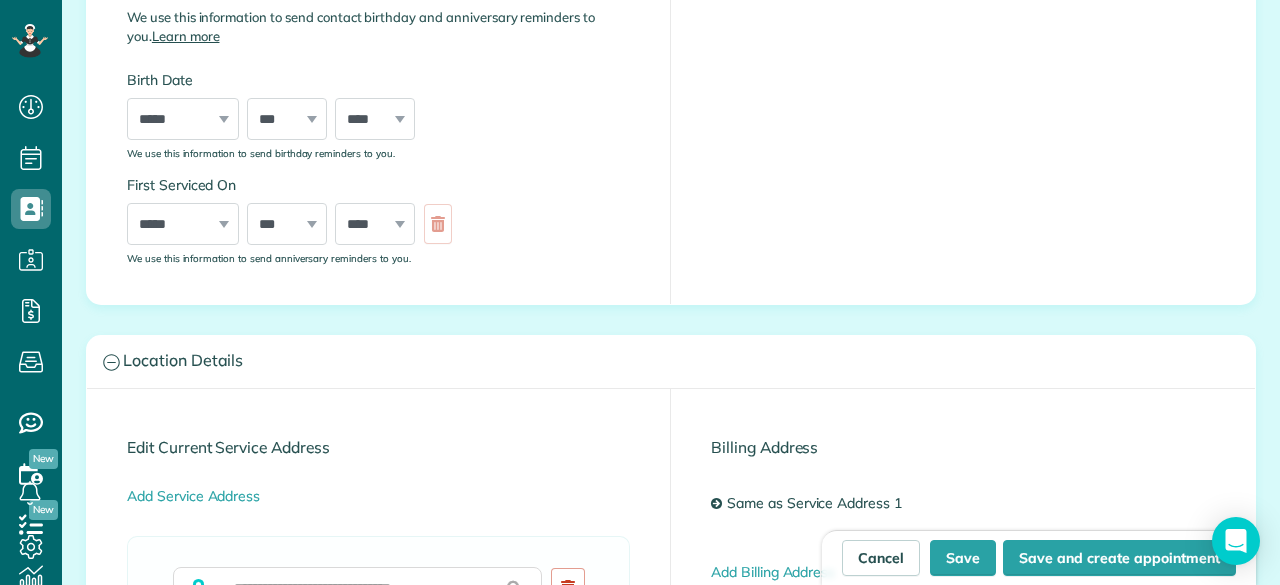 scroll, scrollTop: 742, scrollLeft: 0, axis: vertical 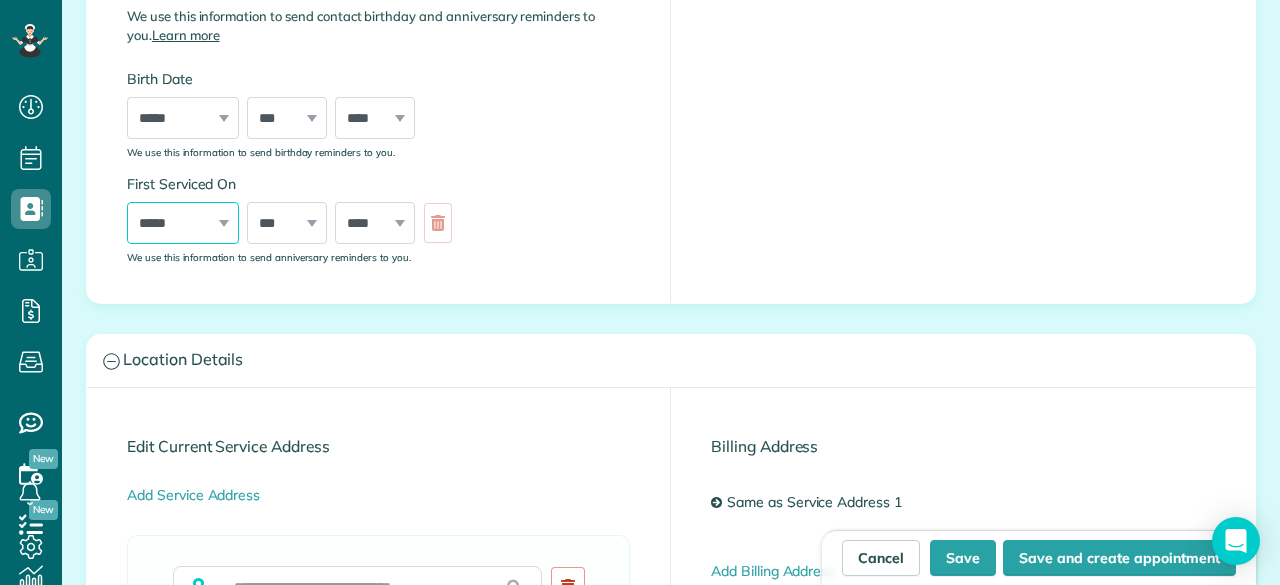 click on "*****
*******
********
*****
*****
***
****
****
******
*********
*******
********
********" at bounding box center (183, 223) 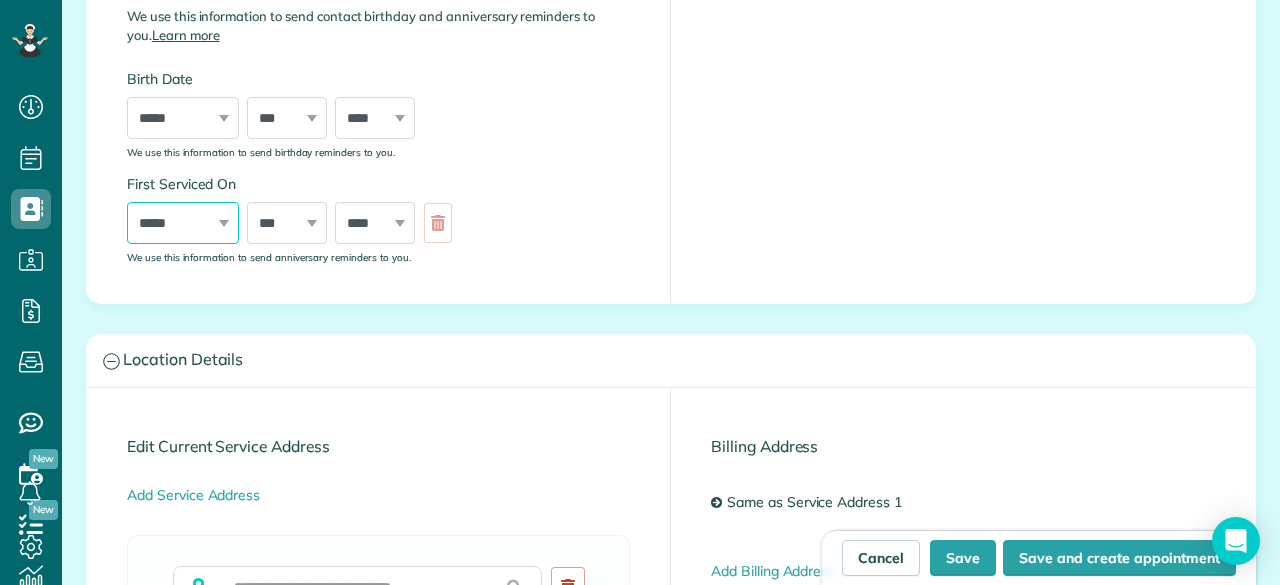 select on "*" 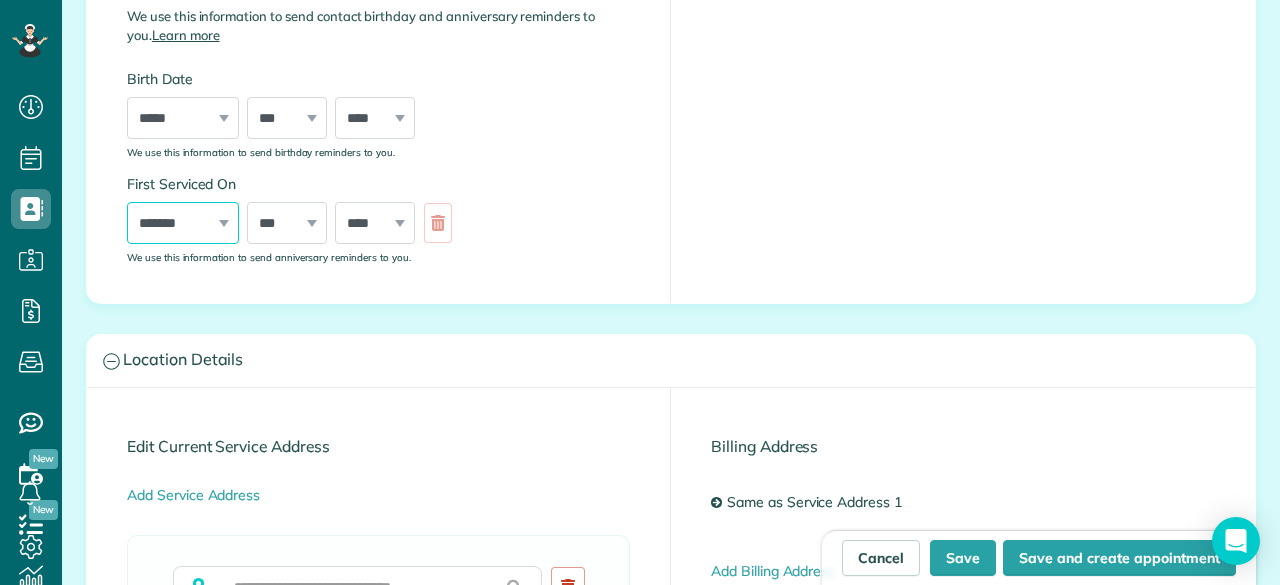 click on "*****
*******
********
*****
*****
***
****
****
******
*********
*******
********
********" at bounding box center (183, 223) 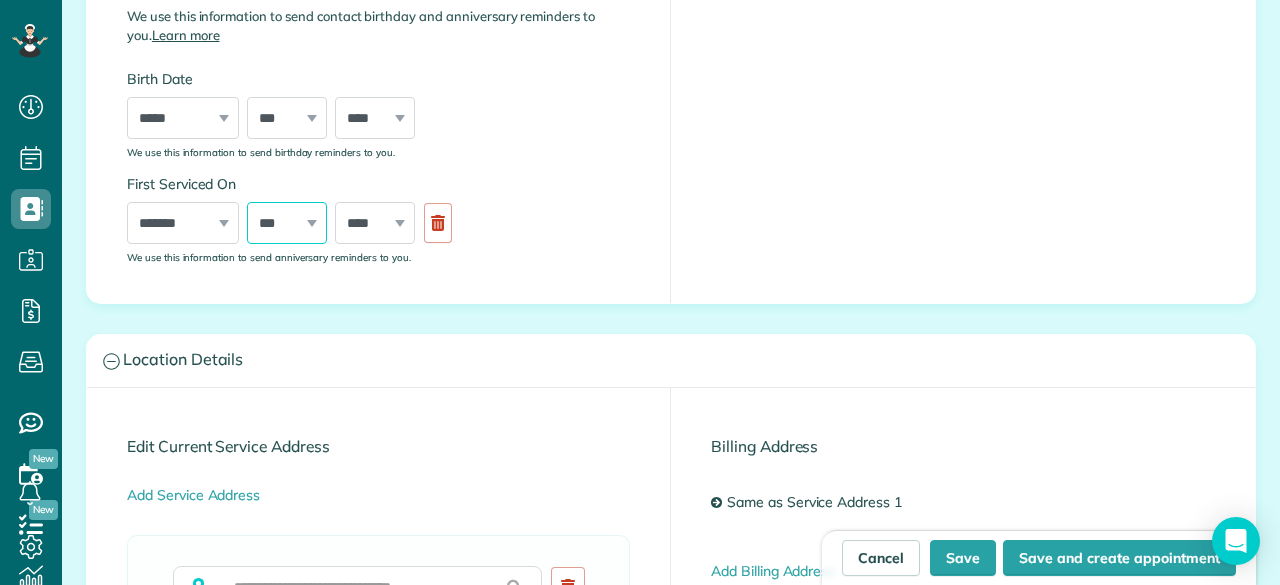 click on "***
*
*
*
*
*
*
*
*
*
**
**
**
**
**
**
**
**
**
**
**
**
**
**
**
**
**
**
**
**
**
**" at bounding box center [287, 223] 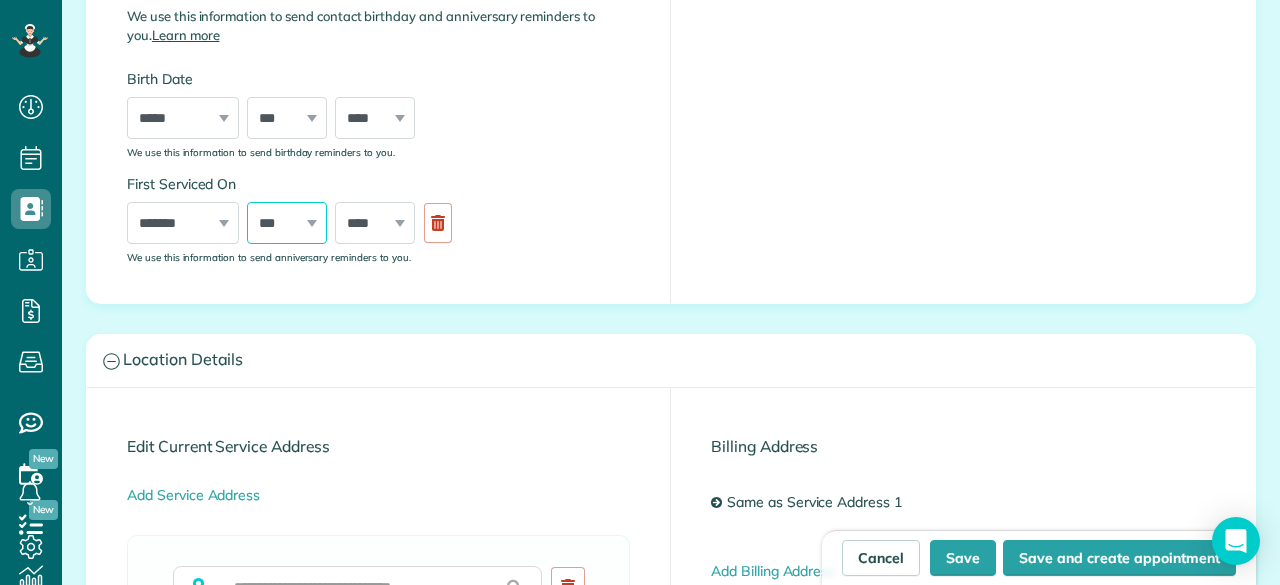 select on "*" 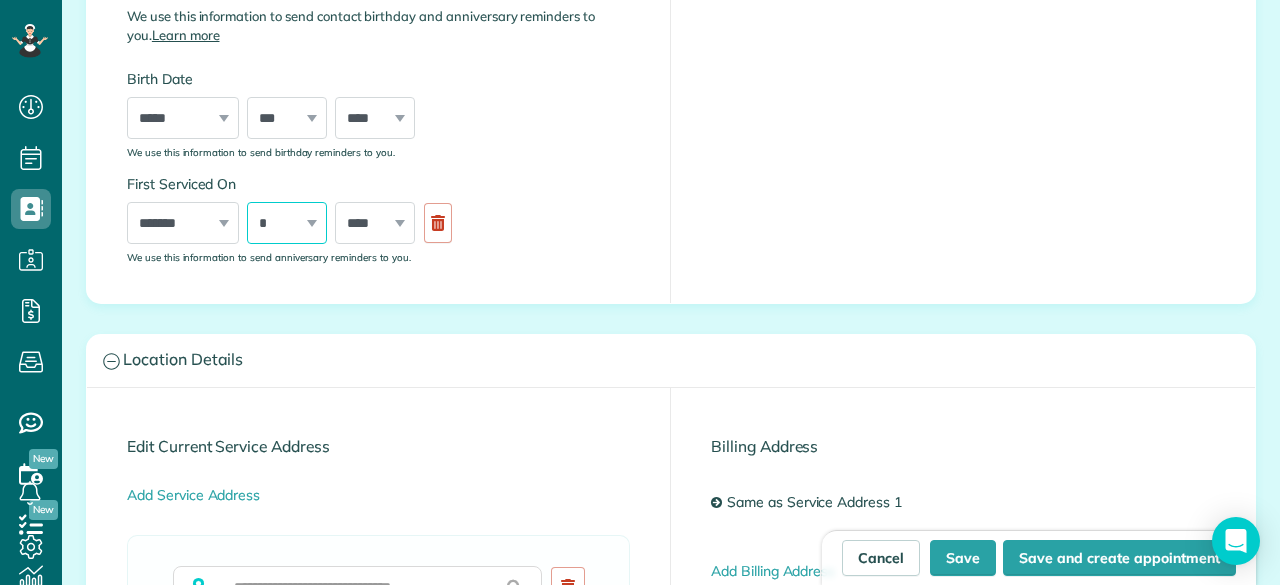 click on "***
*
*
*
*
*
*
*
*
*
**
**
**
**
**
**
**
**
**
**
**
**
**
**
**
**
**
**
**
**
**
**" at bounding box center [287, 223] 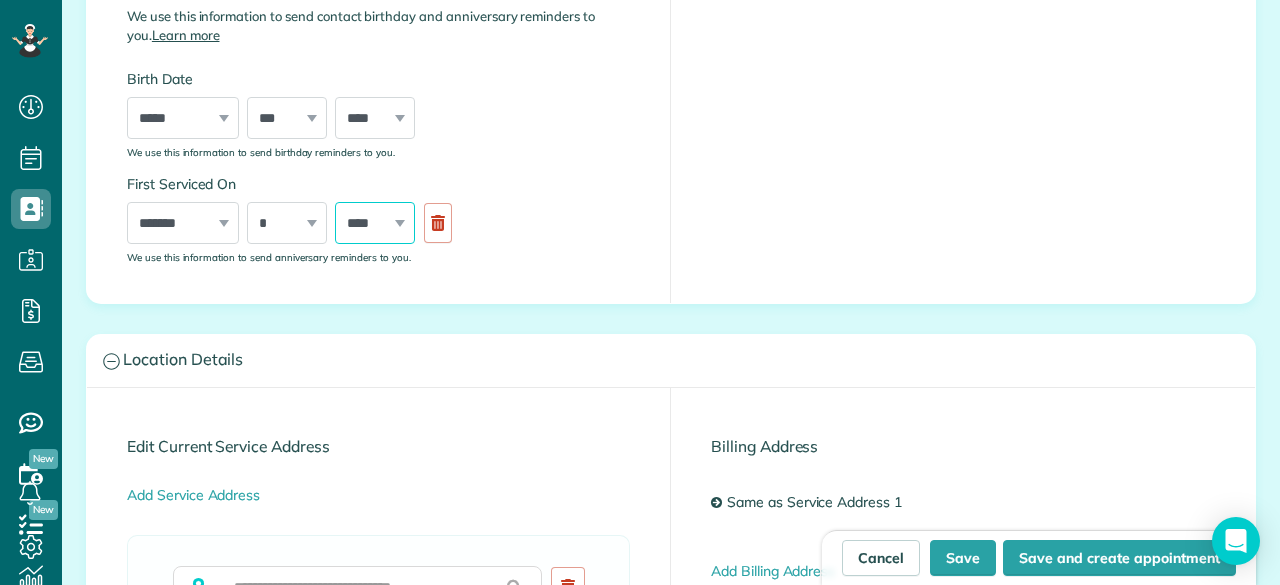 click on "****
****
****
****
****
****
****
****
****
****
****
****
****
****
****
****
****
****
****
****
****
****
****
****
****
****
****
****
****
****
****
****
****
****
****
****
****
****
****
****
****
****
****
****
****
****
****
****
****
****
****
****" at bounding box center [375, 223] 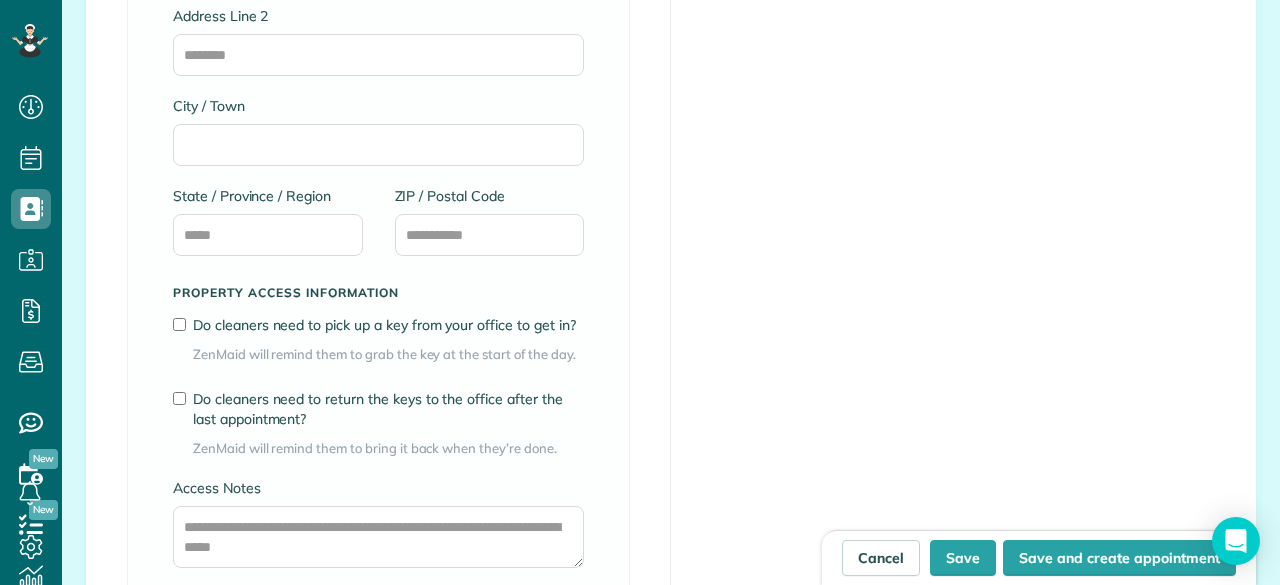 scroll, scrollTop: 1453, scrollLeft: 0, axis: vertical 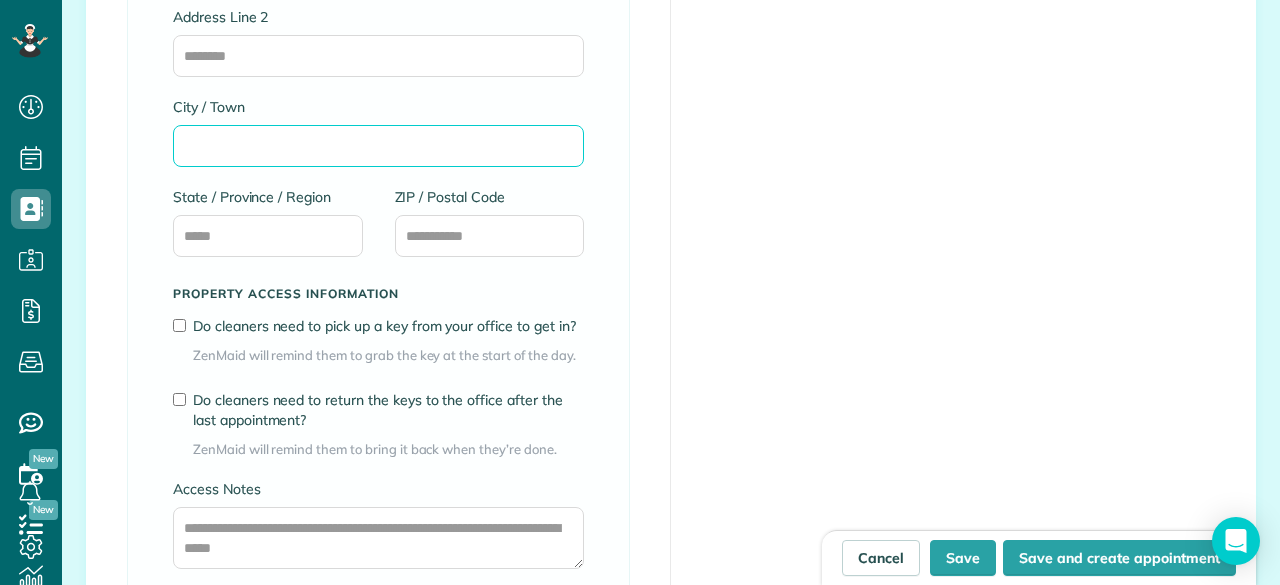 click on "City / Town" at bounding box center [378, 146] 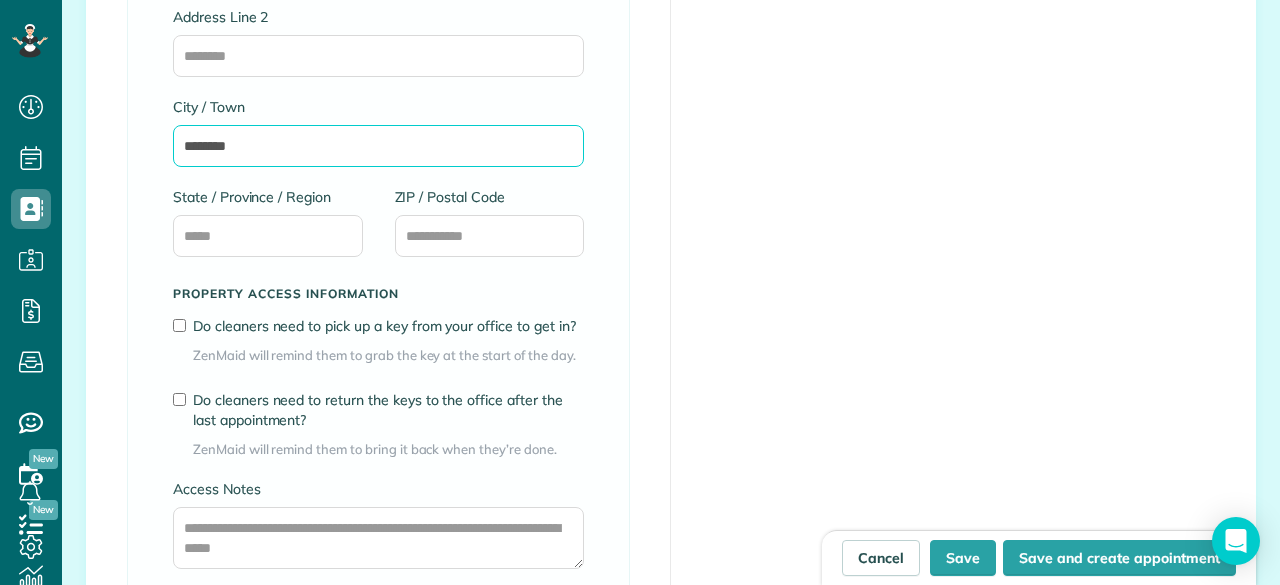 type on "********" 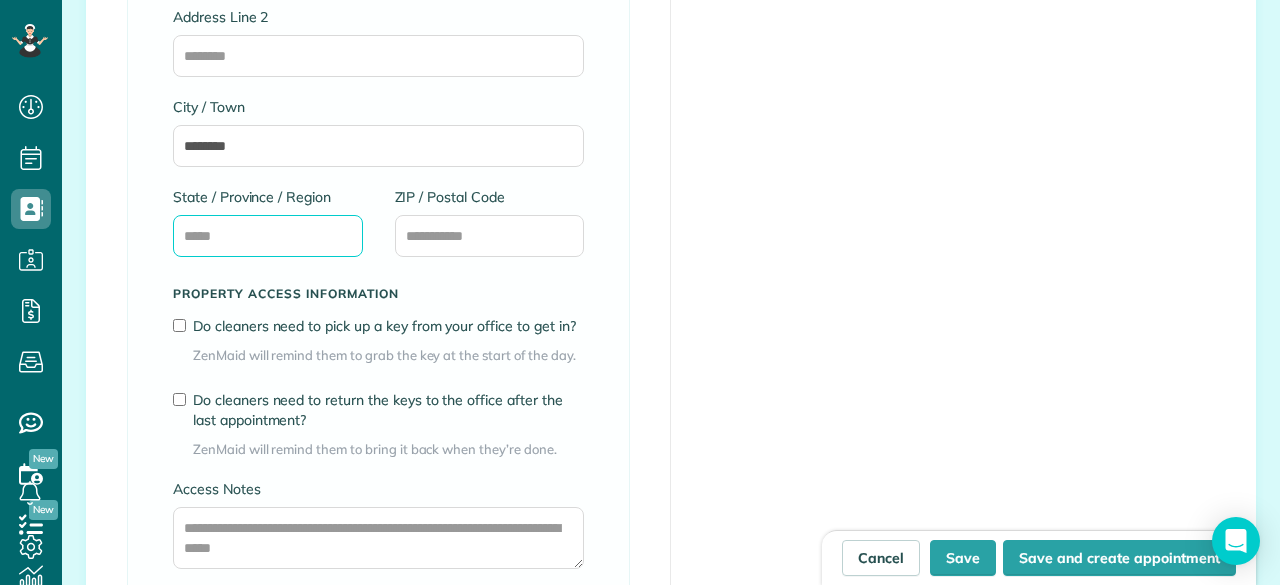 click on "State / Province / Region" at bounding box center (268, 236) 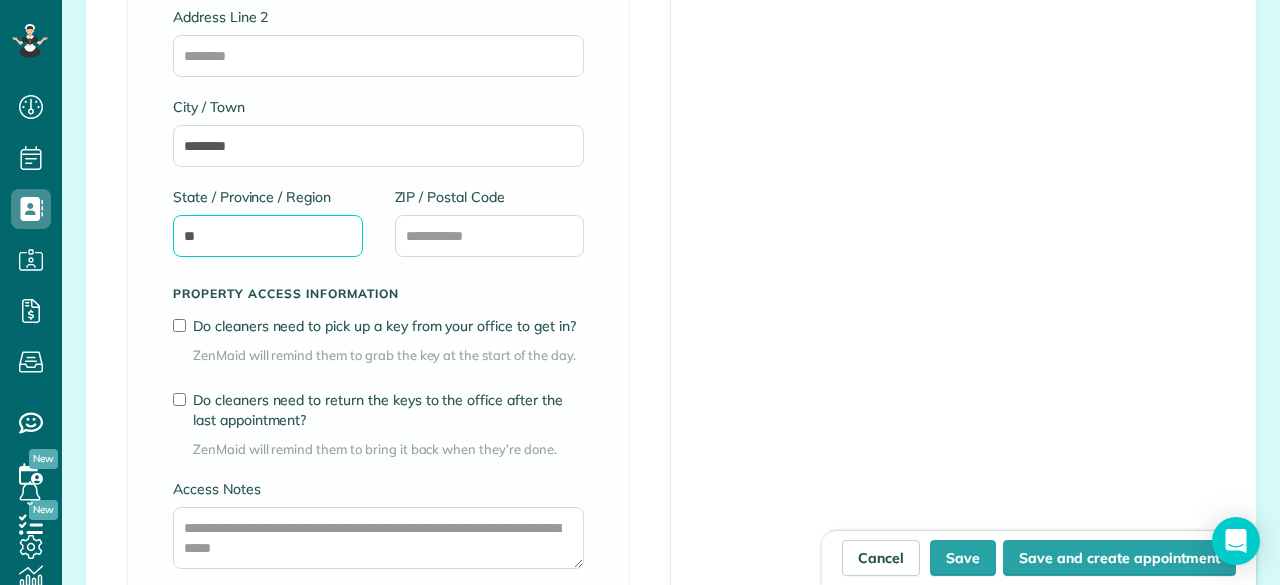 type on "**" 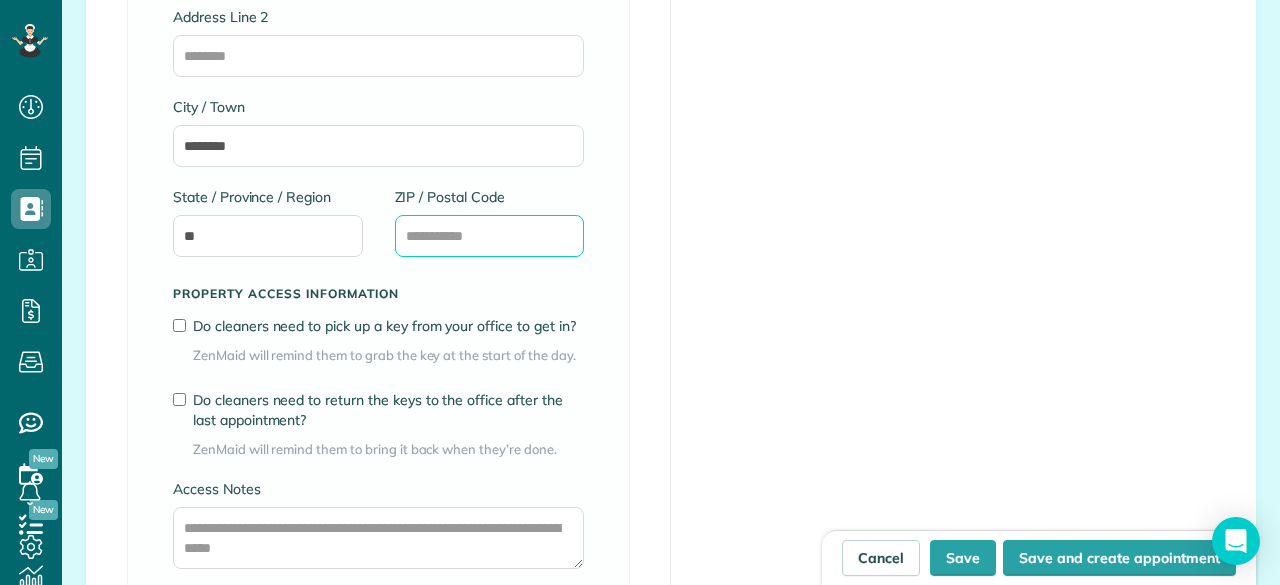 click on "ZIP / Postal Code" at bounding box center (490, 236) 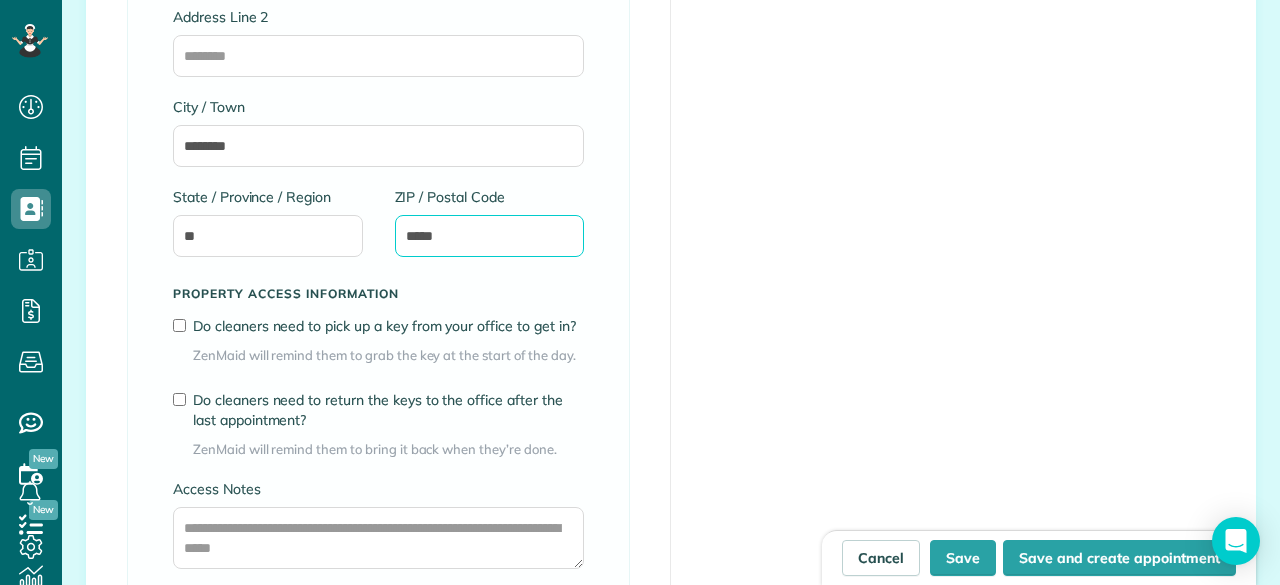 type on "*****" 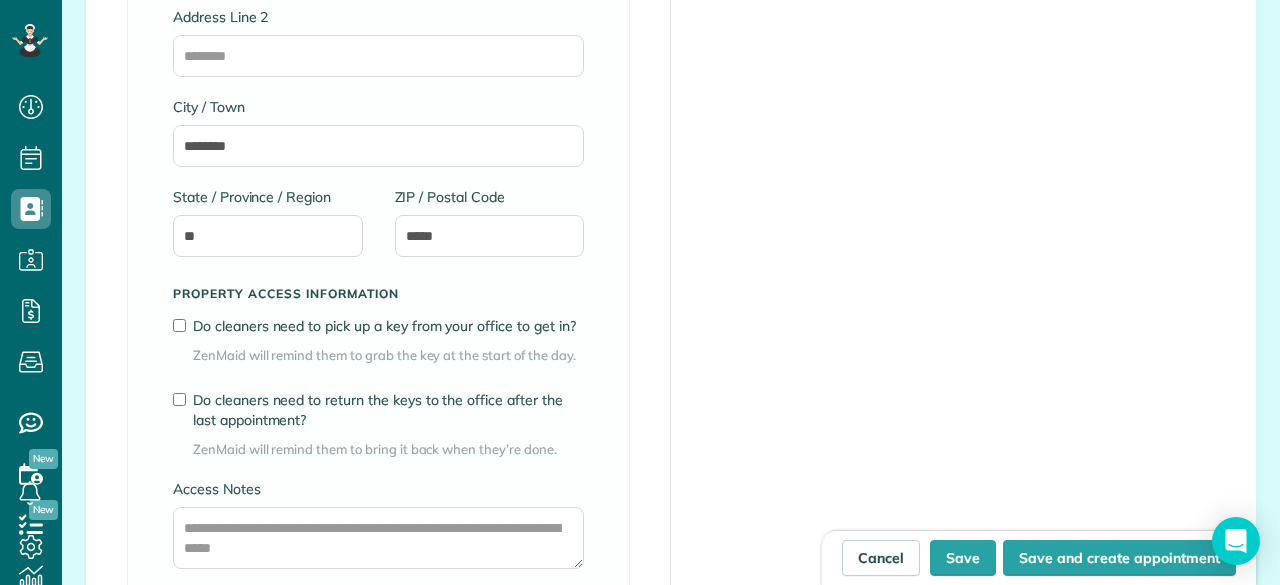 click on "To copy over, please clear field above
Address Line 1
Address Line 2
City / Town ********
State / Province / Region **
ZIP / Postal Code *****
Property access information
Do cleaners need to pick up a key from your office to get in? ZenMaid will remind them to grab the key at the start of the day.
Do cleaners need to return the keys to the office after the last appointment? ZenMaid will remind them to bring it back when they’re done.
Access Notes" at bounding box center (378, 211) 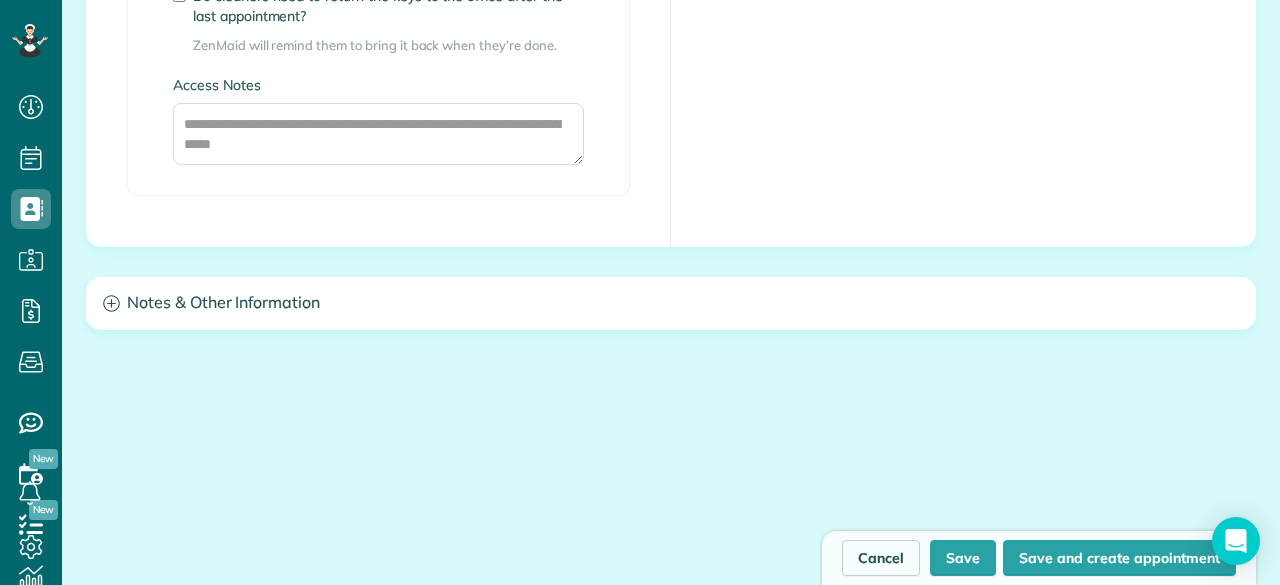 scroll, scrollTop: 1897, scrollLeft: 0, axis: vertical 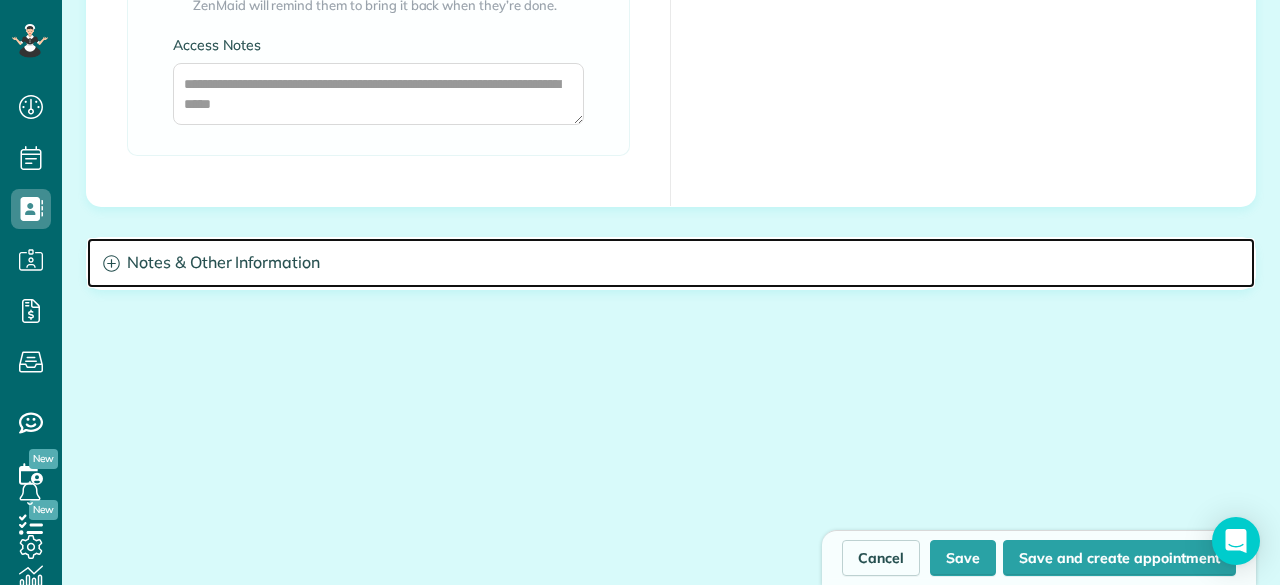 click 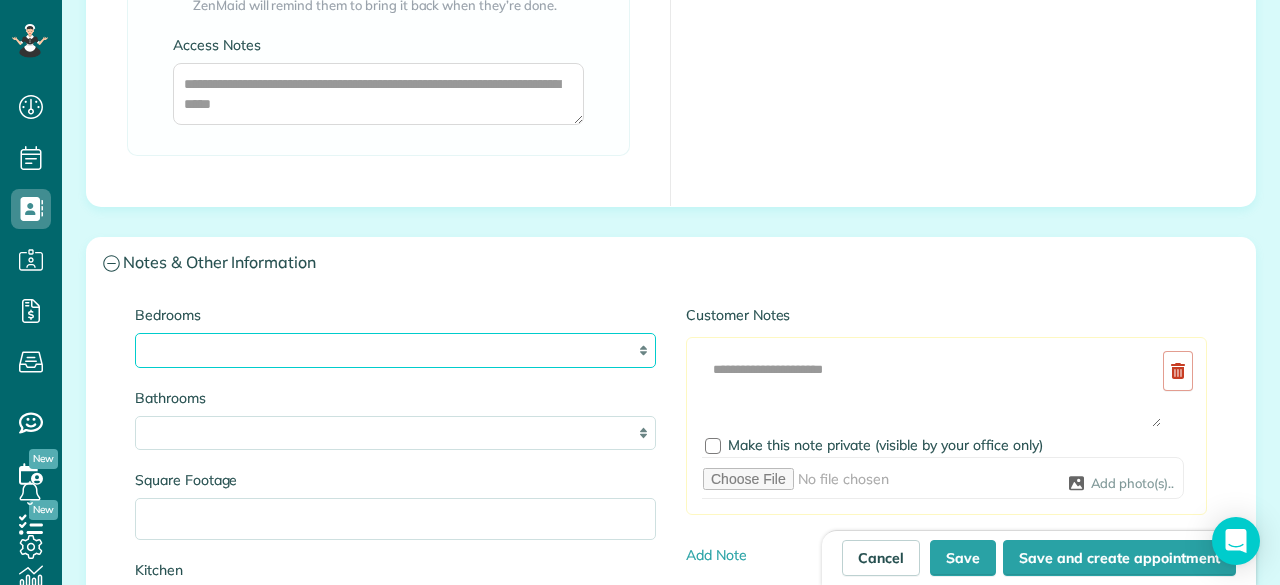 click on "*
*
*
*
**" at bounding box center (395, 350) 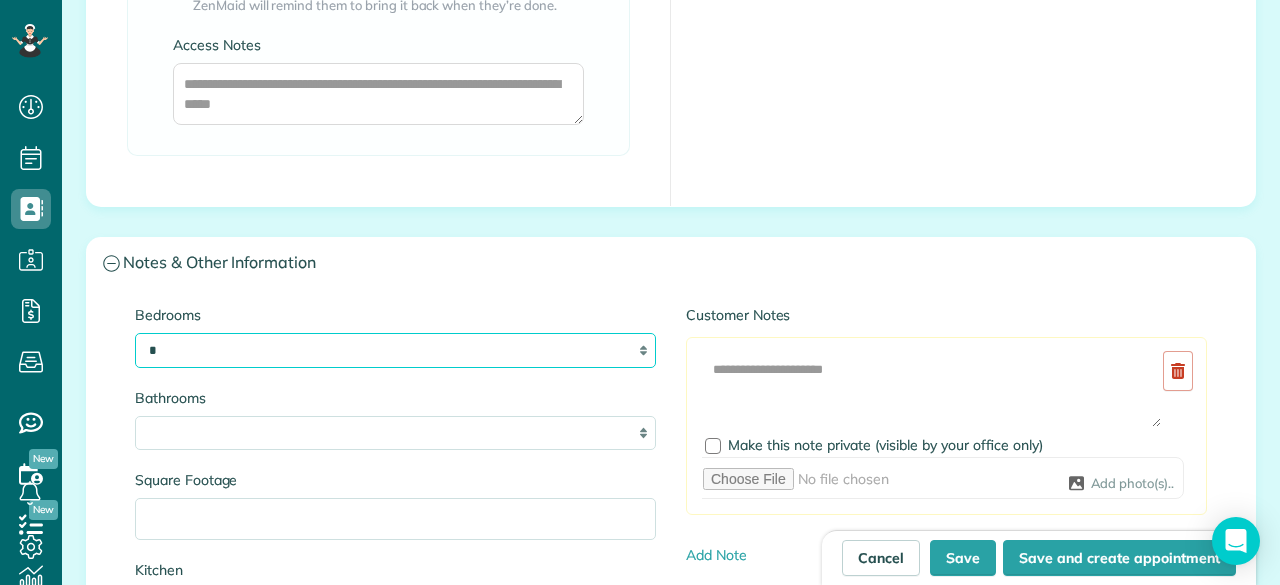 click on "*
*
*
*
**" at bounding box center (395, 350) 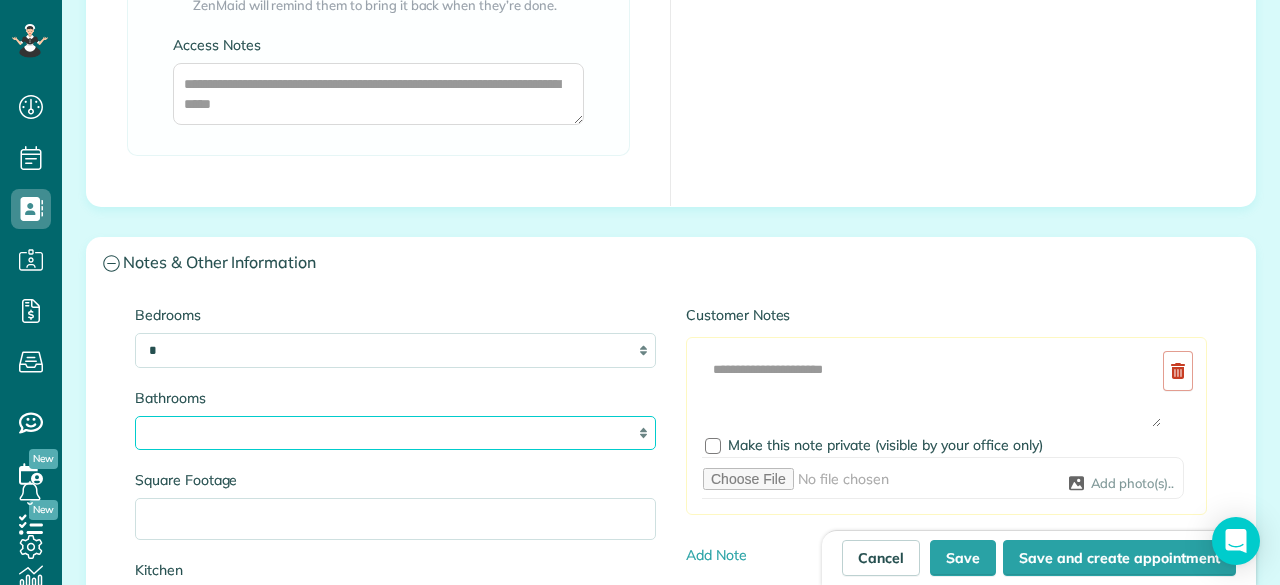 click on "*
***
*
***
*
***
*
***
**" at bounding box center [395, 433] 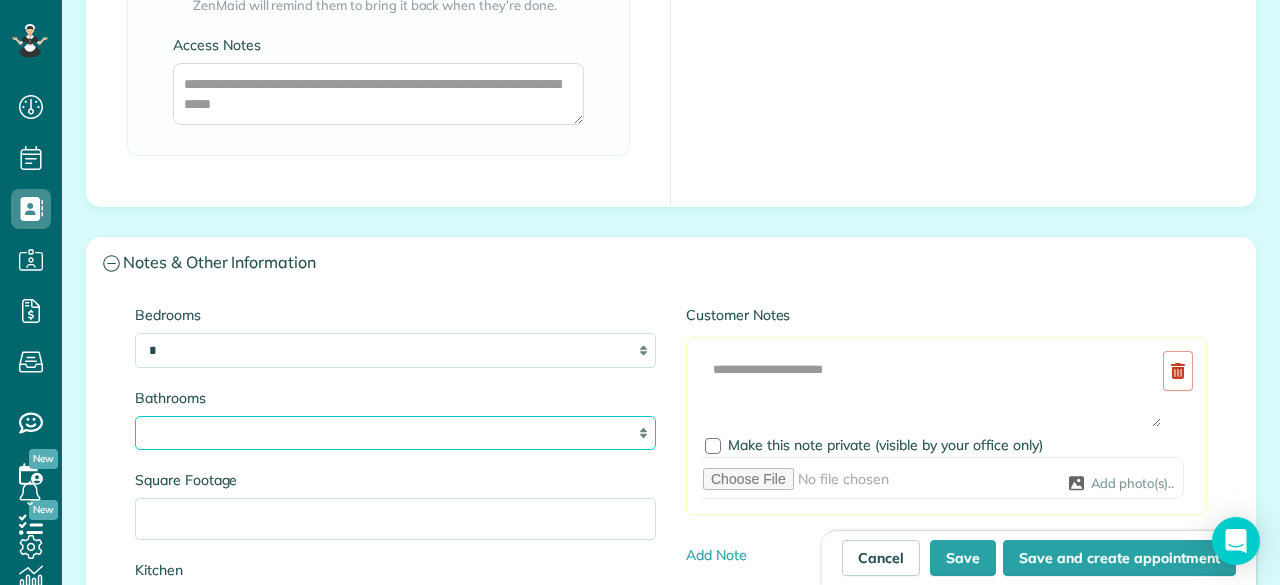 select on "*" 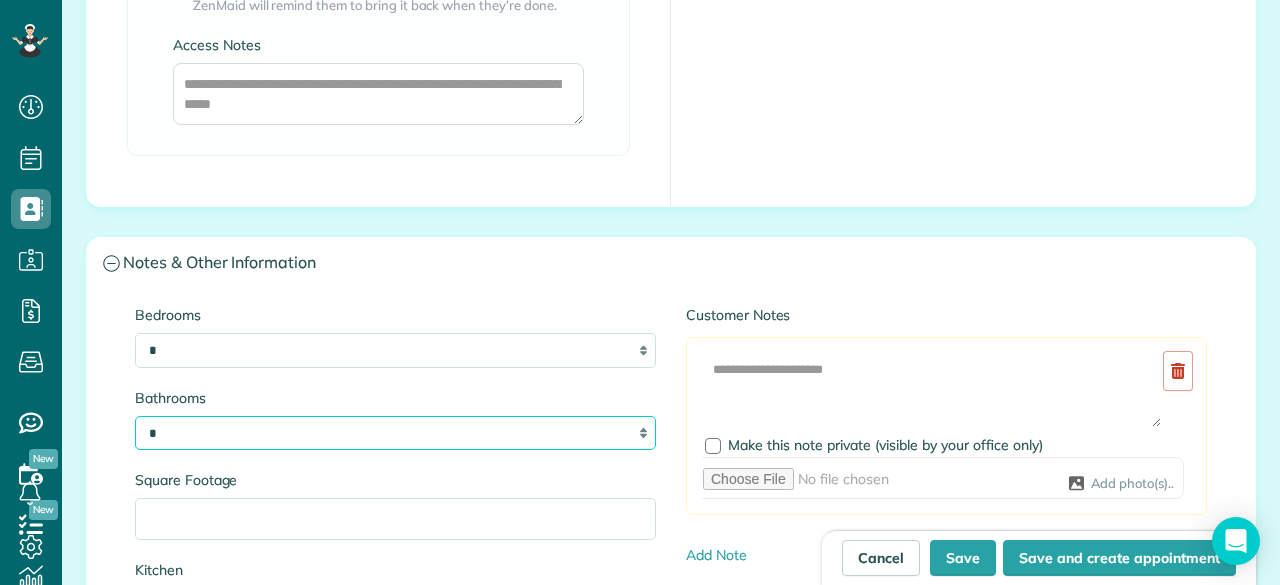 click on "*
***
*
***
*
***
*
***
**" at bounding box center [395, 433] 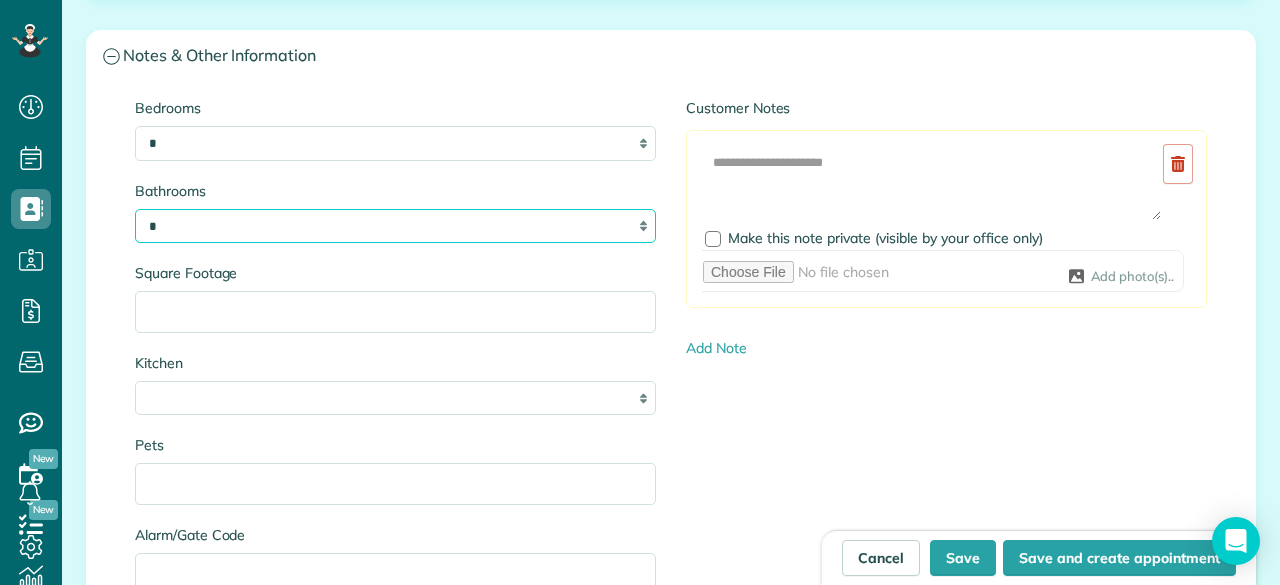 scroll, scrollTop: 2132, scrollLeft: 0, axis: vertical 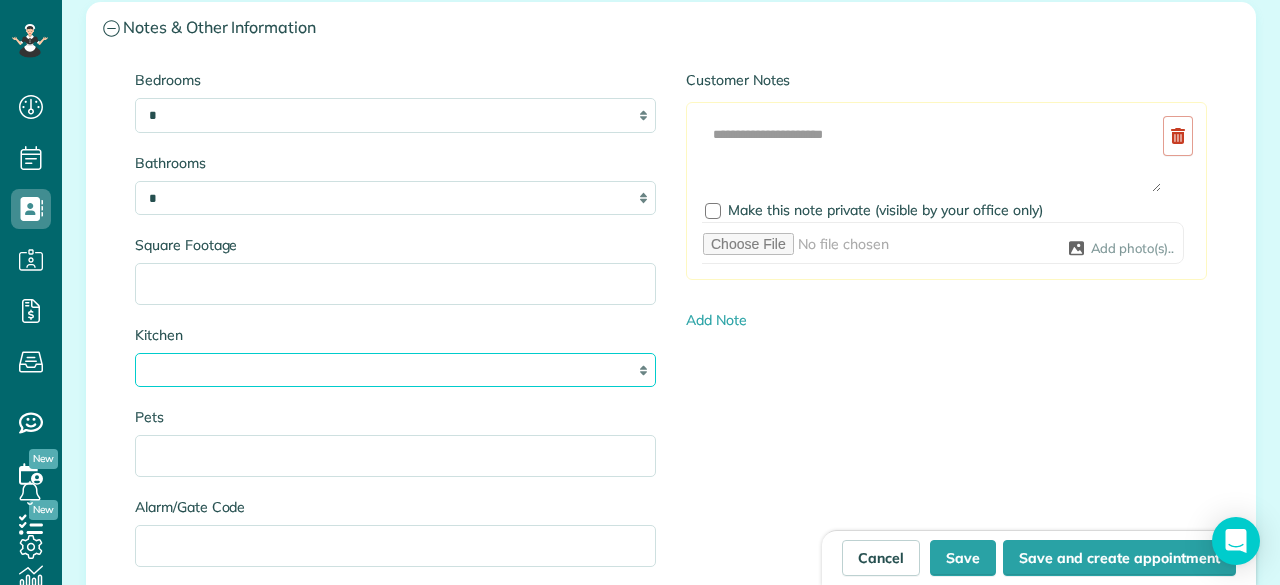 click on "*
*
*
*" at bounding box center (395, 370) 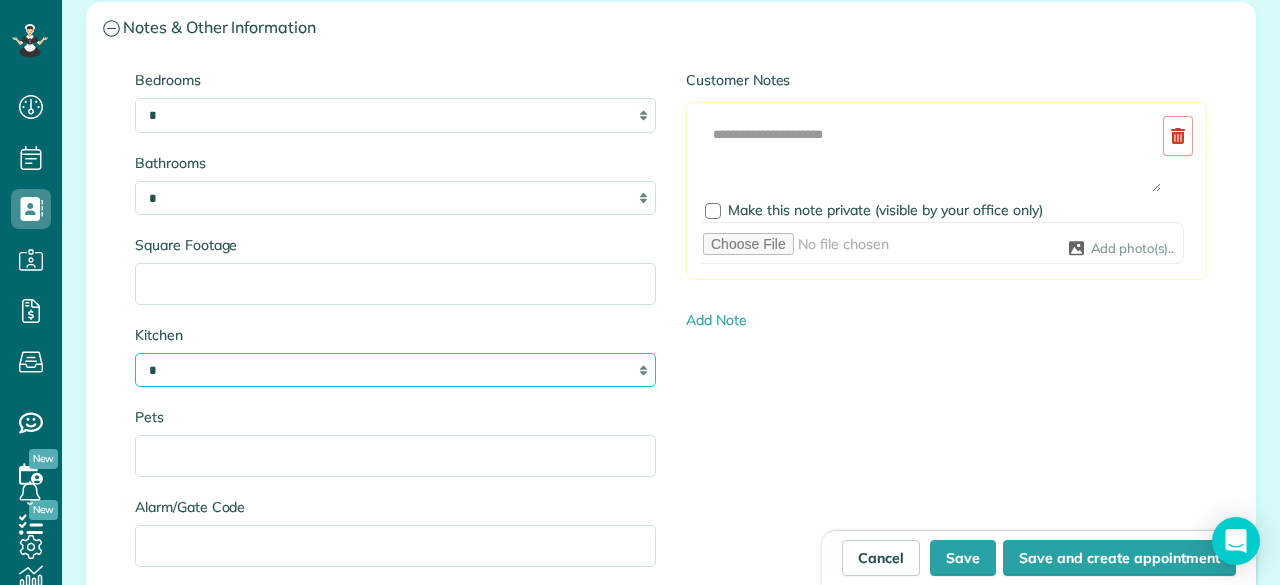 click on "*
*
*
*" at bounding box center [395, 370] 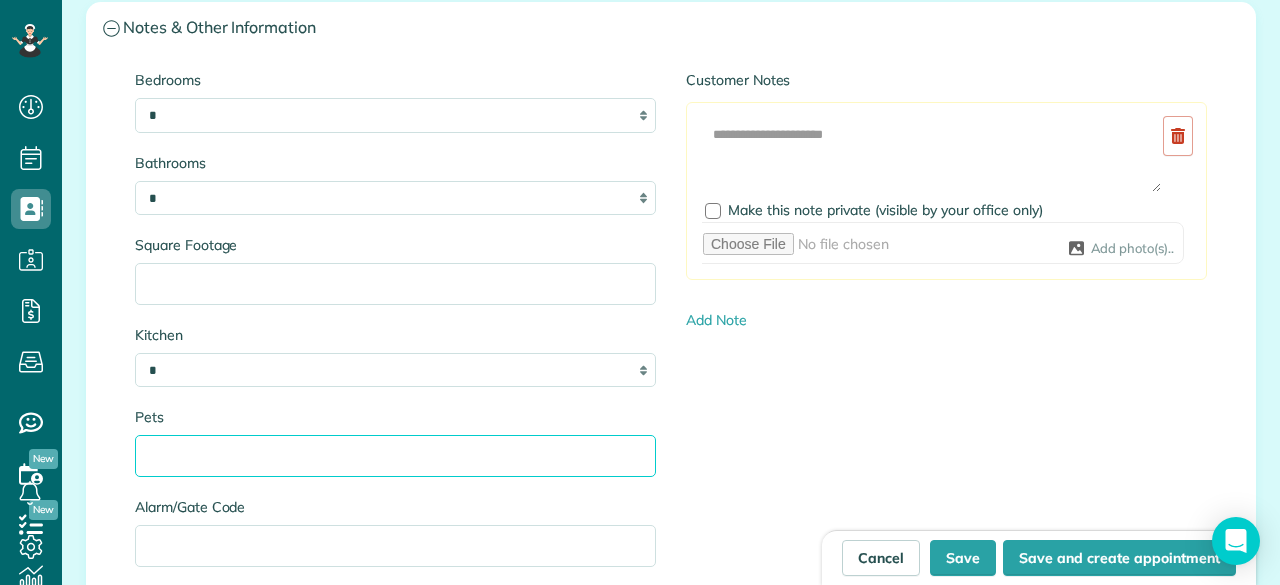 click on "Pets" at bounding box center (395, 456) 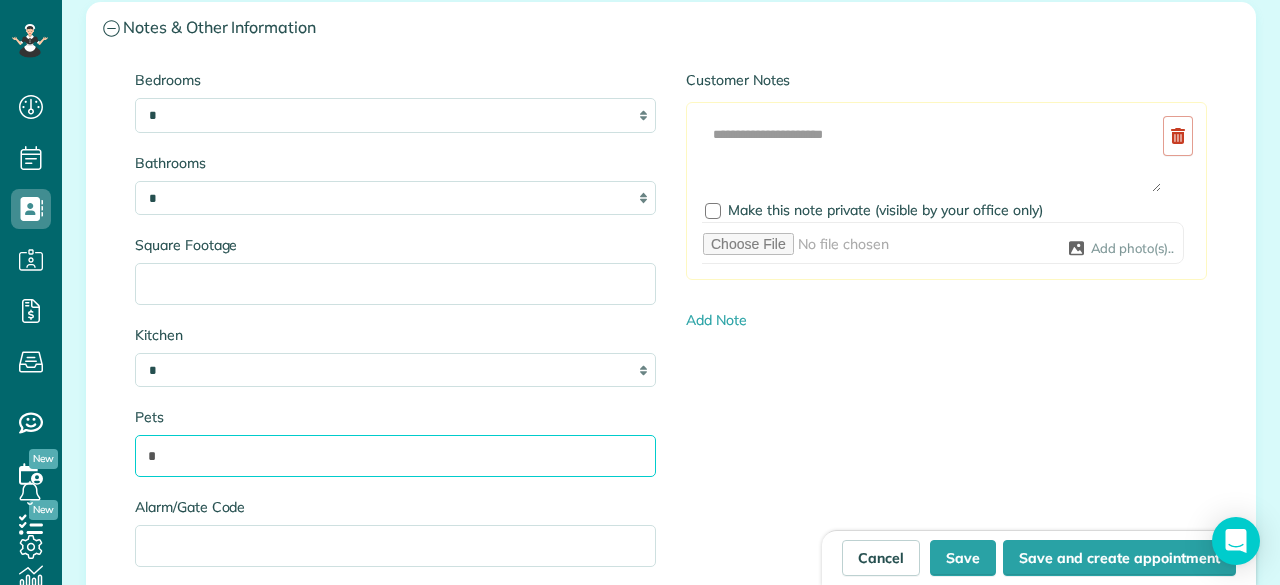 type on "*" 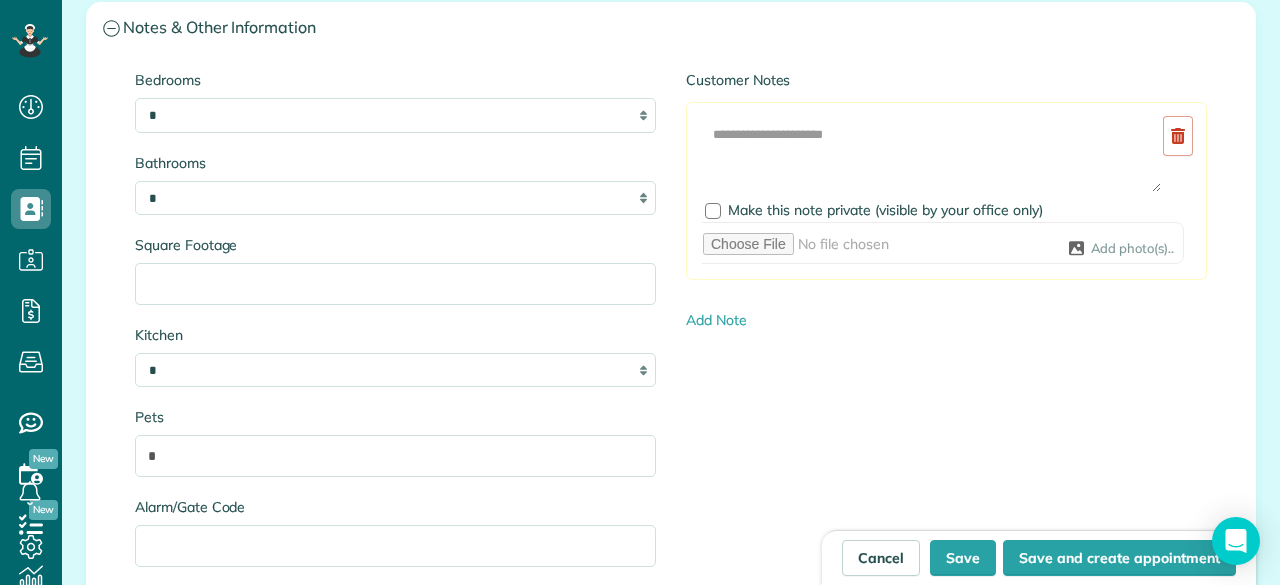 click on "Bedrooms
*
*
*
*
**
Bathrooms
*
***
*
***
*
***
*
***
**
Square Footage
Kitchen
*
*
*
*
Pets *
Alarm/Gate Code
Customer Notes
Add Image
Make this note private (visible by your office only)
Add photo(s)..
Add Note" at bounding box center [671, 328] 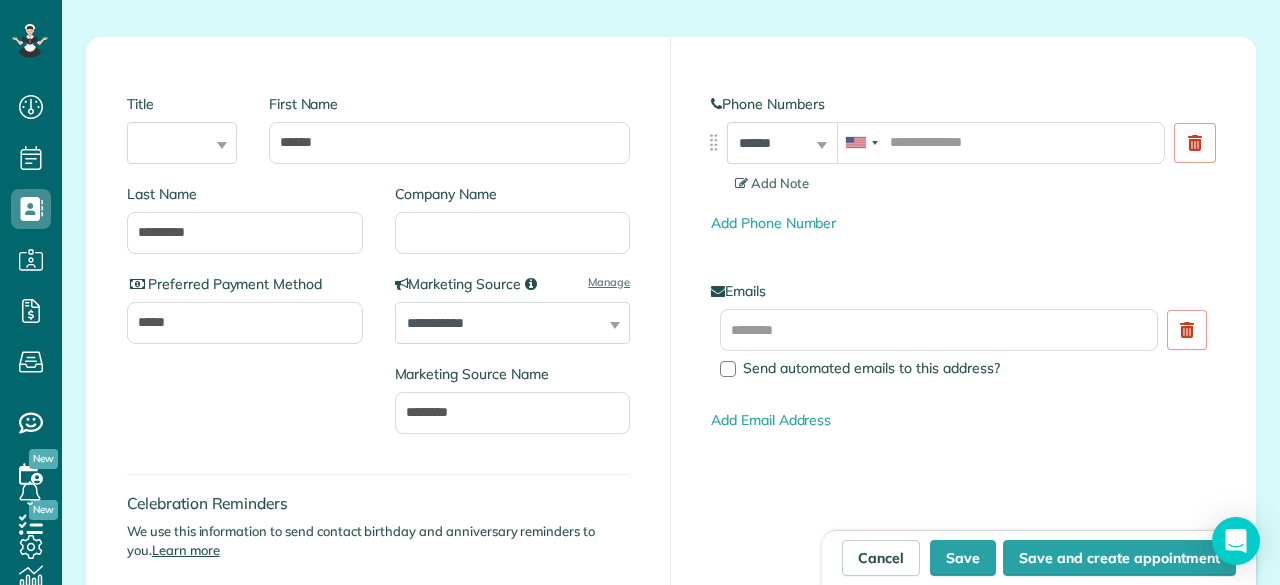 scroll, scrollTop: 219, scrollLeft: 0, axis: vertical 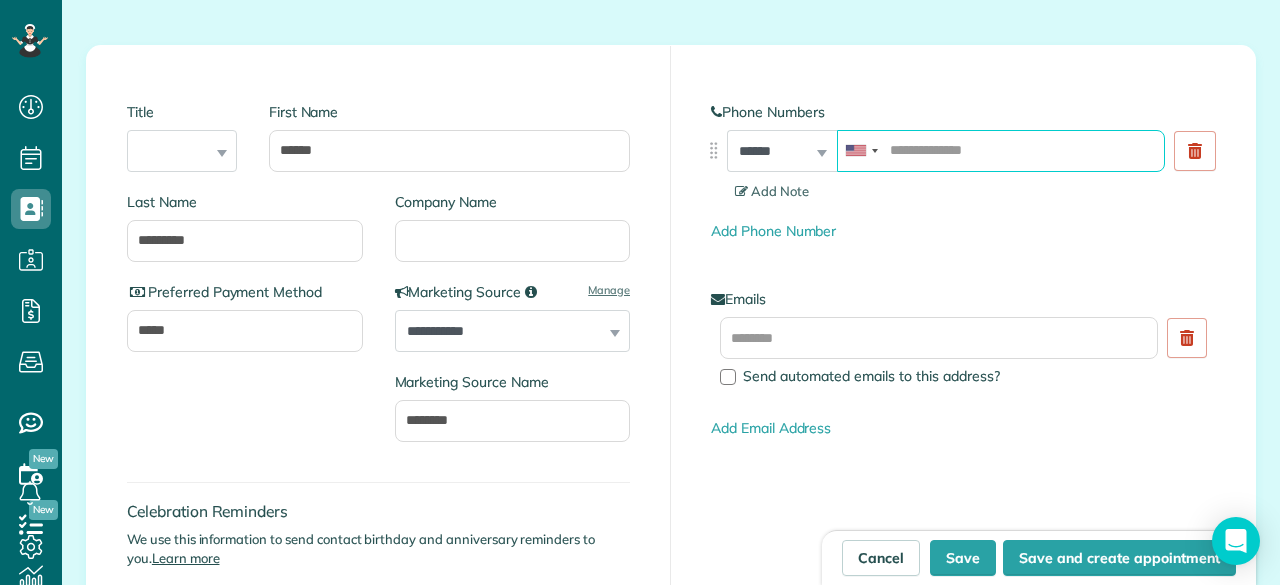 click at bounding box center (1001, 151) 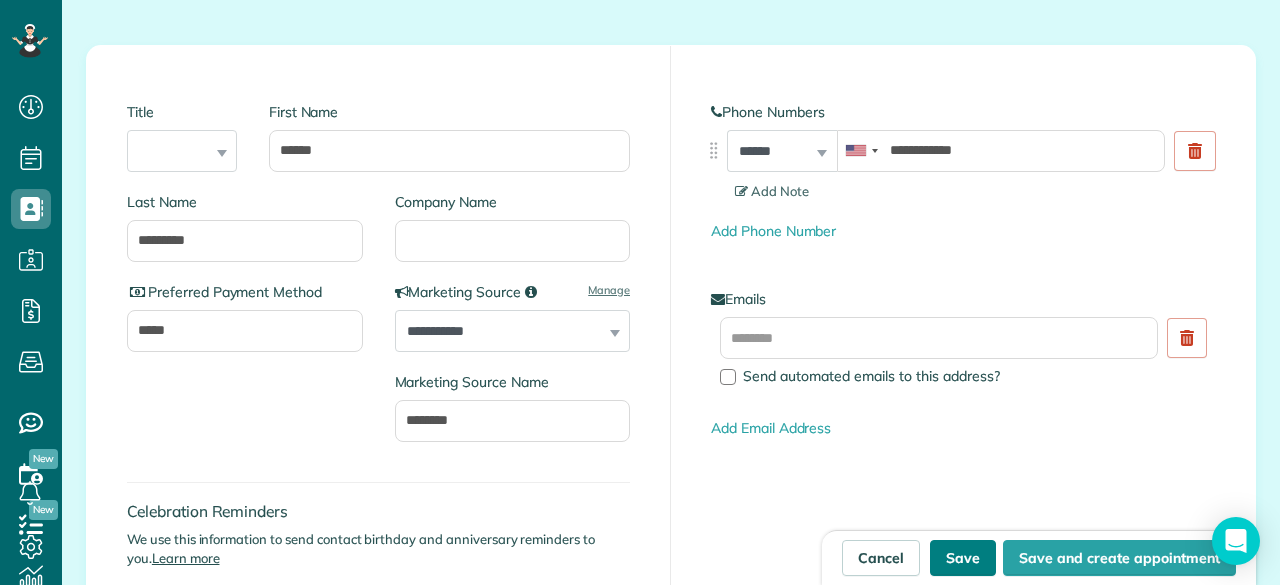 click on "Save" at bounding box center (963, 558) 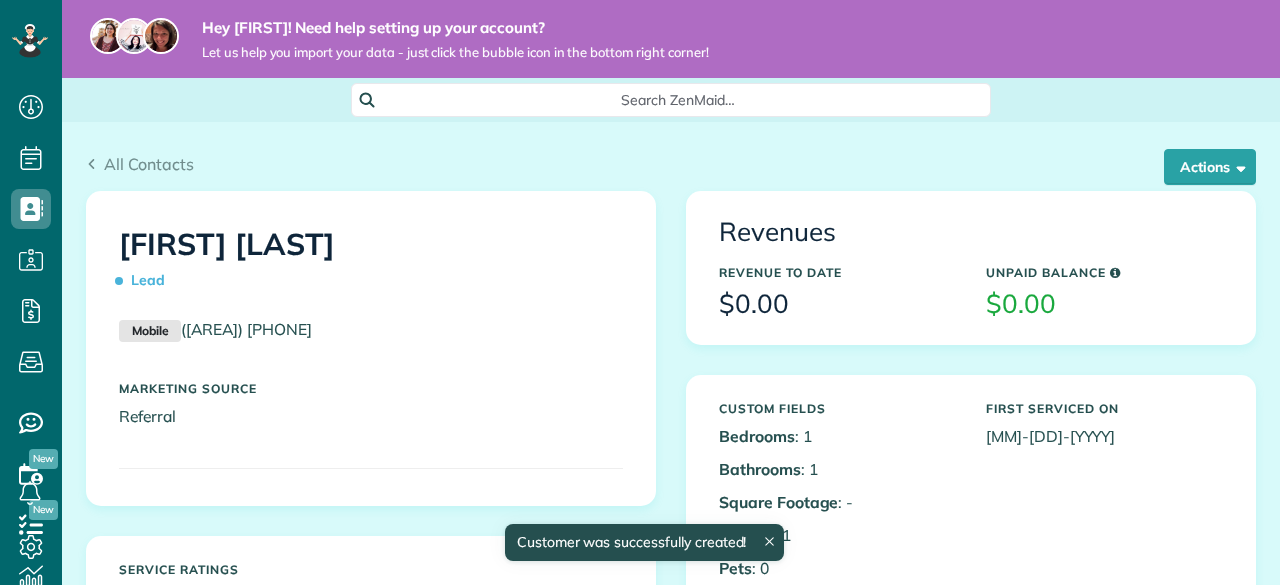 scroll, scrollTop: 0, scrollLeft: 0, axis: both 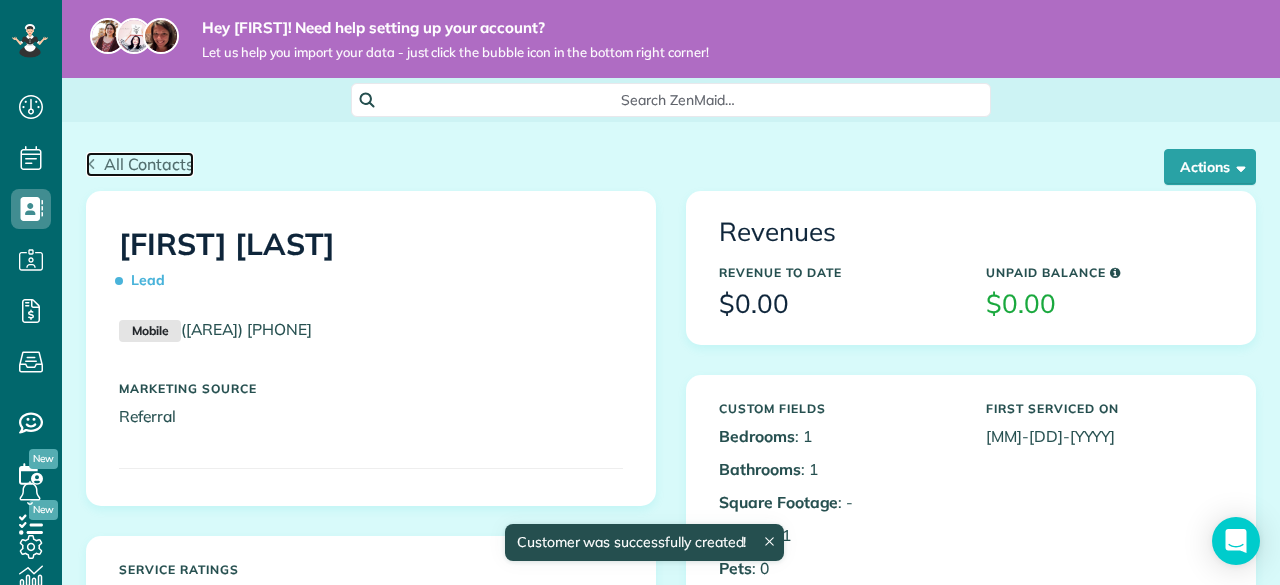 click on "All Contacts" at bounding box center (149, 164) 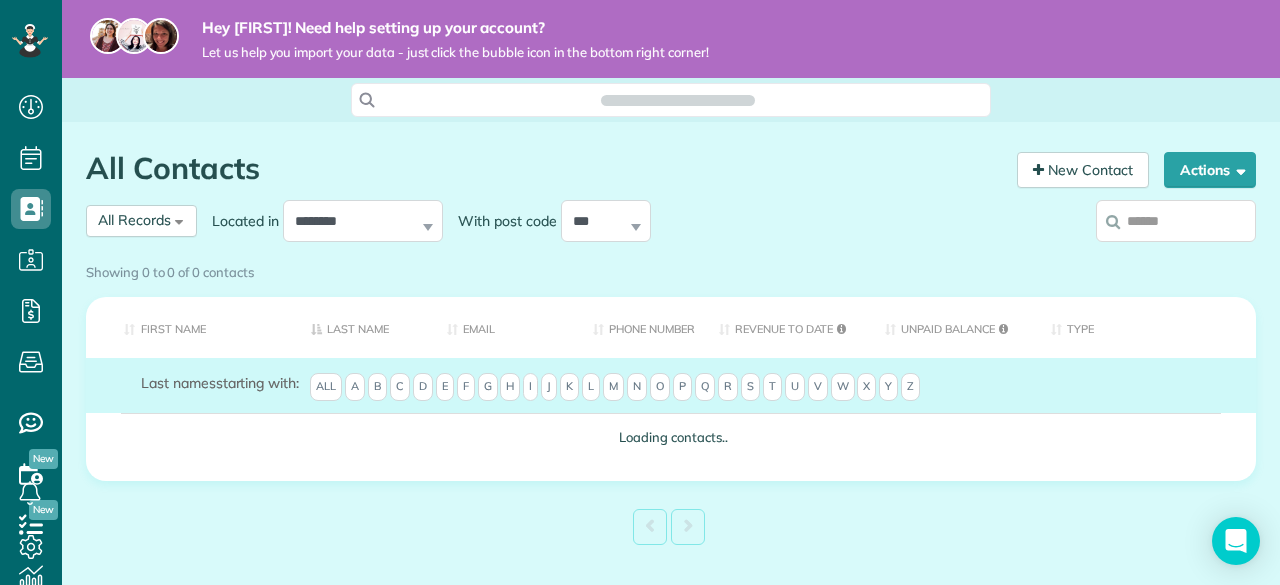 scroll, scrollTop: 0, scrollLeft: 0, axis: both 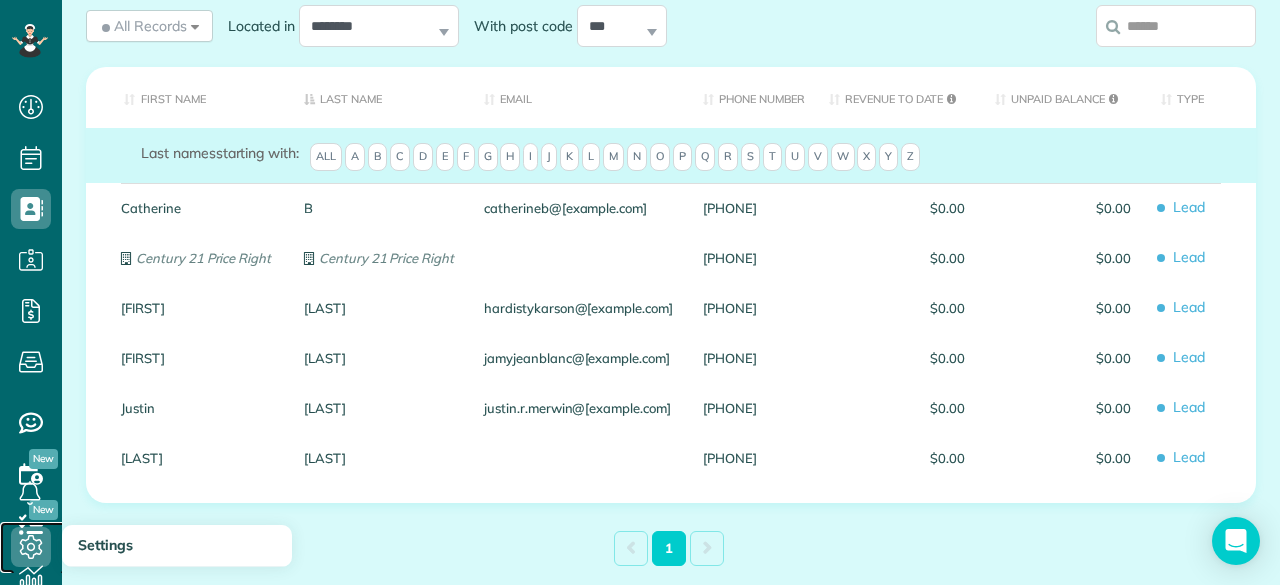 click 